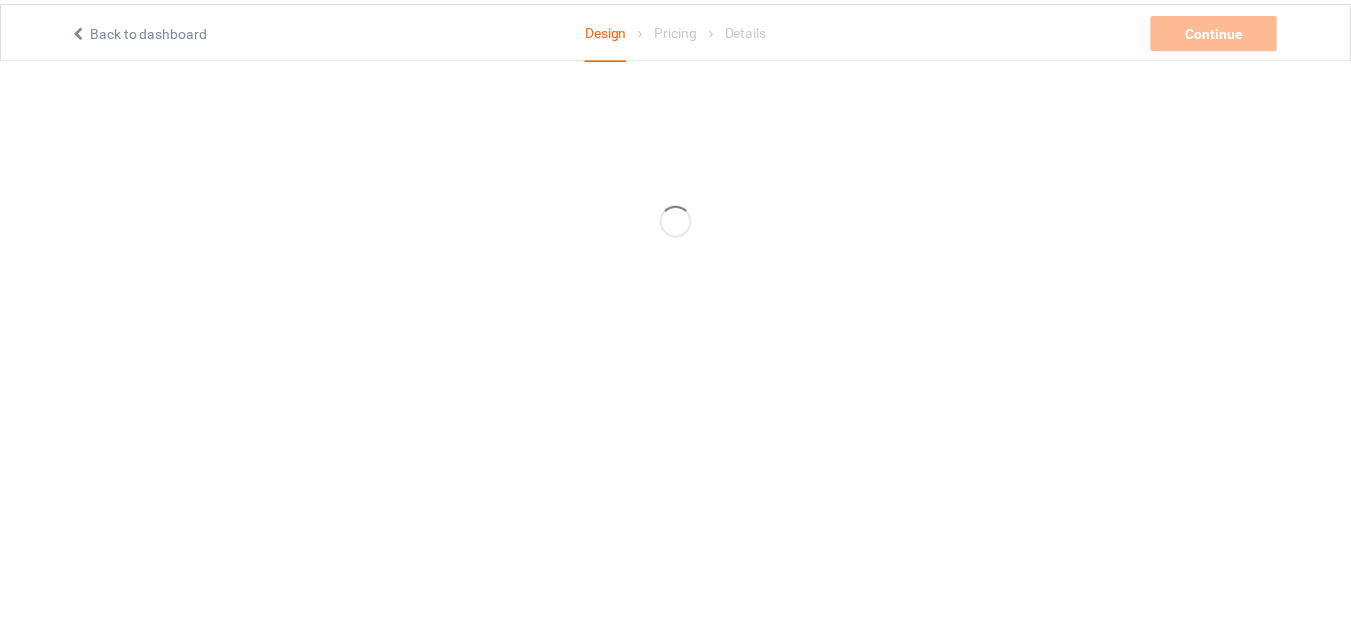 scroll, scrollTop: 0, scrollLeft: 0, axis: both 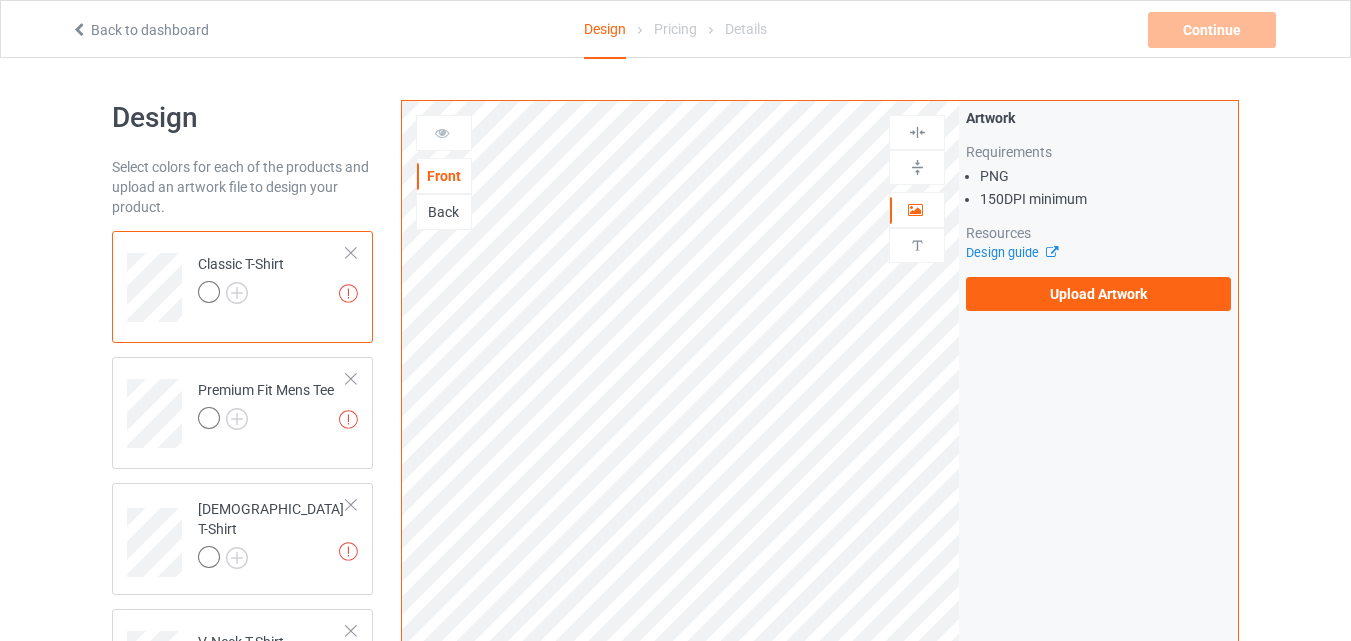 click on "Back" at bounding box center (444, 212) 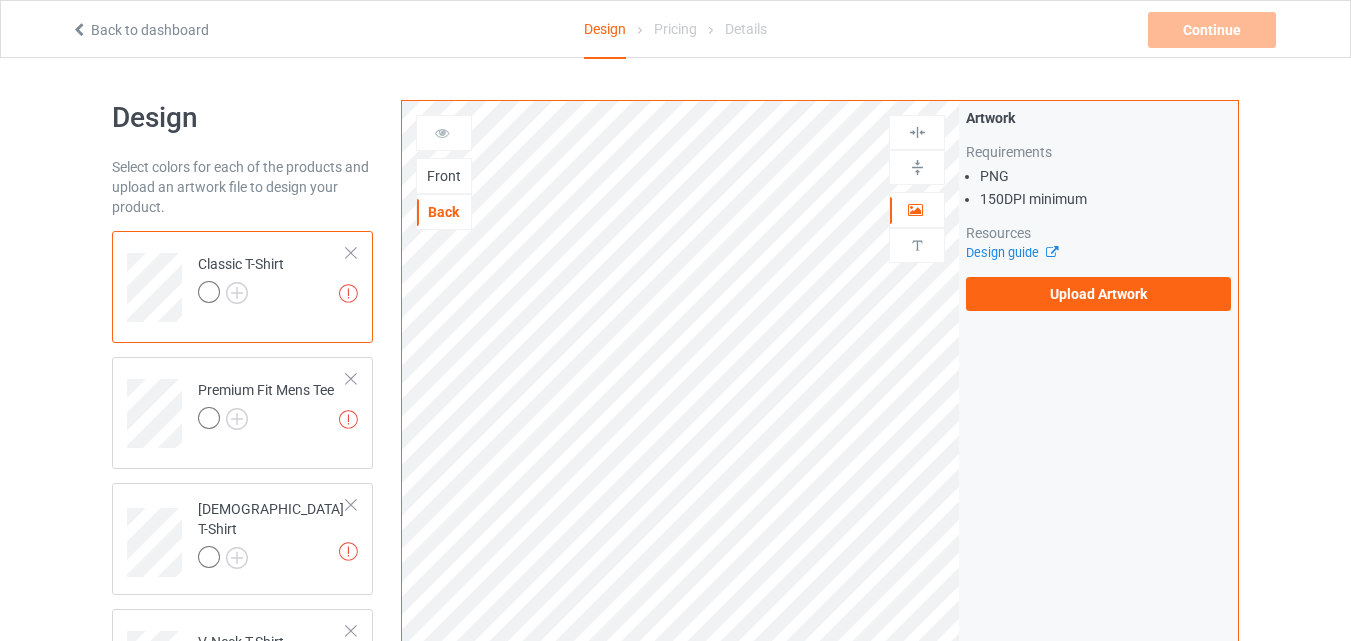 click on "Front" at bounding box center [444, 176] 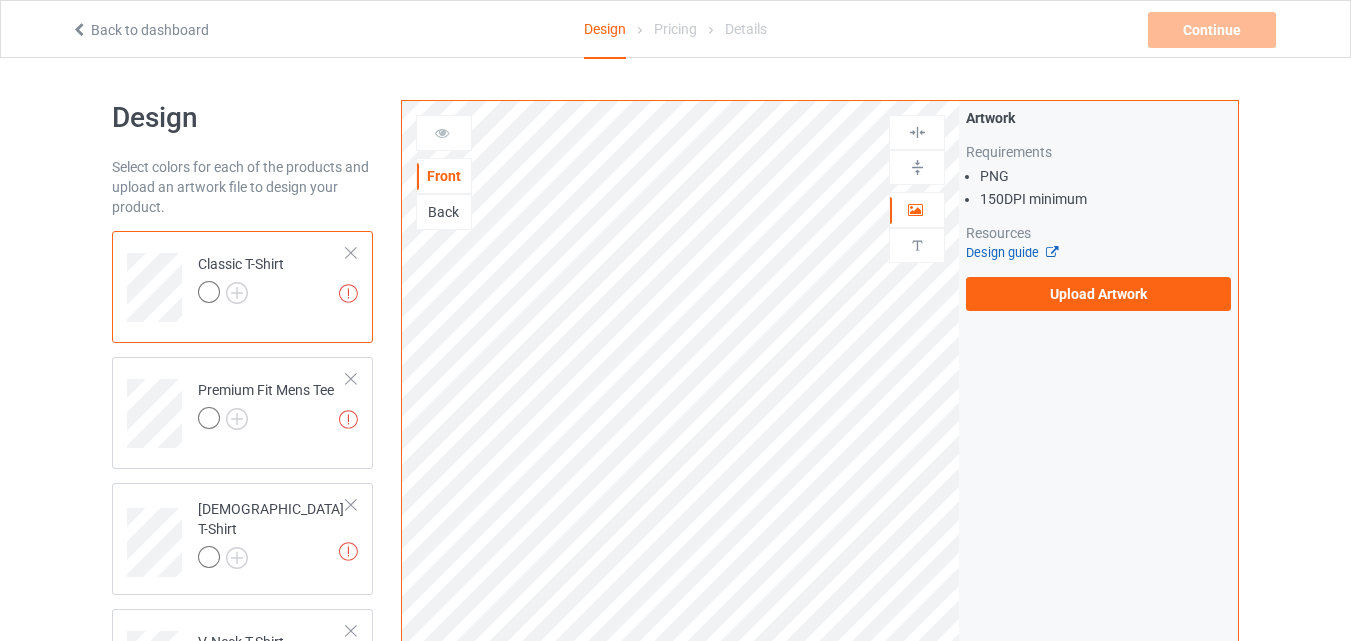 click on "Design guide" at bounding box center (1011, 252) 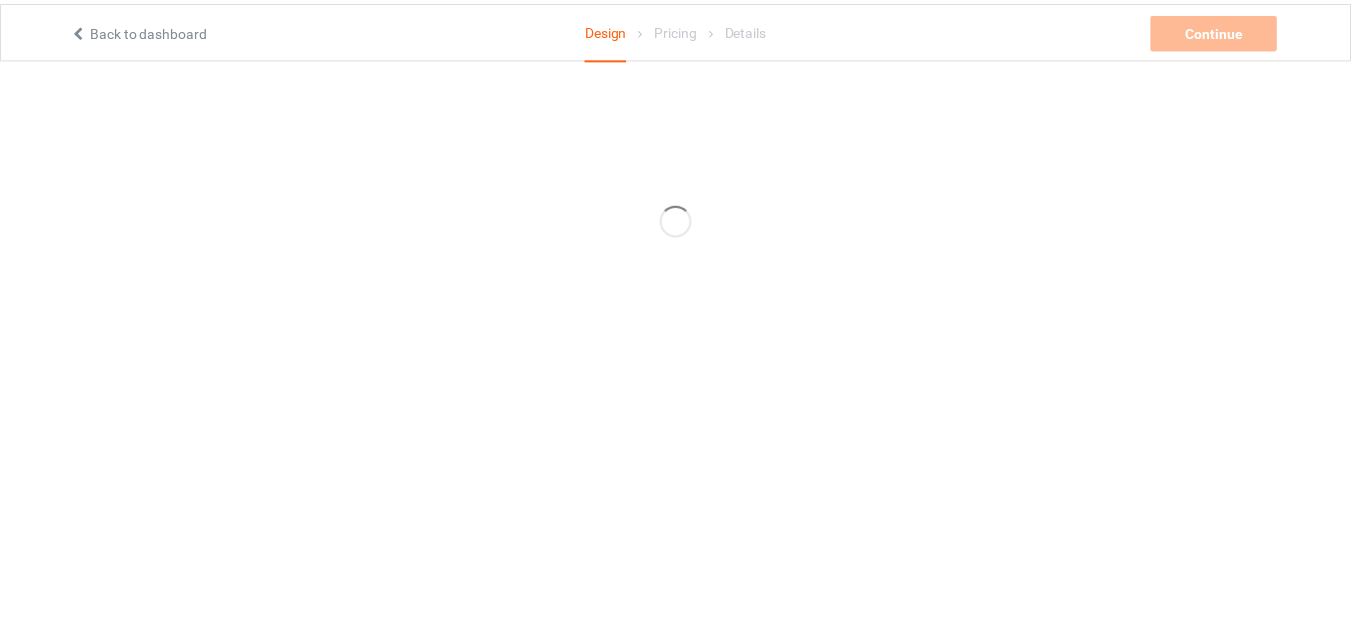 scroll, scrollTop: 0, scrollLeft: 0, axis: both 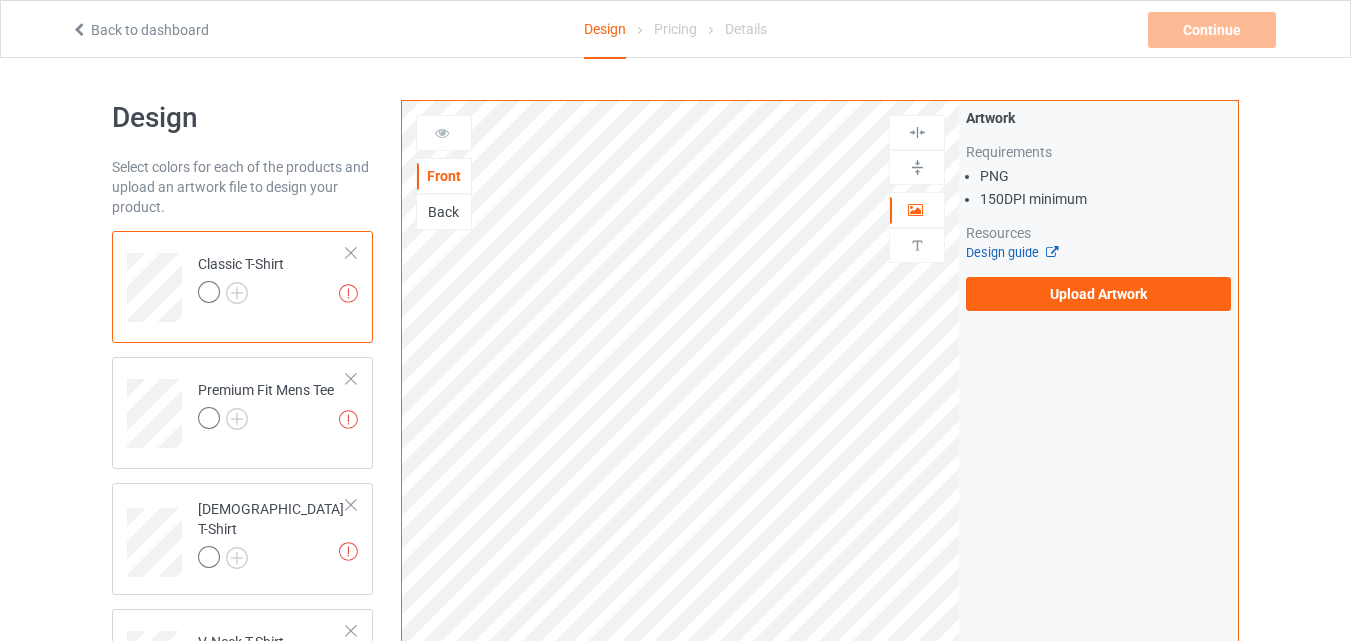 click on "Design guide" at bounding box center [1011, 252] 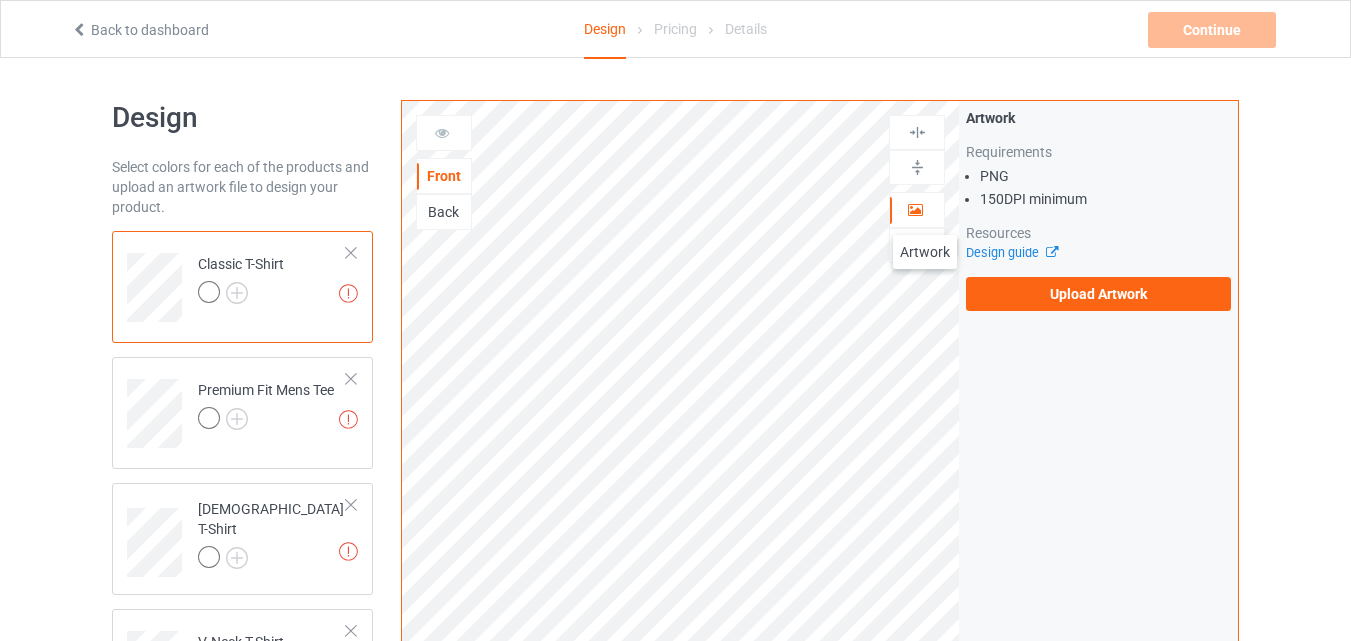 click at bounding box center (917, 210) 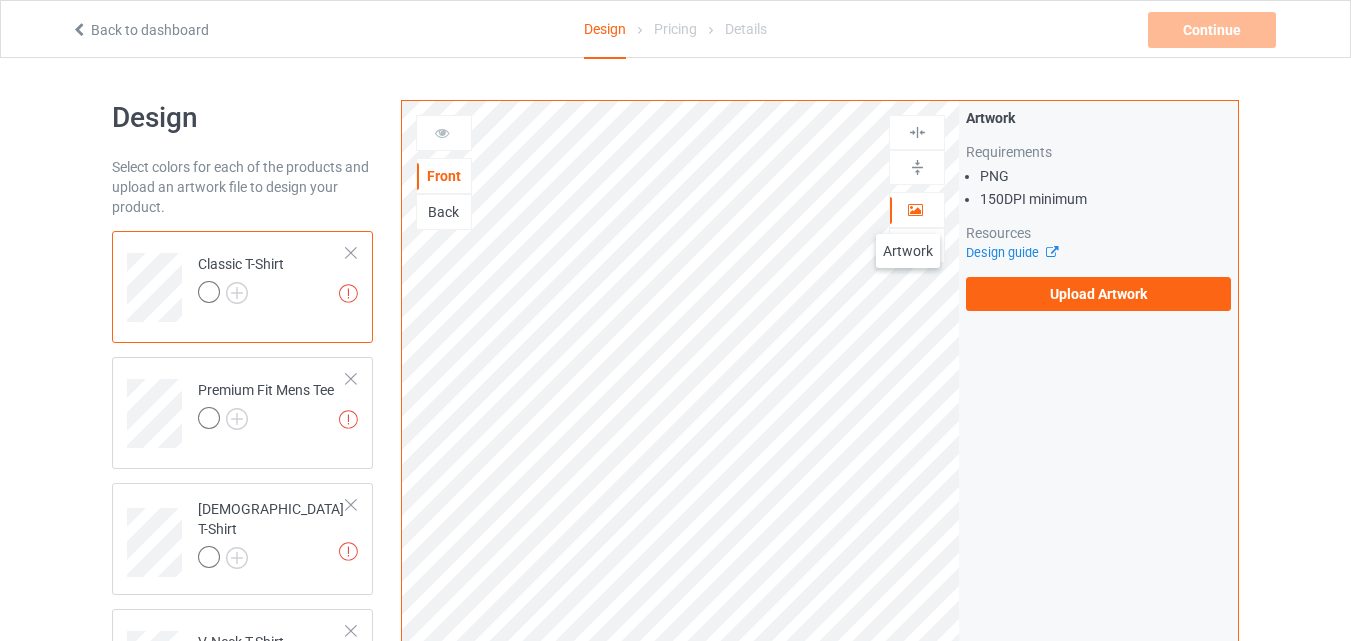 click at bounding box center [915, 207] 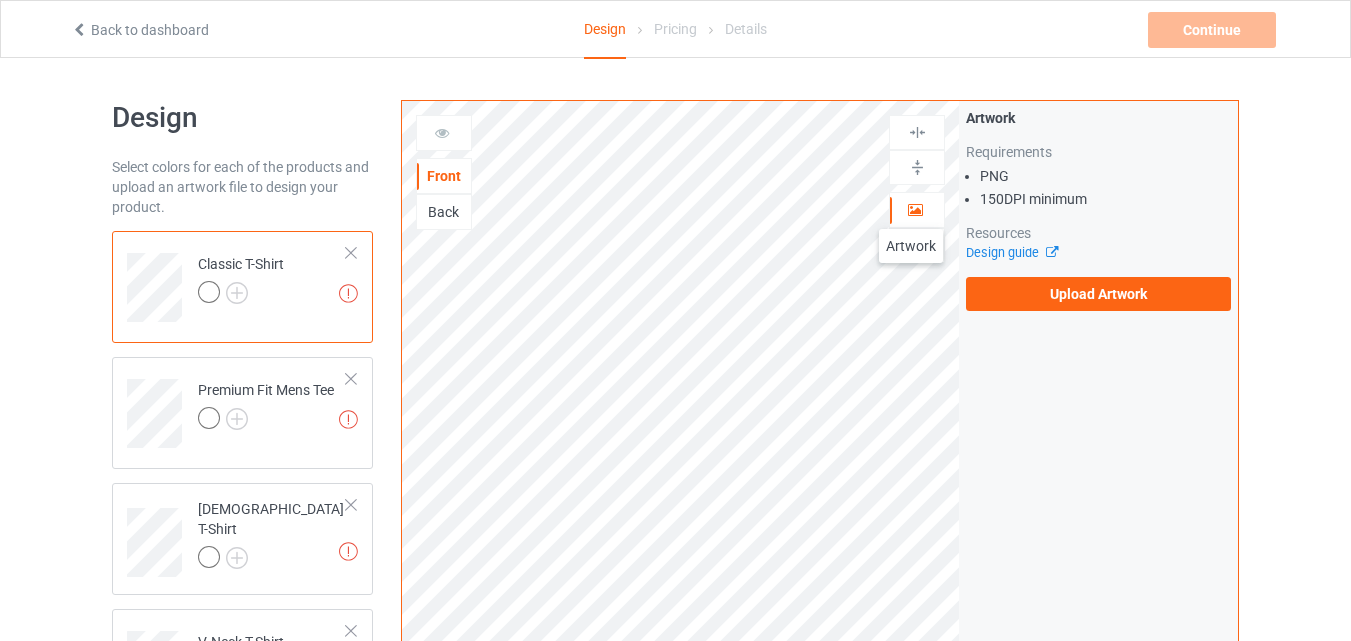 click at bounding box center [915, 207] 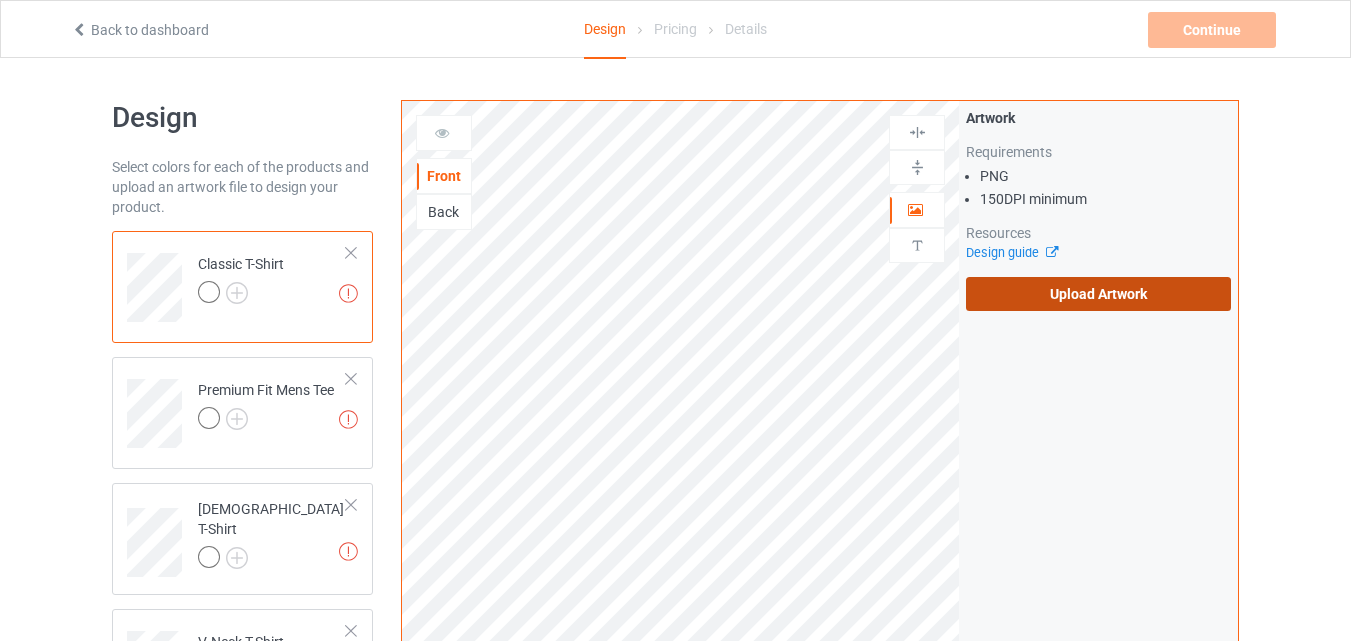 click on "Upload Artwork" at bounding box center (1098, 294) 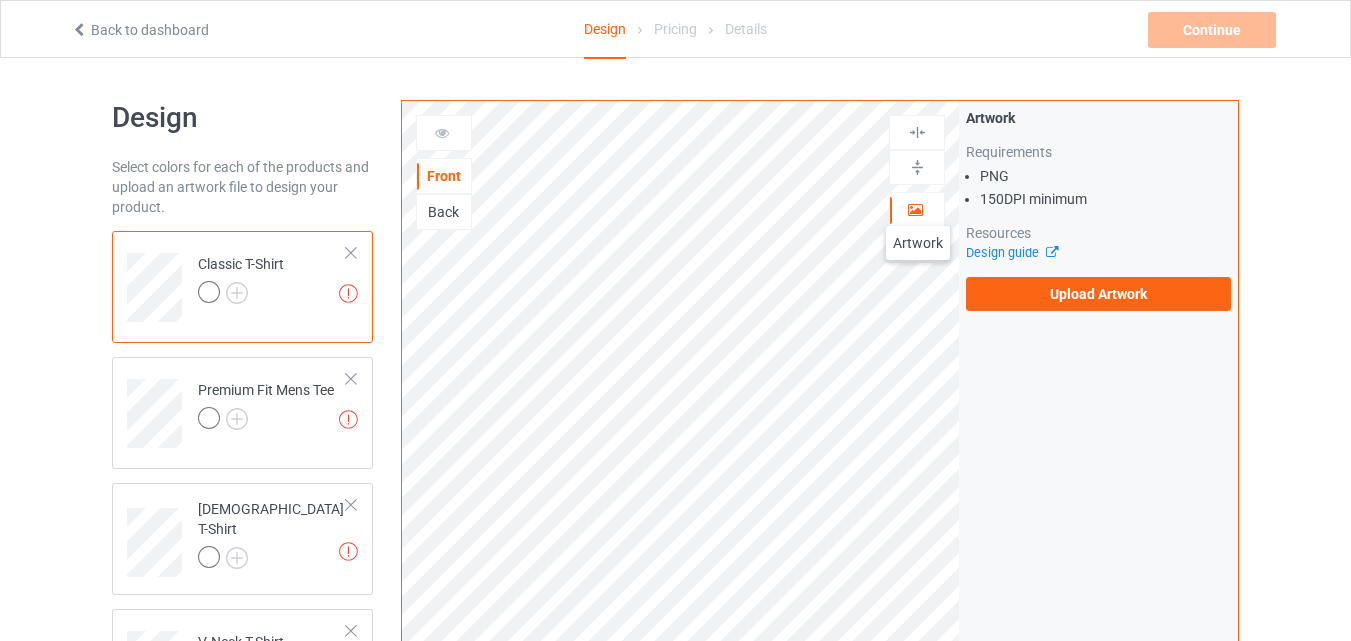 click at bounding box center (915, 207) 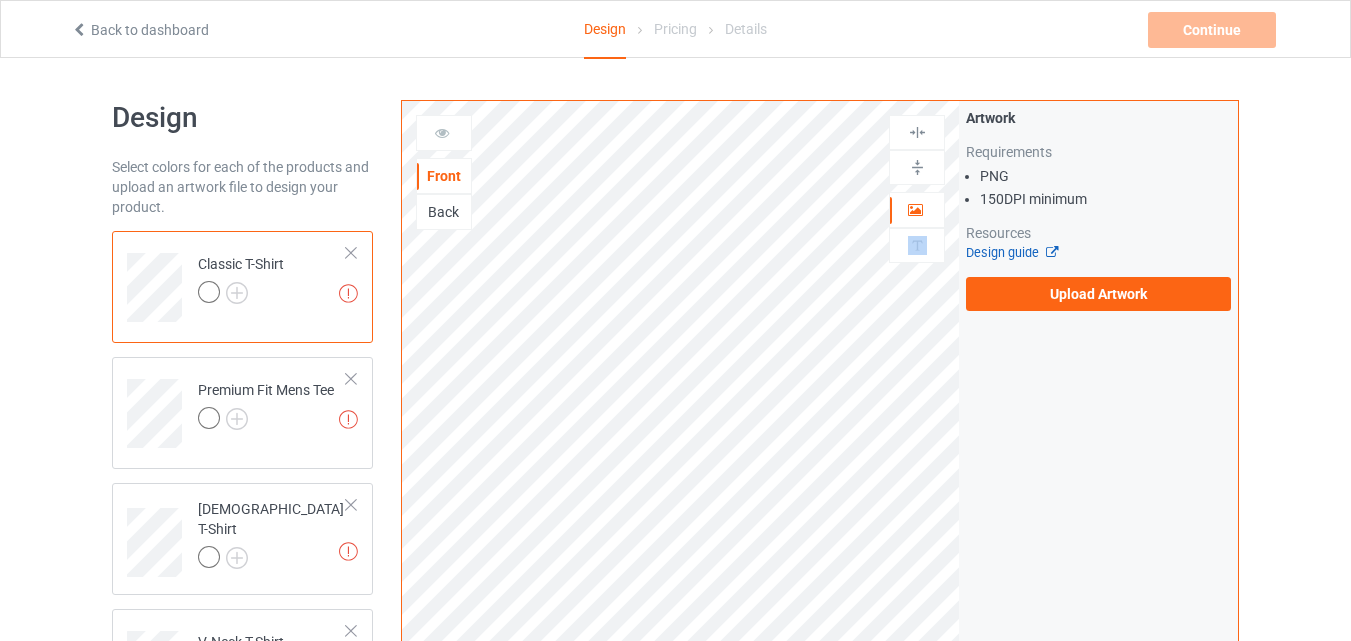 click on "Design guide" at bounding box center (1011, 252) 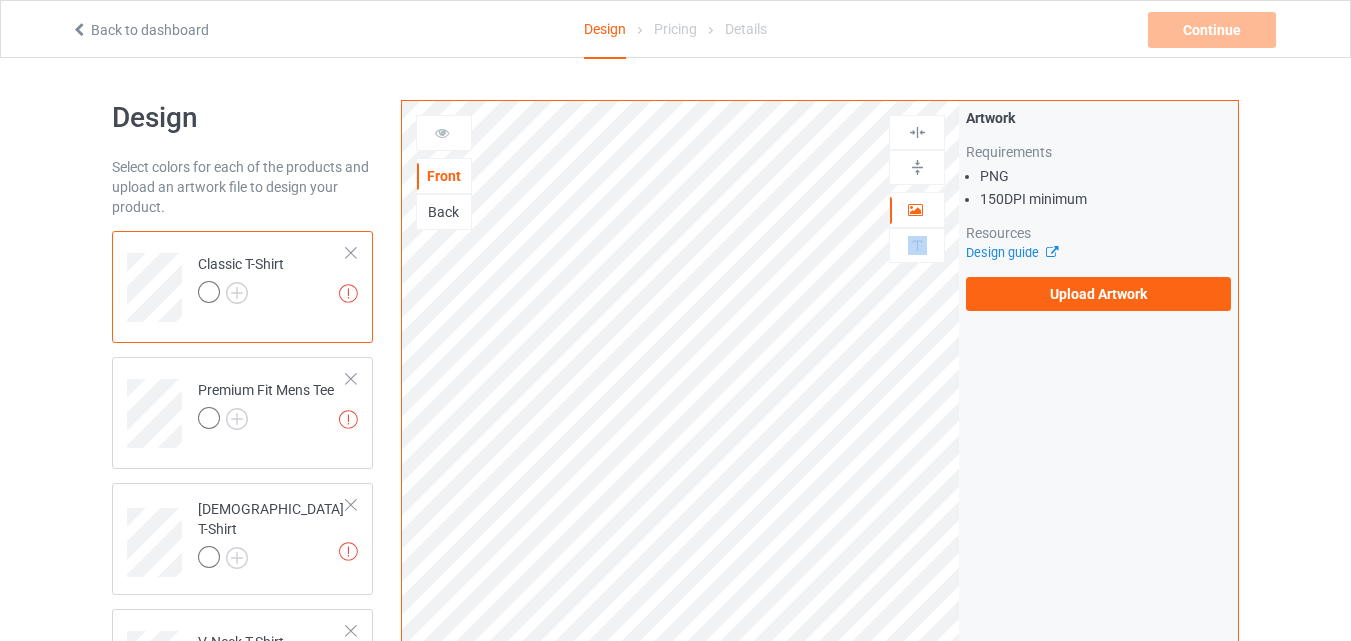 click at bounding box center (209, 292) 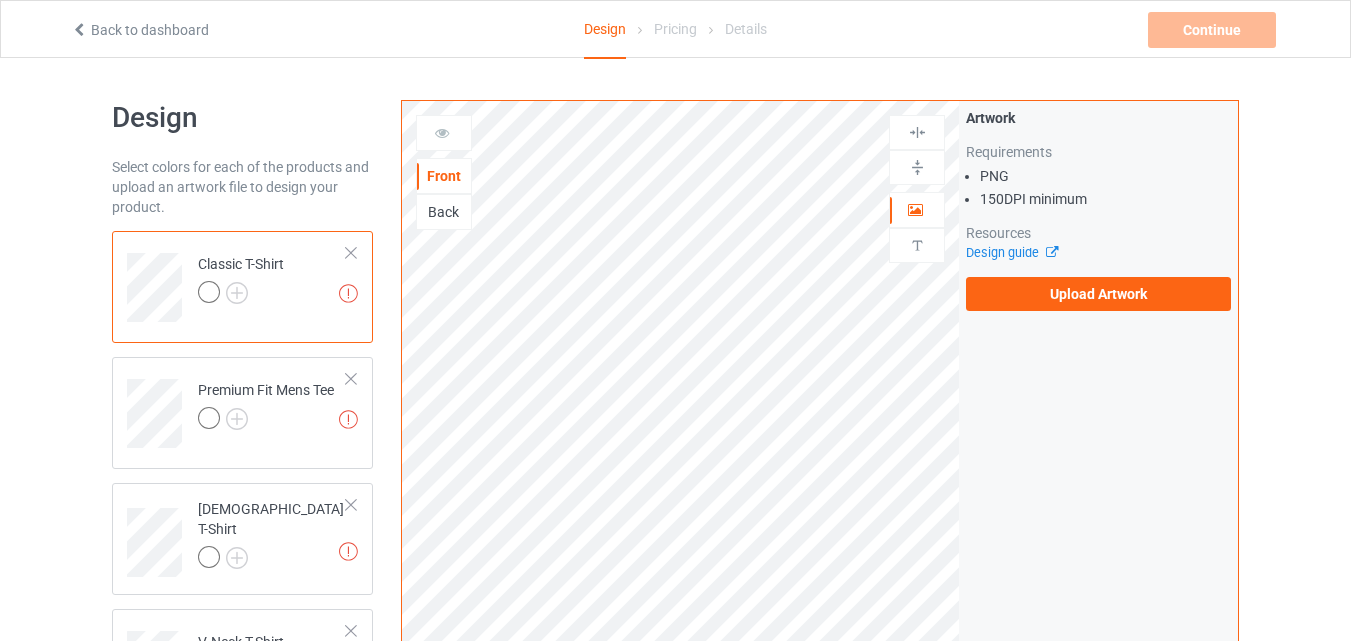 click at bounding box center [209, 292] 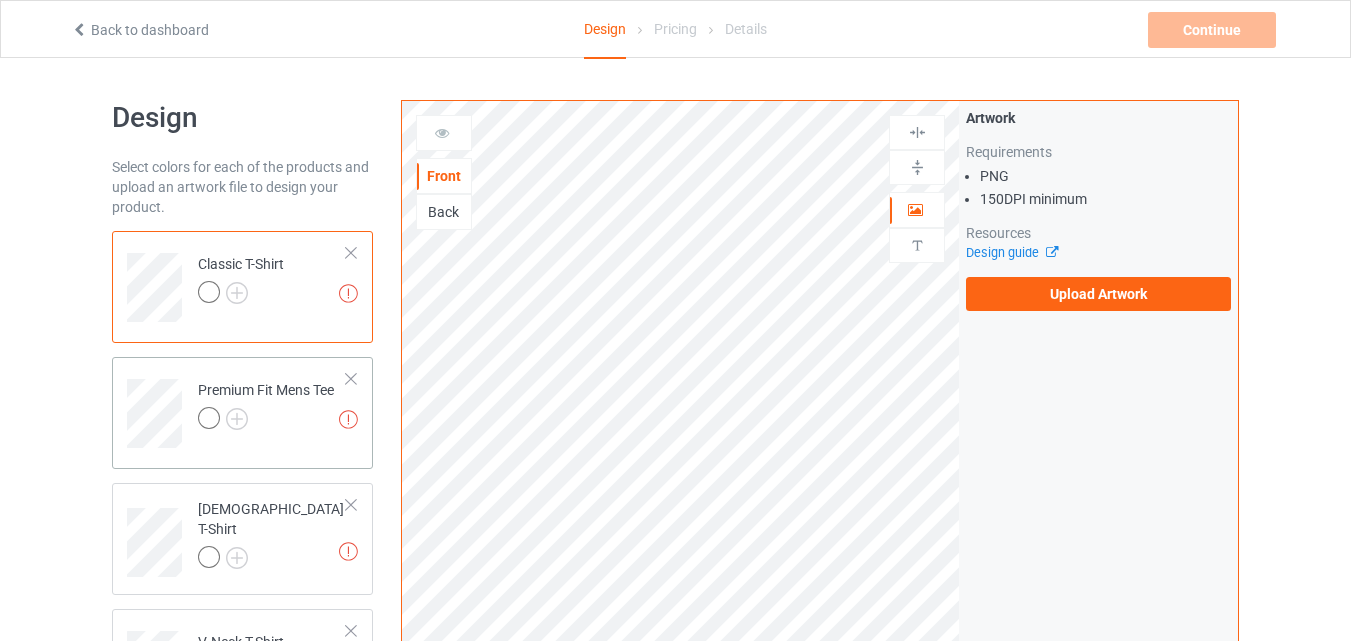 click on "Premium Fit Mens Tee" at bounding box center [266, 404] 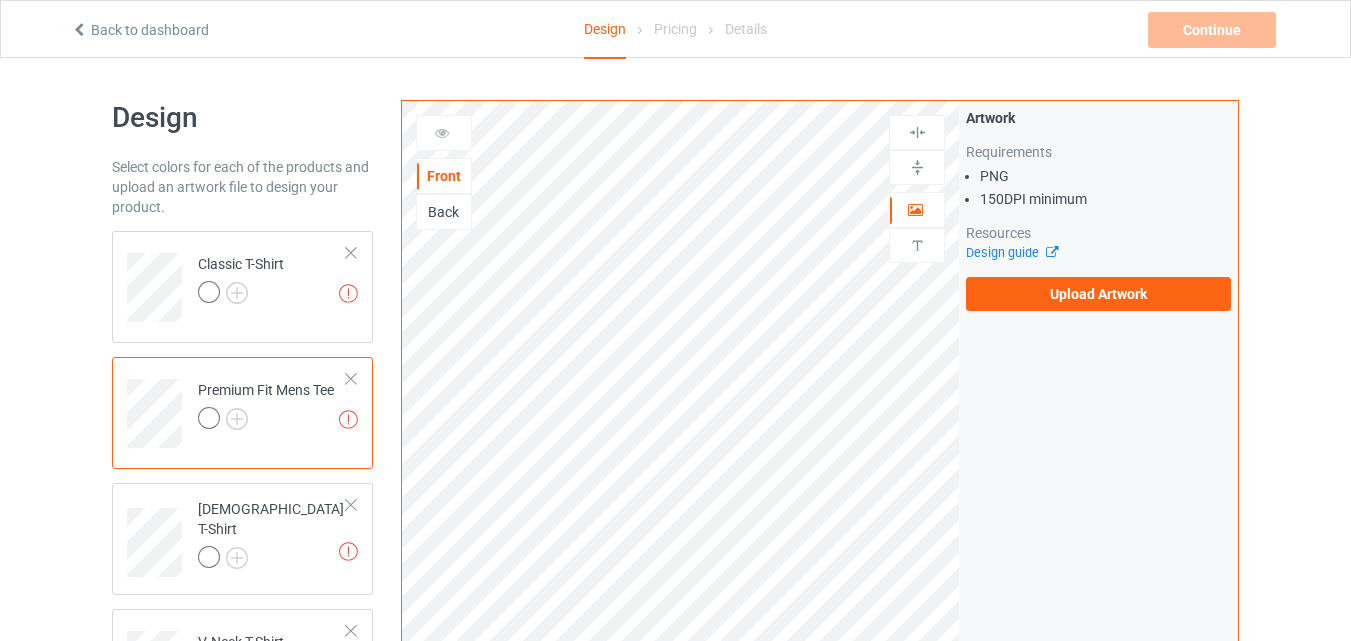 click on "Premium Fit Mens Tee" at bounding box center [266, 404] 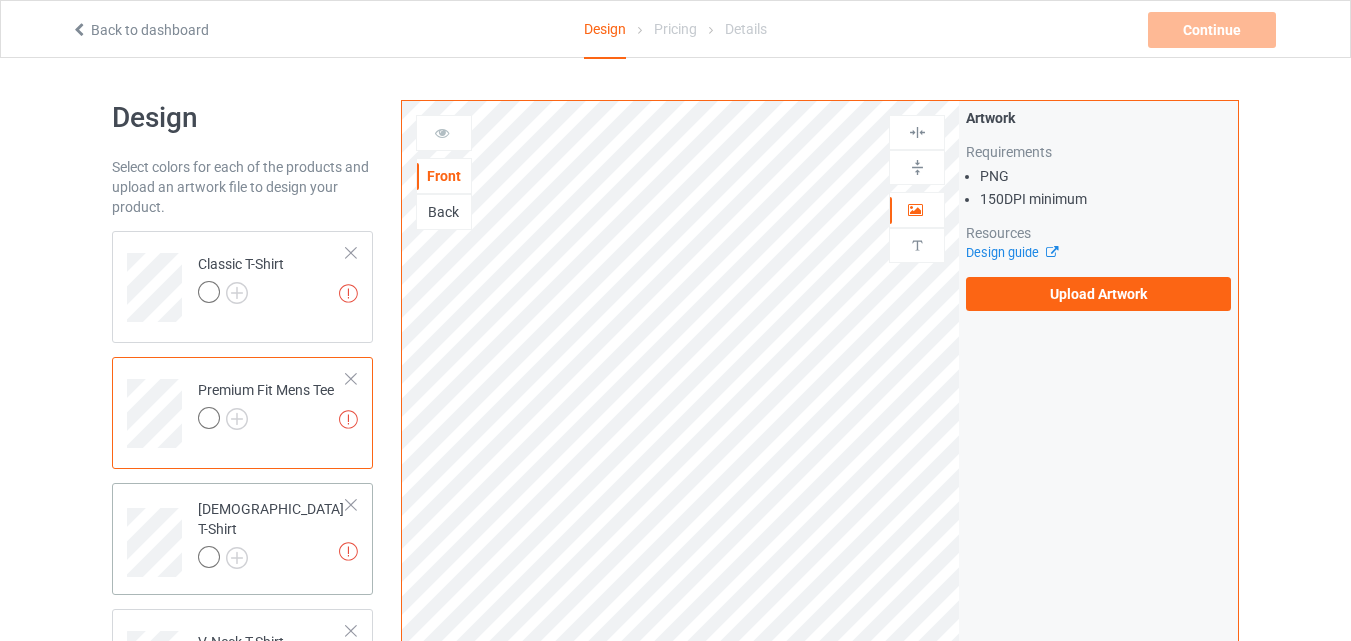 click on "[DEMOGRAPHIC_DATA] T-Shirt" at bounding box center [272, 533] 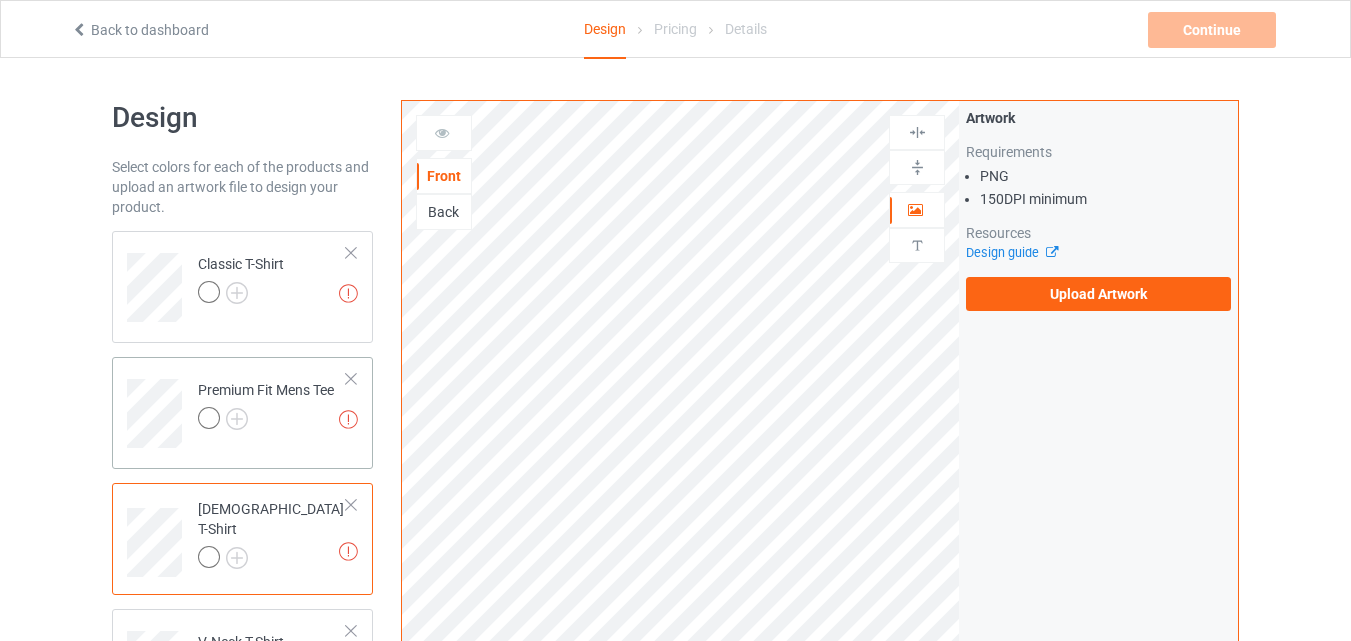 click on "Premium Fit Mens Tee" at bounding box center [266, 404] 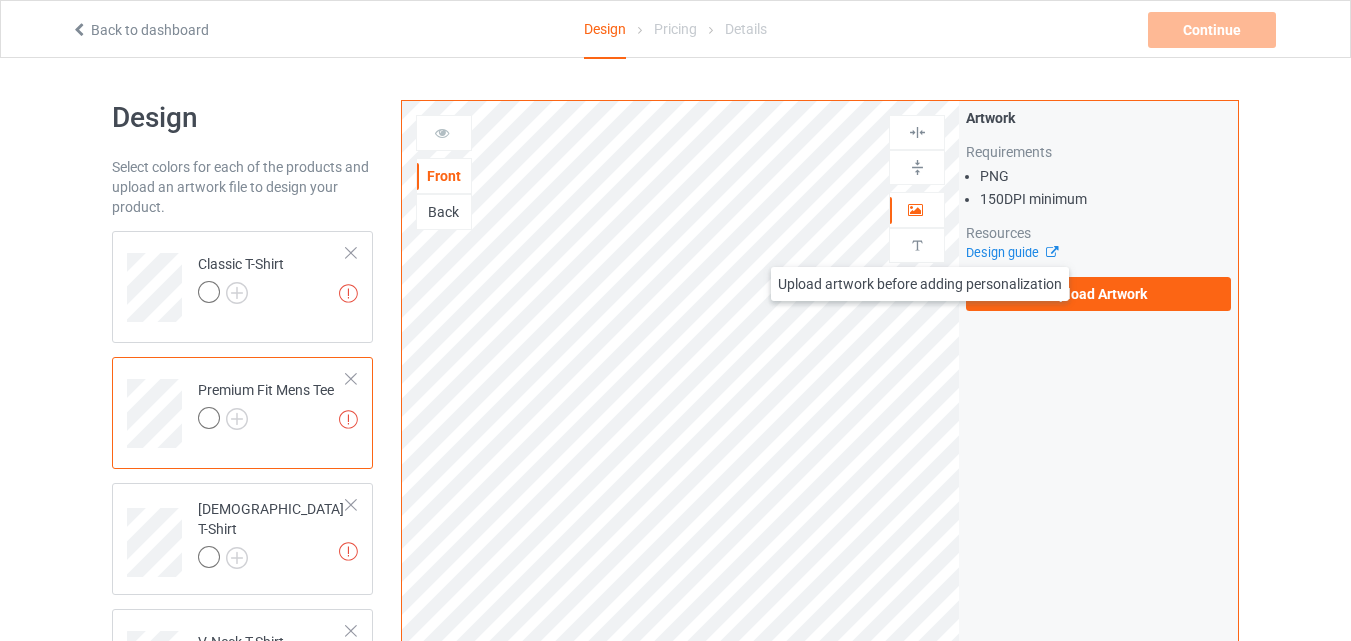 click at bounding box center [917, 245] 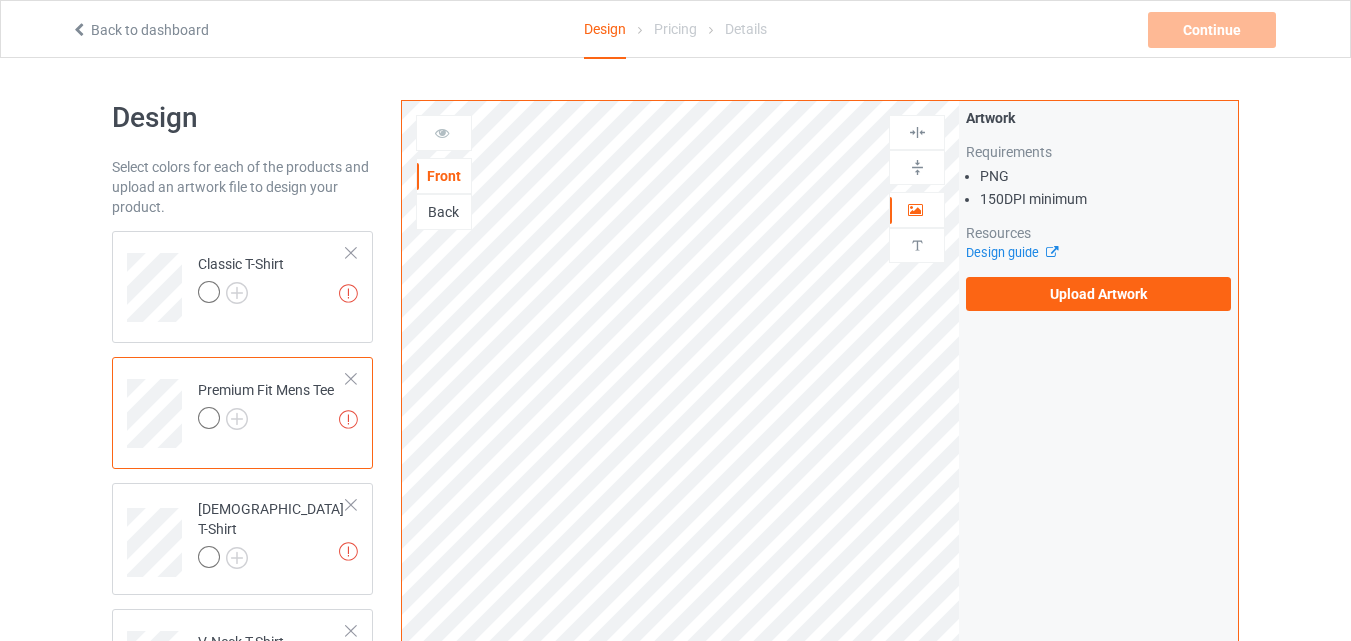 click at bounding box center [917, 167] 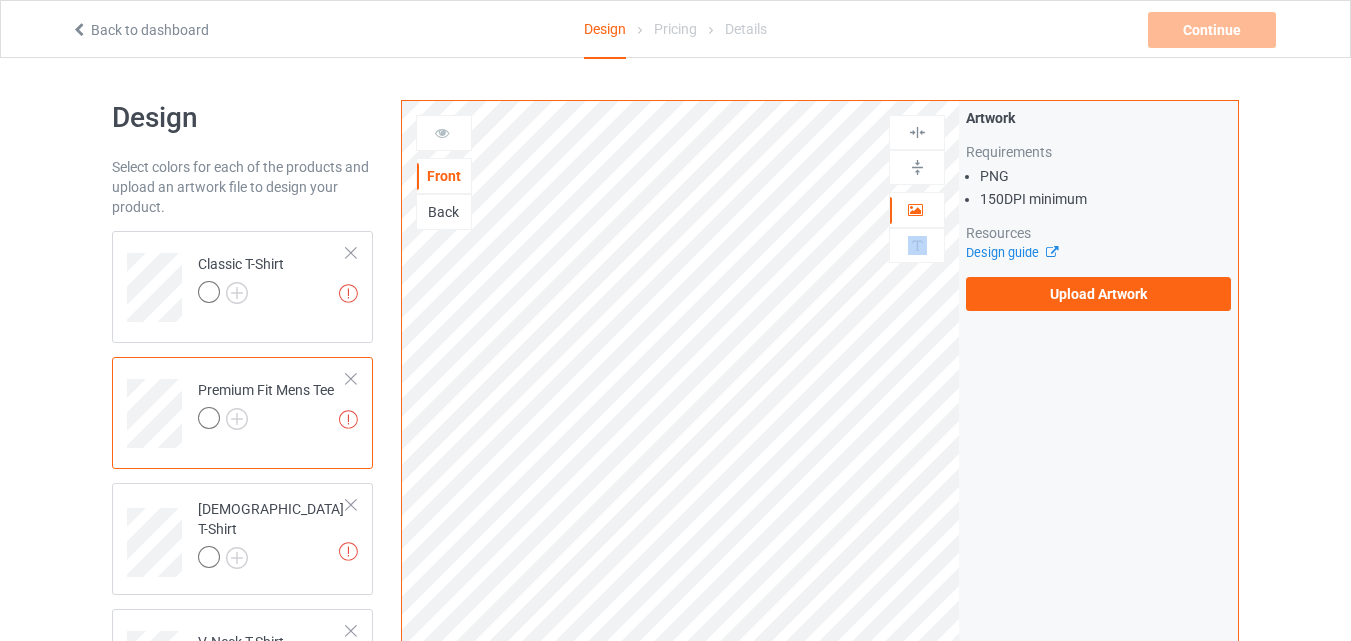 click on "Artwork" at bounding box center [917, 210] 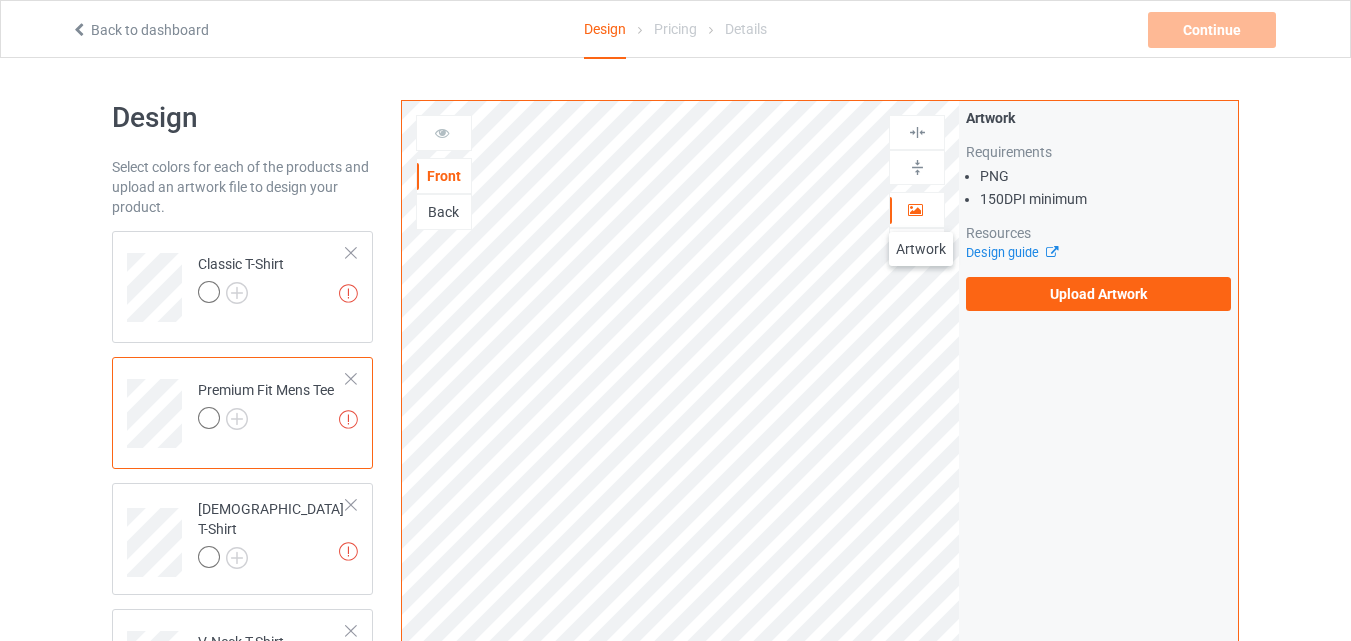 copy on "Artwork" 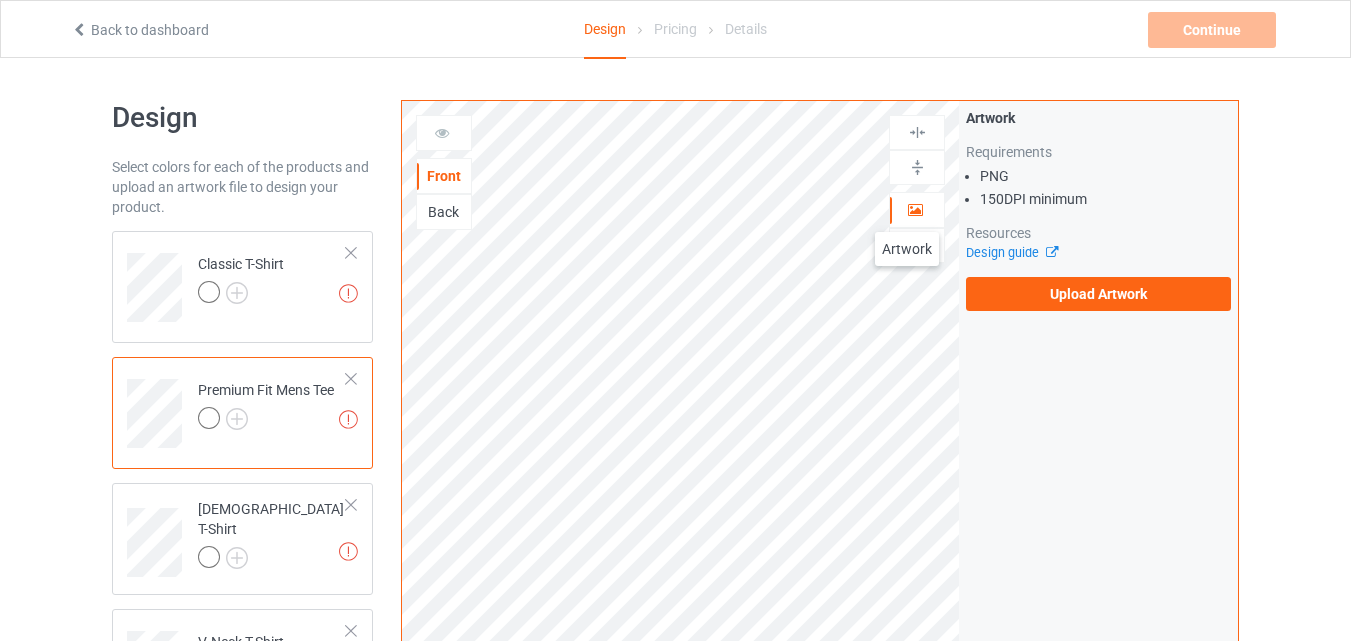click at bounding box center [915, 207] 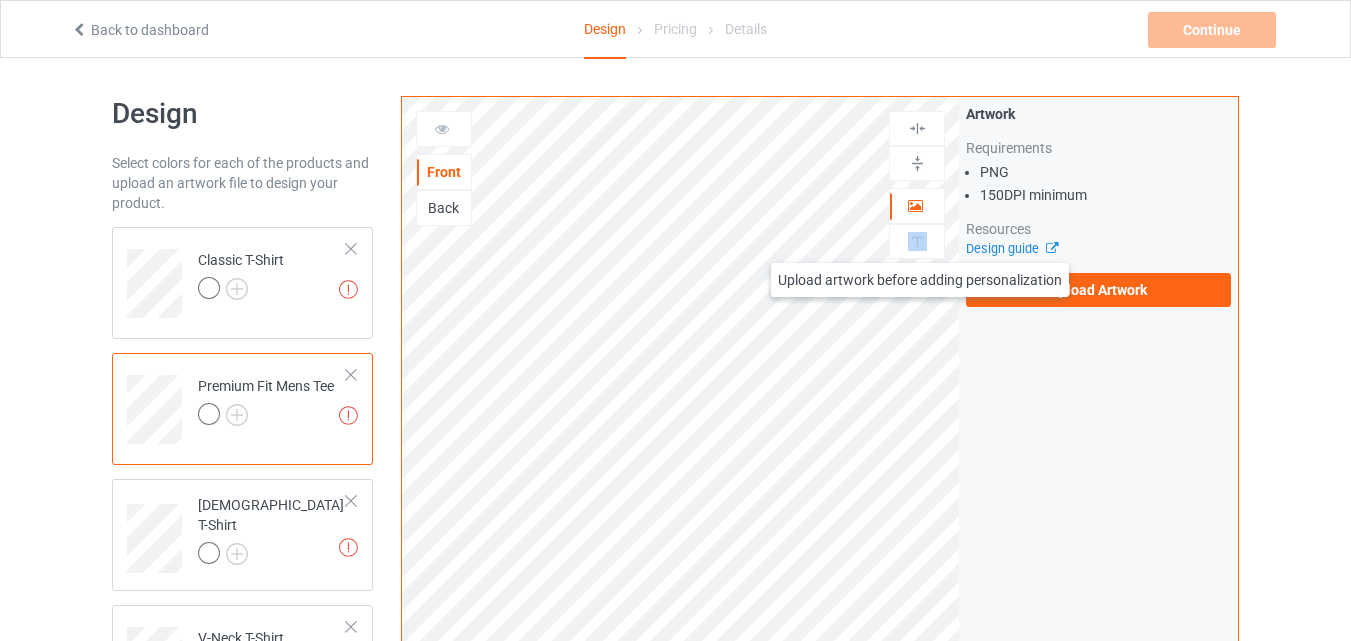 scroll, scrollTop: 0, scrollLeft: 0, axis: both 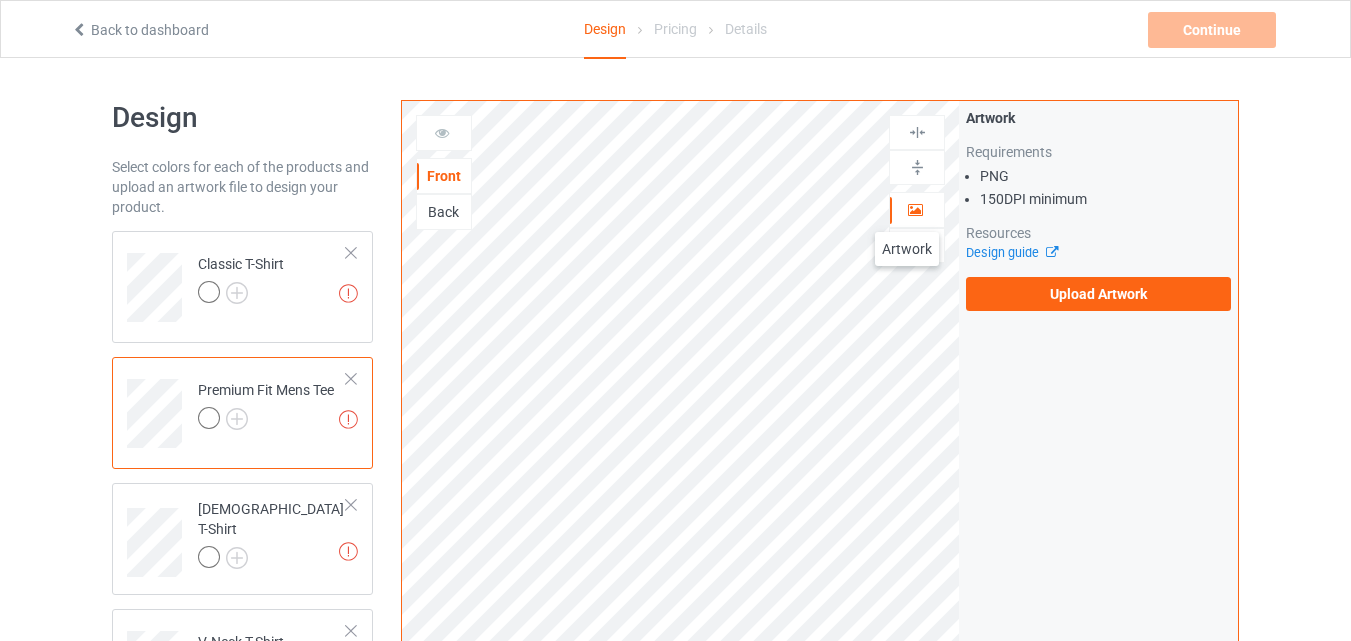 click at bounding box center [915, 207] 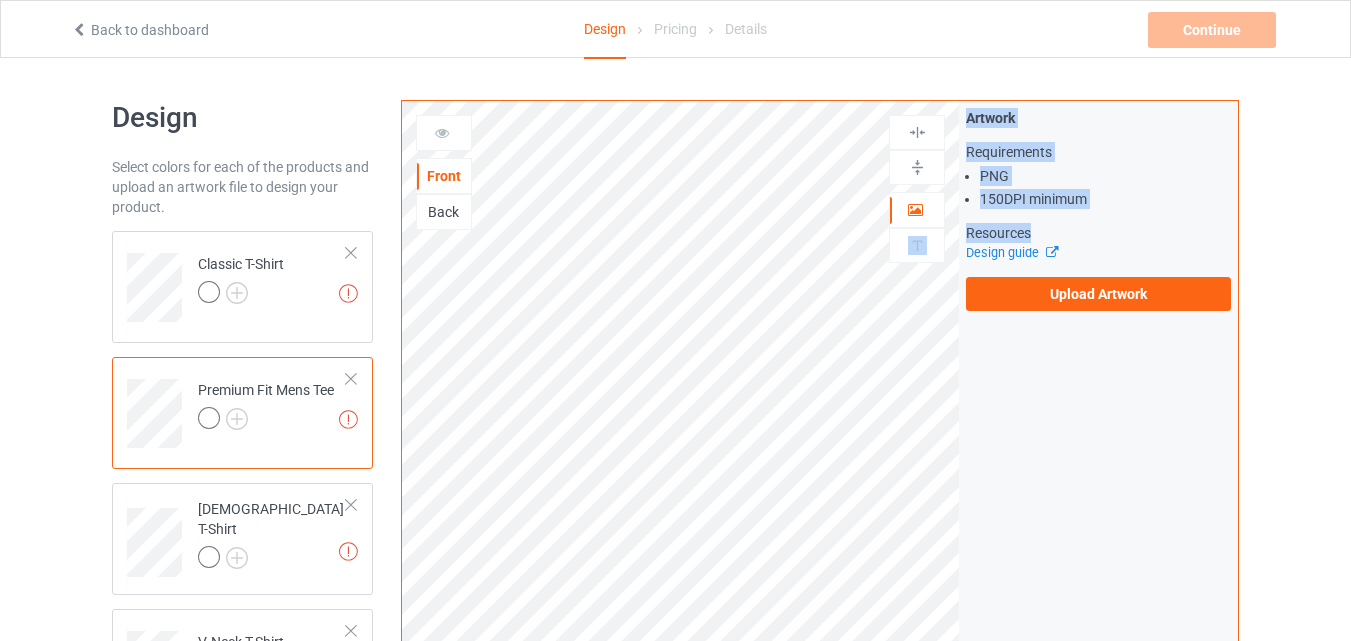 drag, startPoint x: 907, startPoint y: 212, endPoint x: 1028, endPoint y: 208, distance: 121.0661 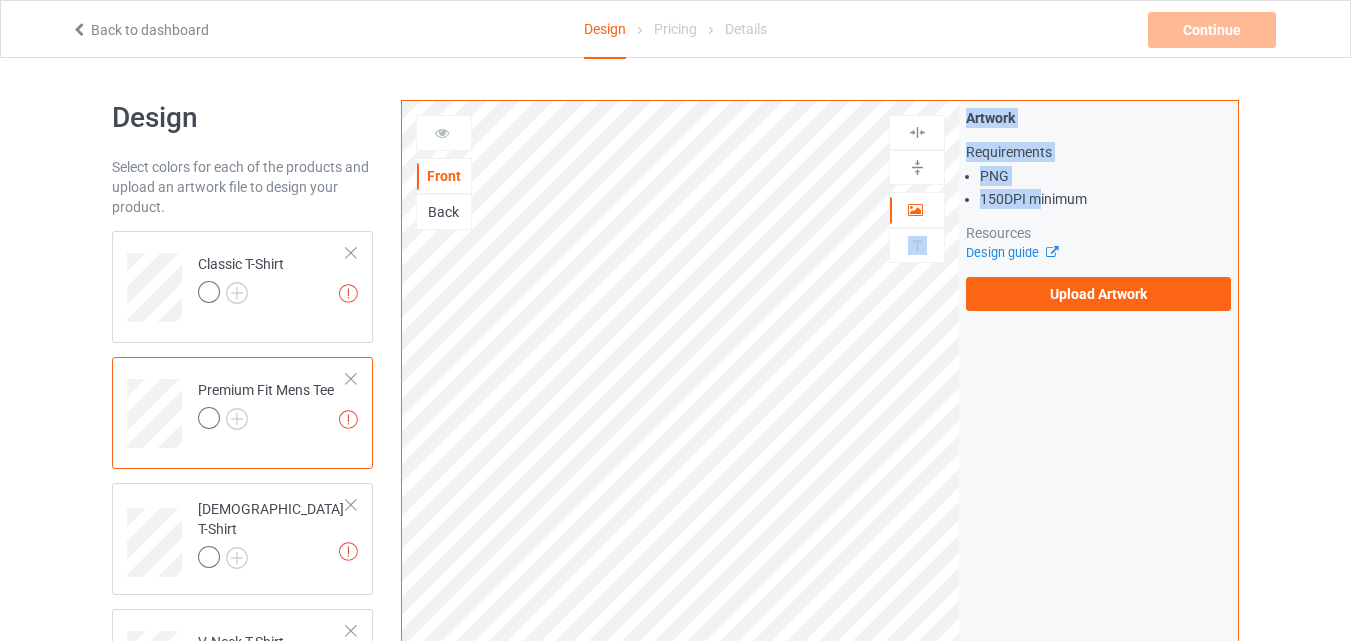click at bounding box center (917, 132) 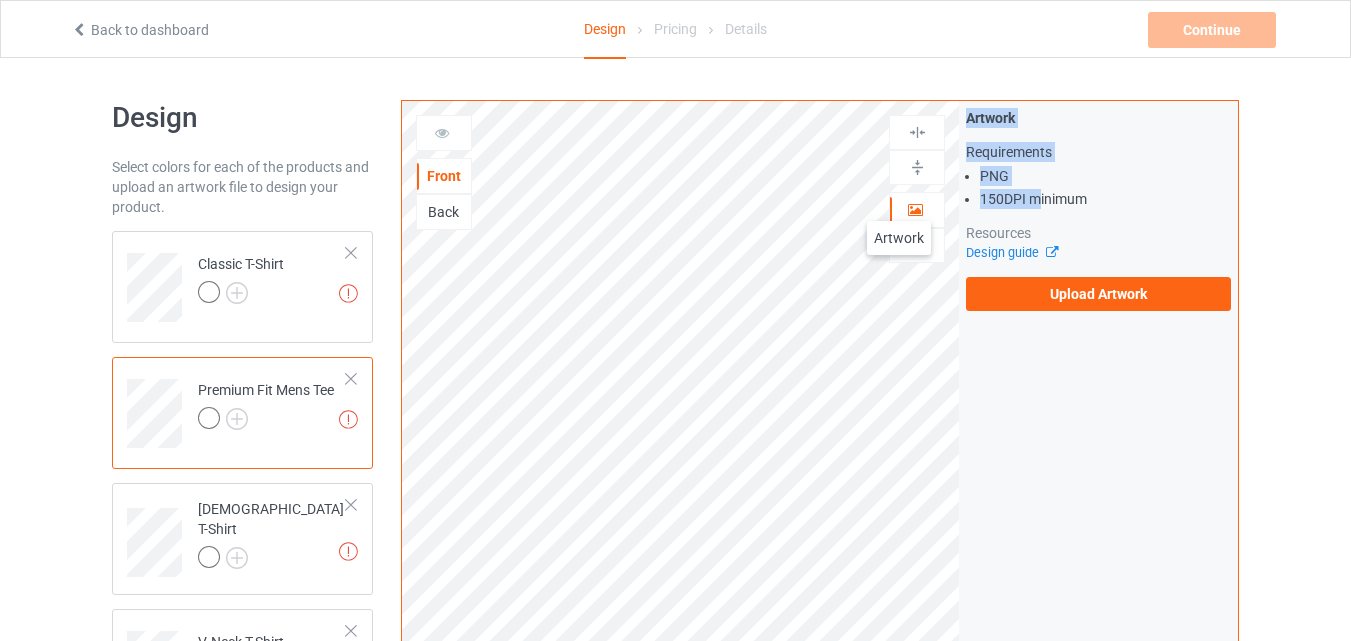 click at bounding box center (917, 210) 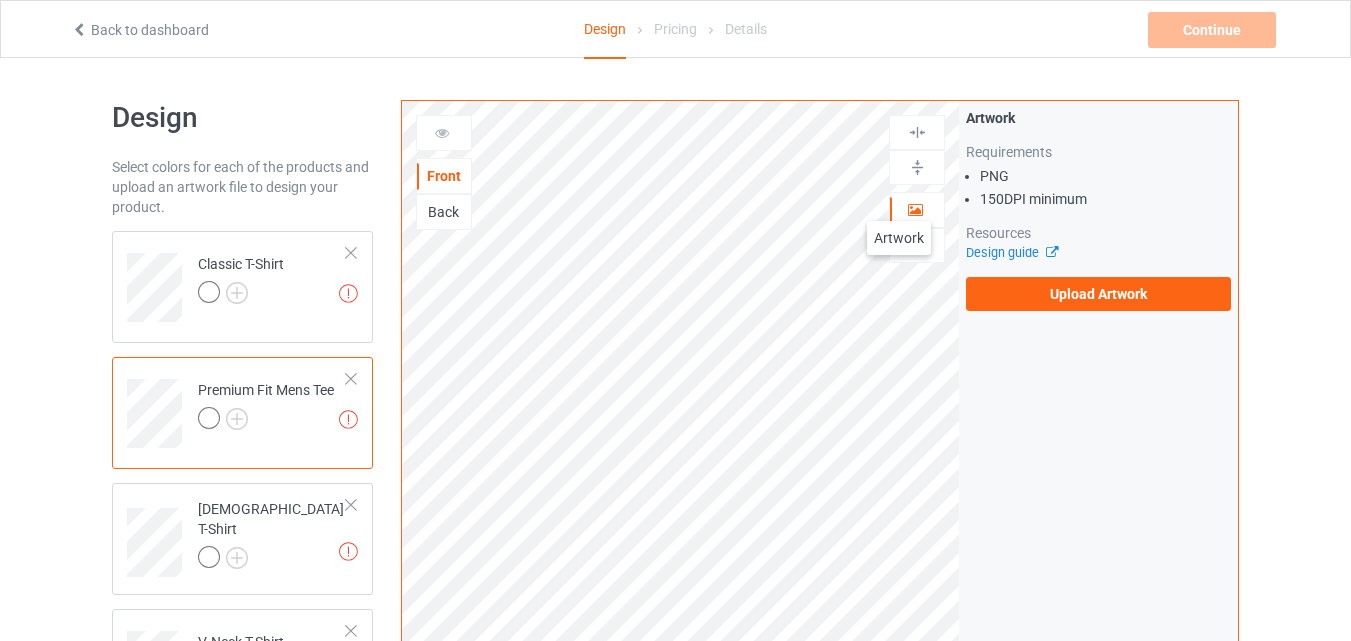 click at bounding box center [917, 210] 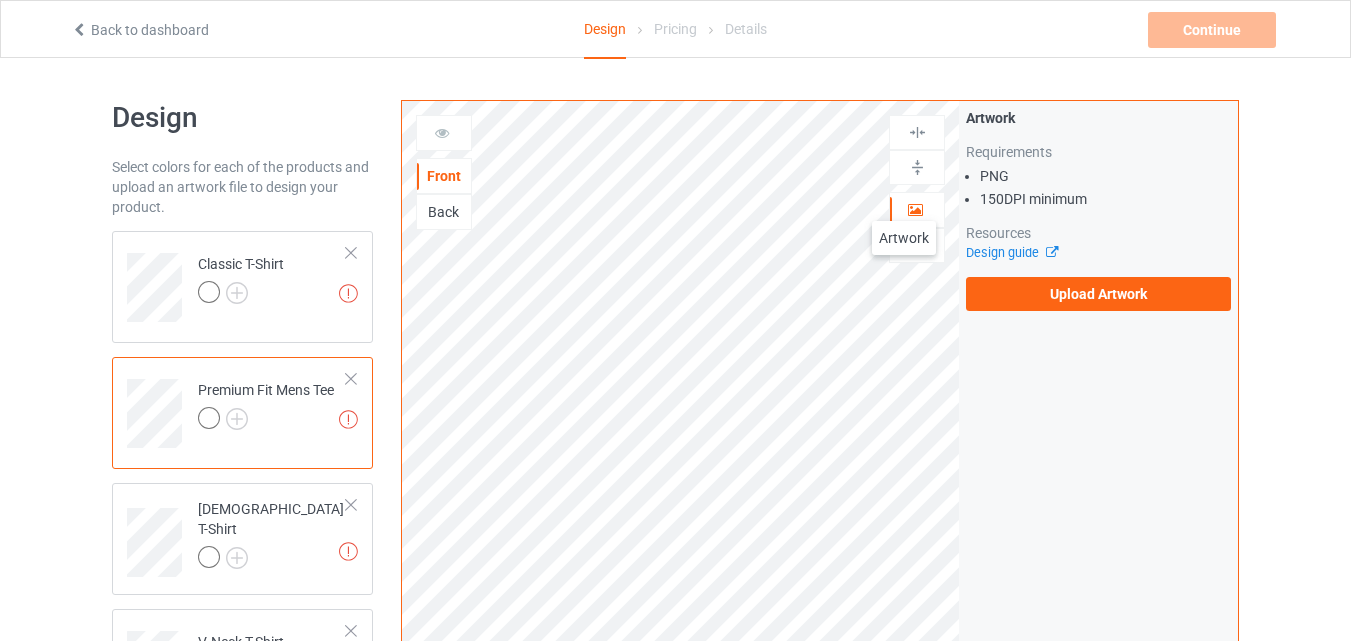 click at bounding box center [917, 210] 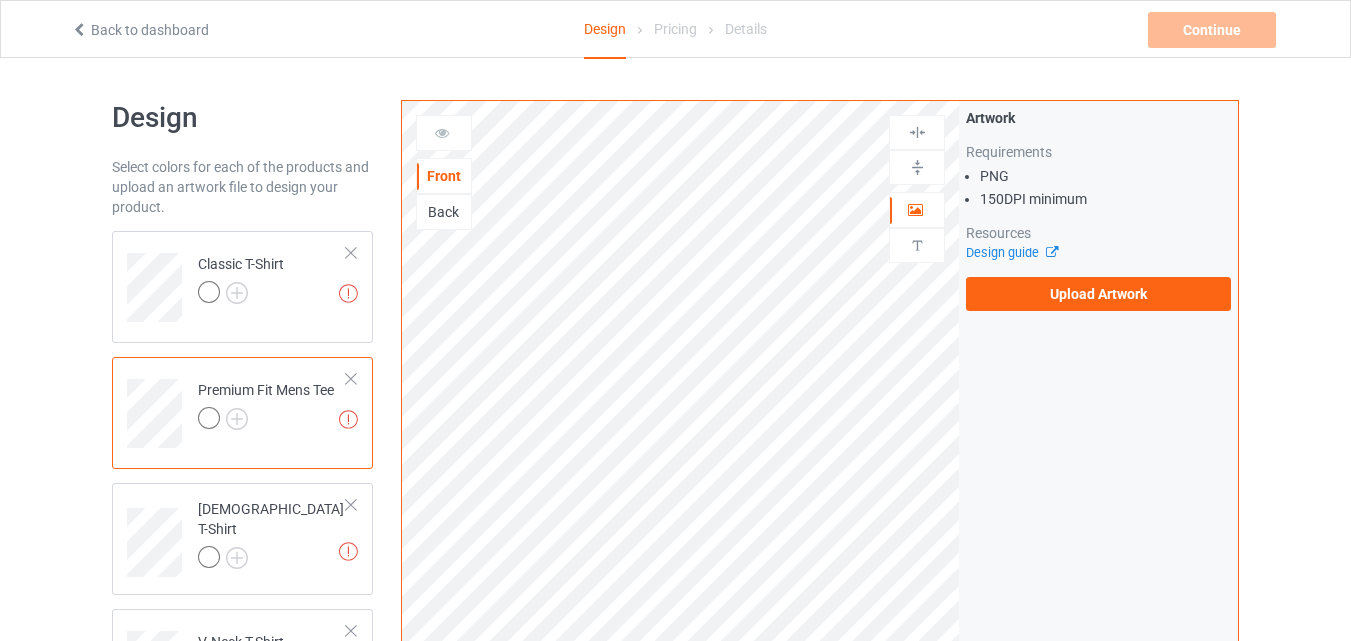 click on "Back" at bounding box center [444, 212] 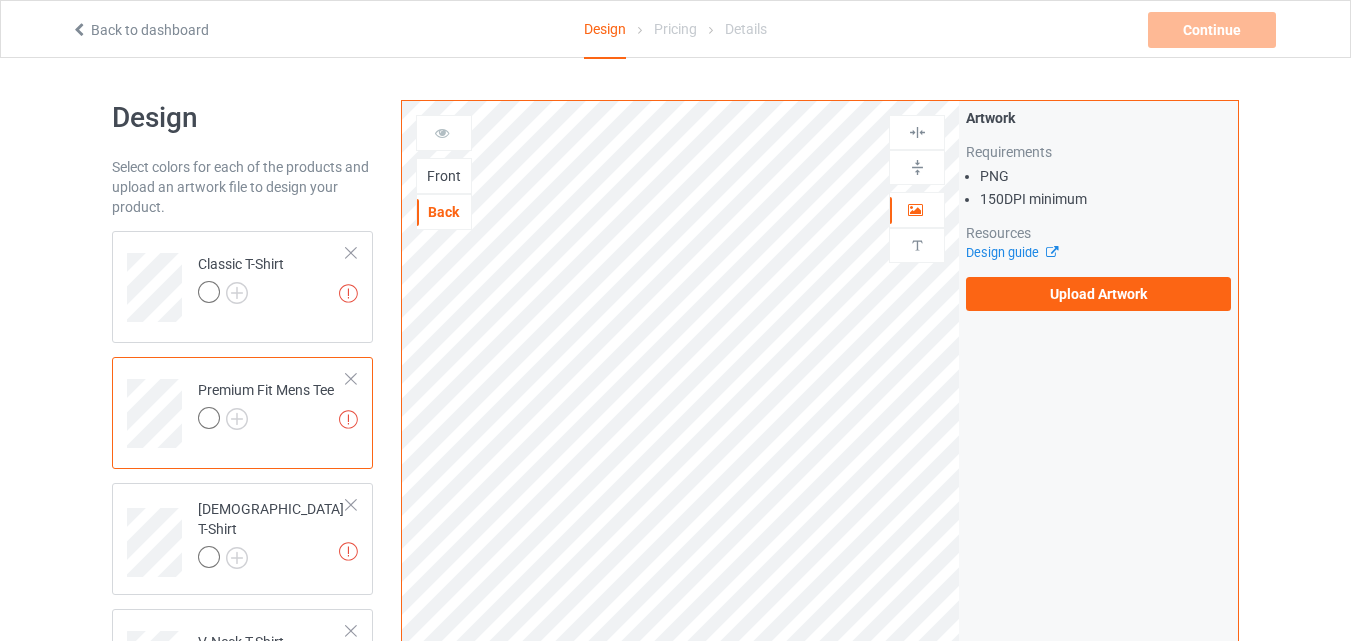 click on "Front" at bounding box center [444, 176] 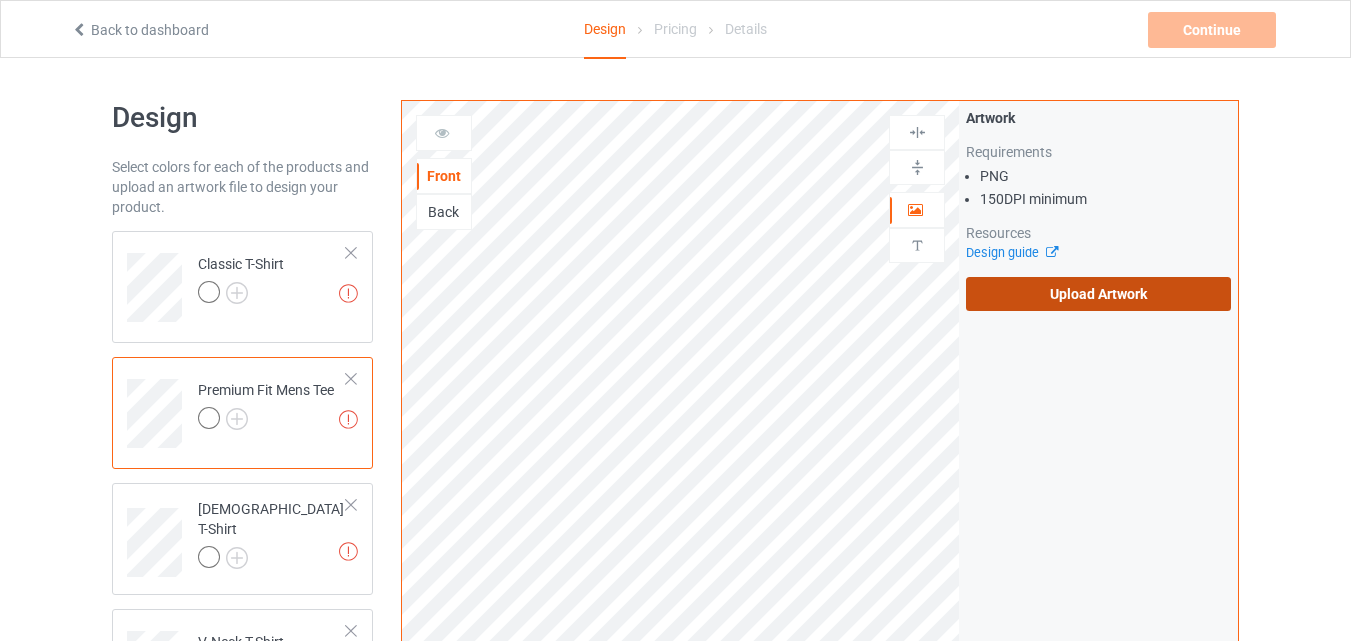 click on "Upload Artwork" at bounding box center (1098, 294) 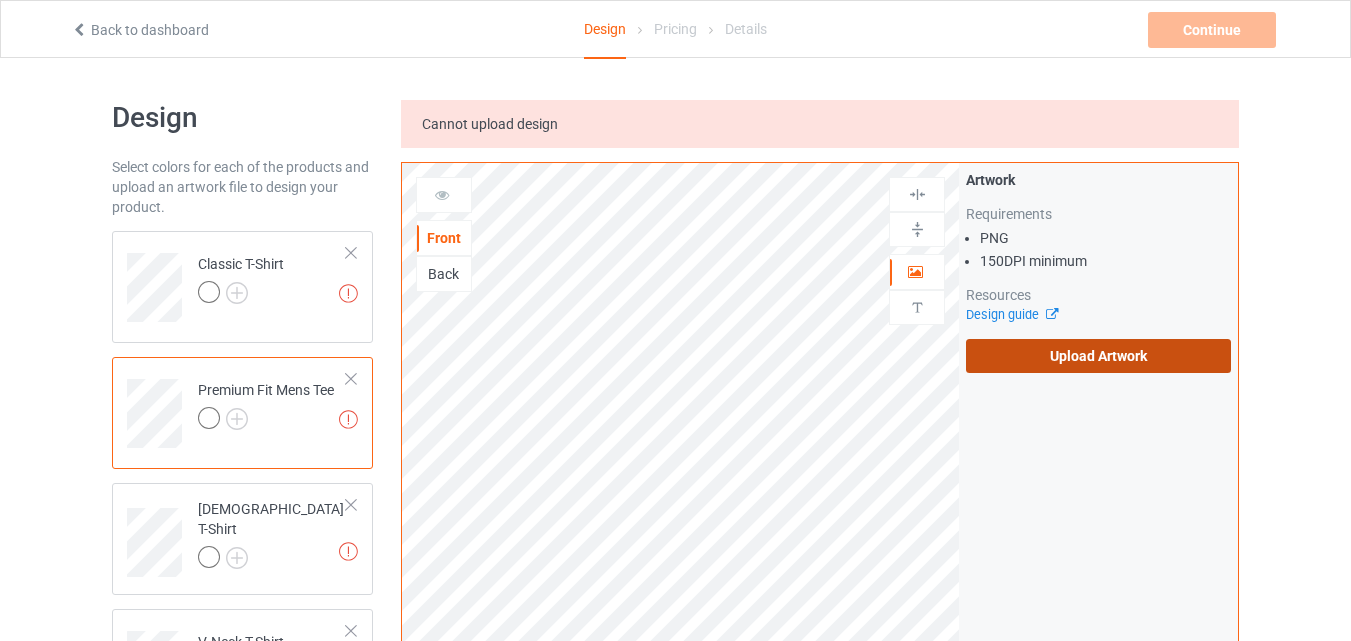 click on "Upload Artwork" at bounding box center [1098, 356] 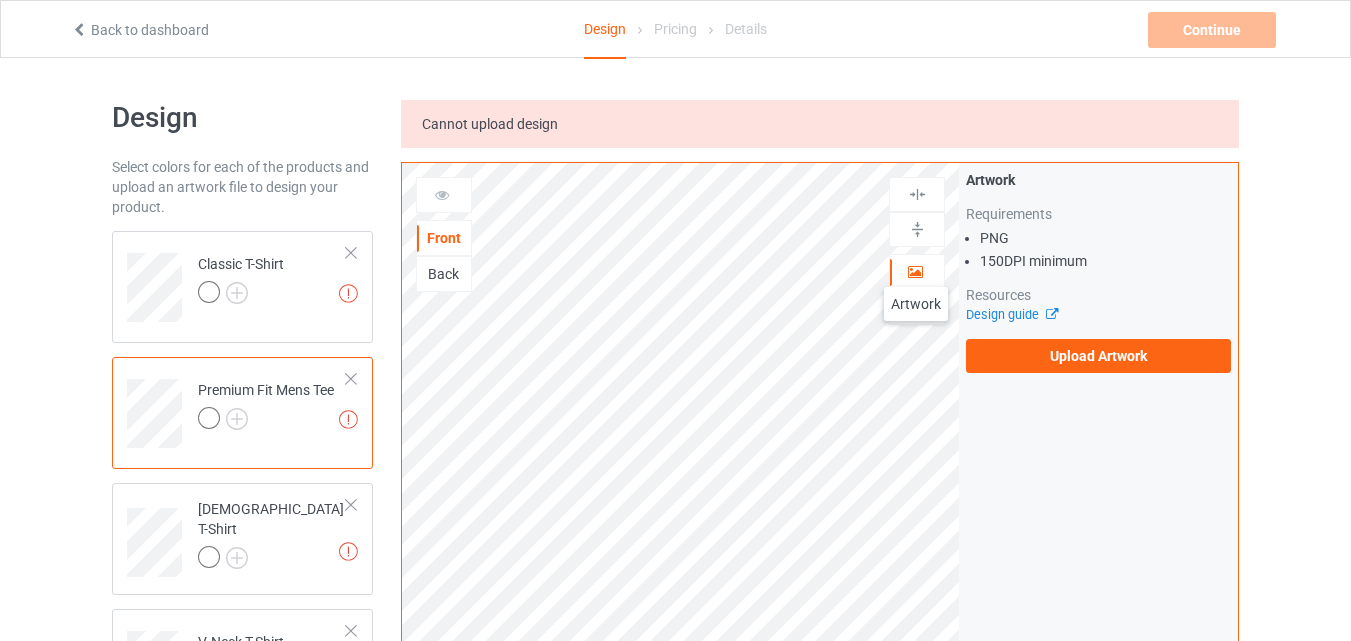 click at bounding box center [915, 269] 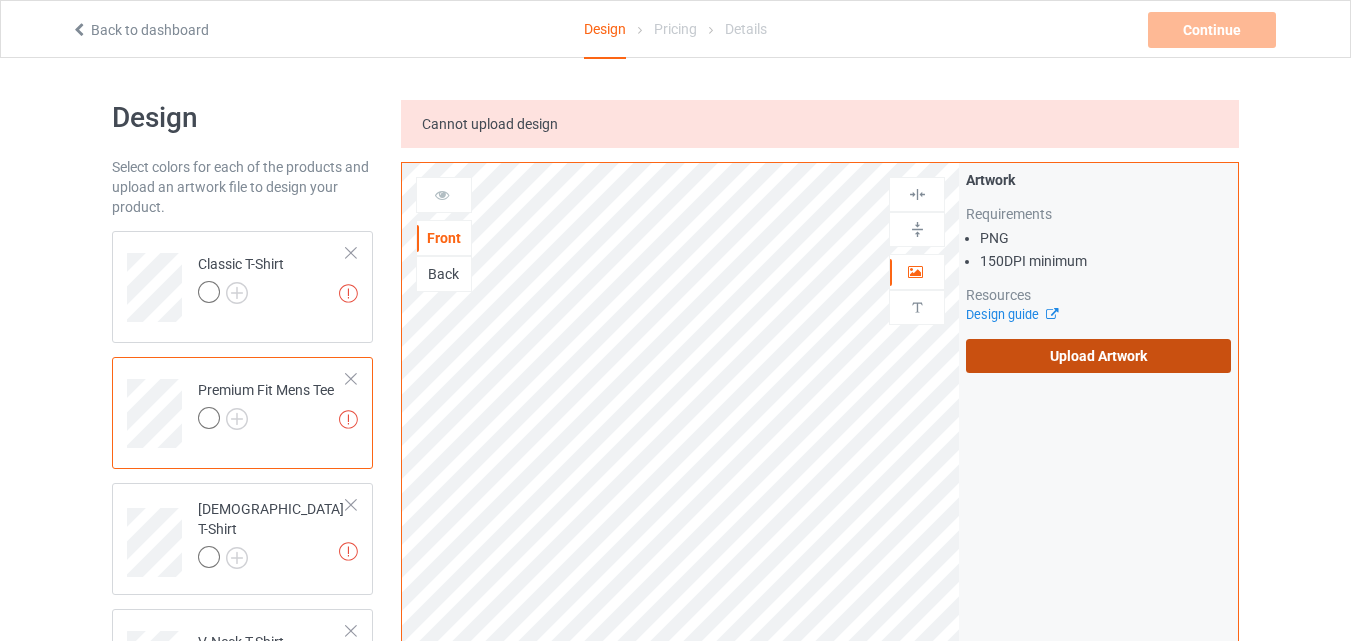 click on "Upload Artwork" at bounding box center [1098, 356] 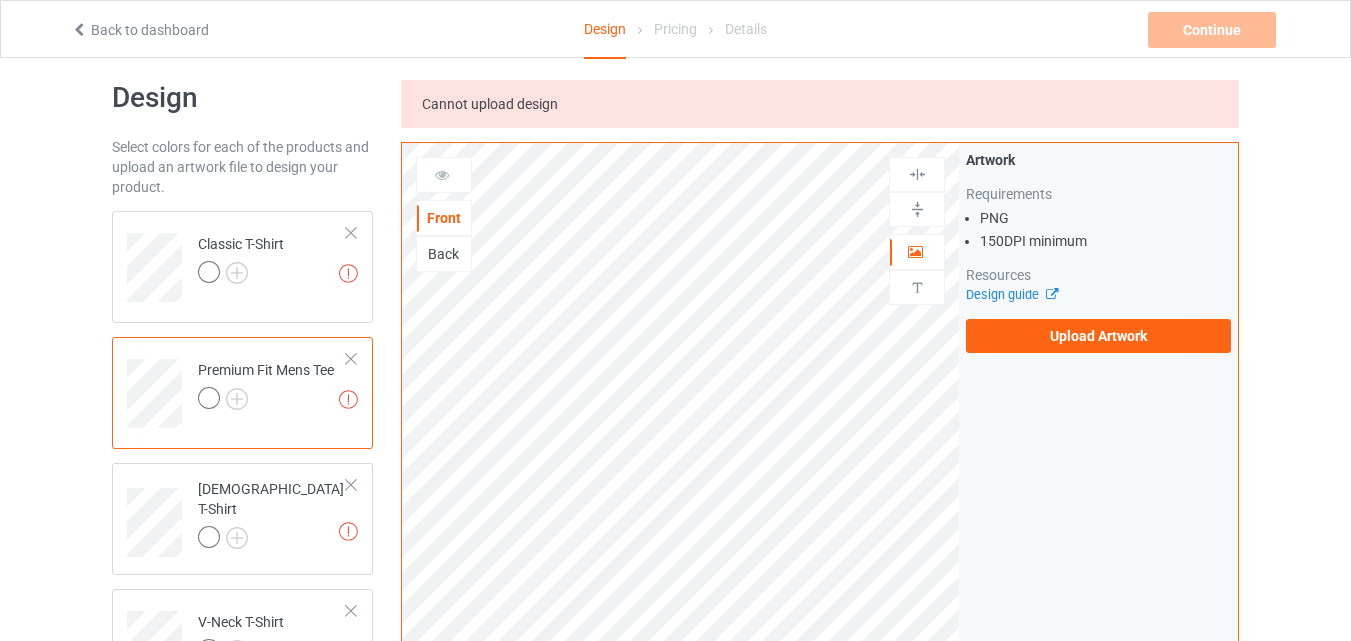 scroll, scrollTop: 31, scrollLeft: 0, axis: vertical 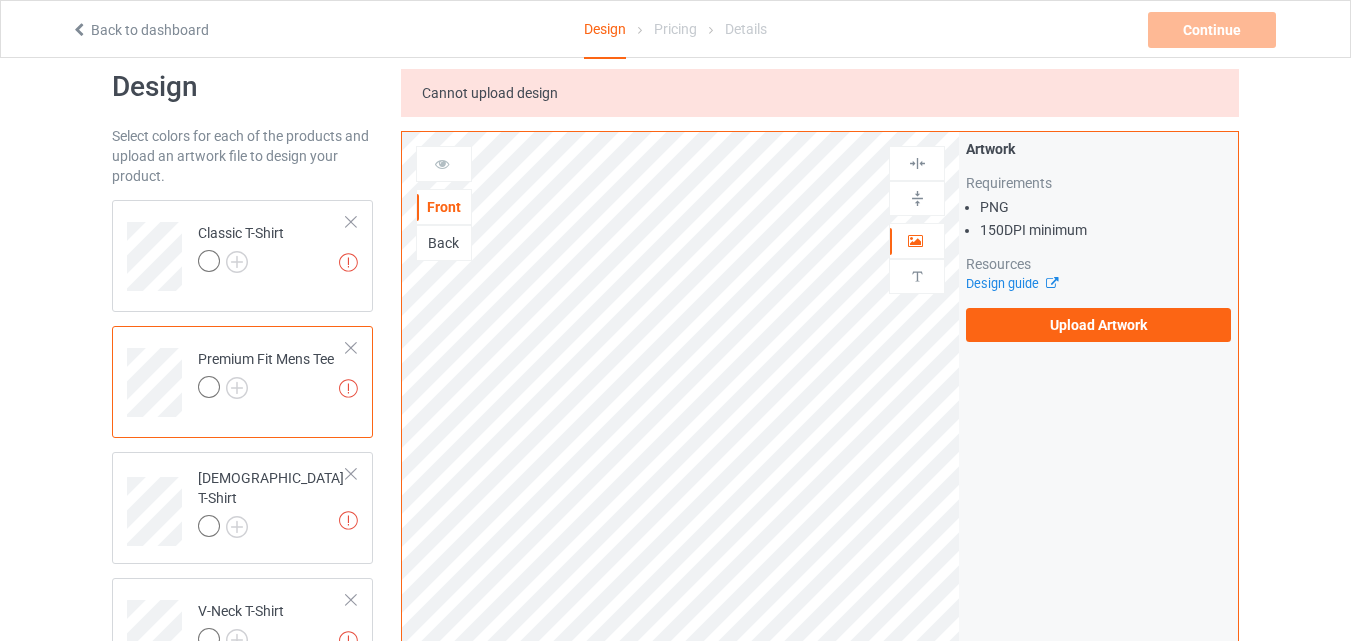 click on "150  DPI minimum" at bounding box center (1105, 230) 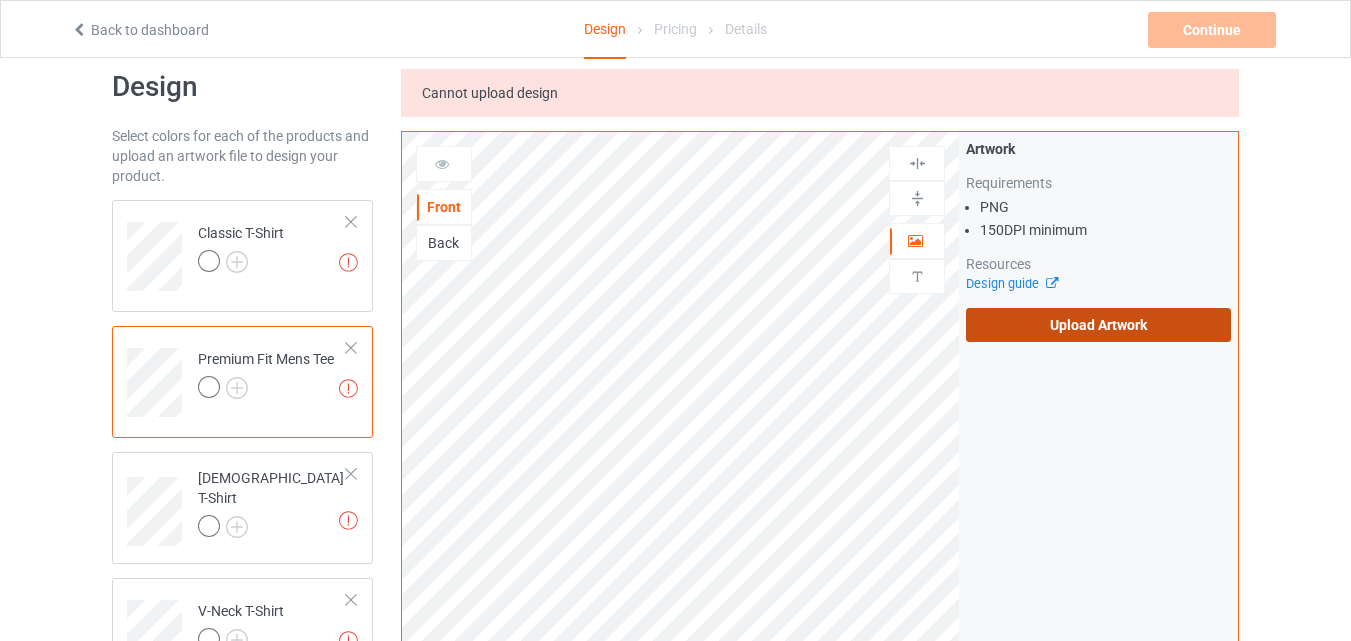 click on "Upload Artwork" at bounding box center [1098, 325] 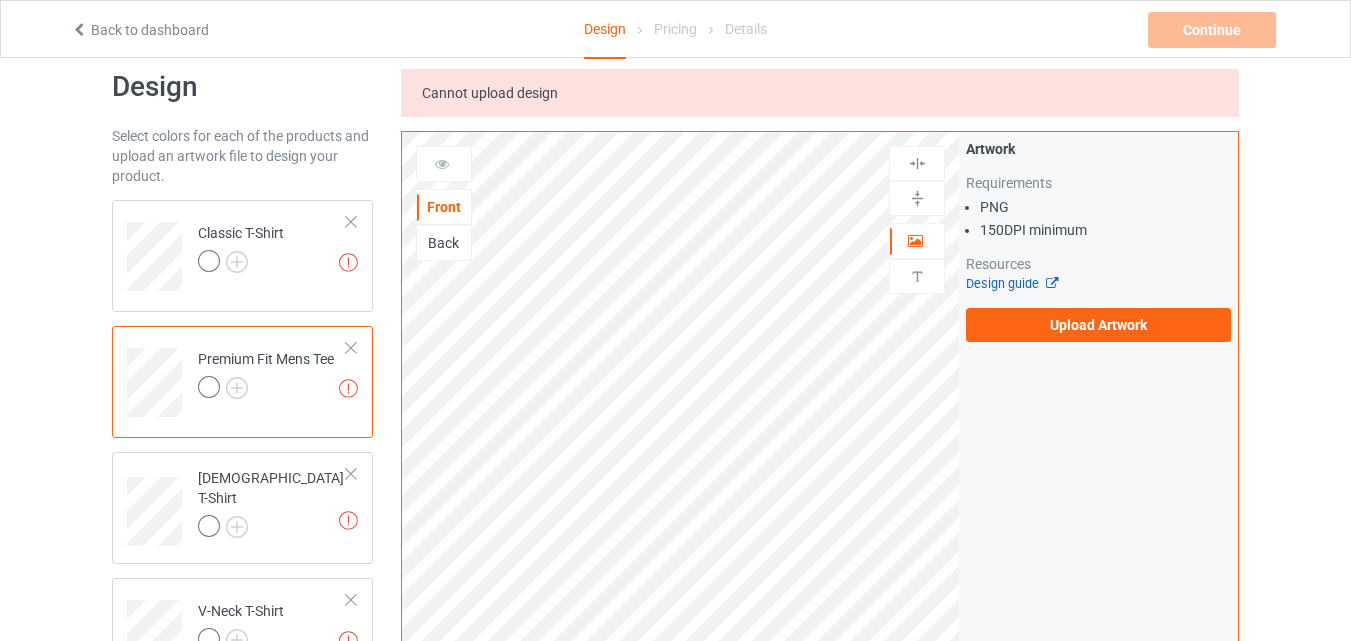 click on "Design guide" at bounding box center [1011, 283] 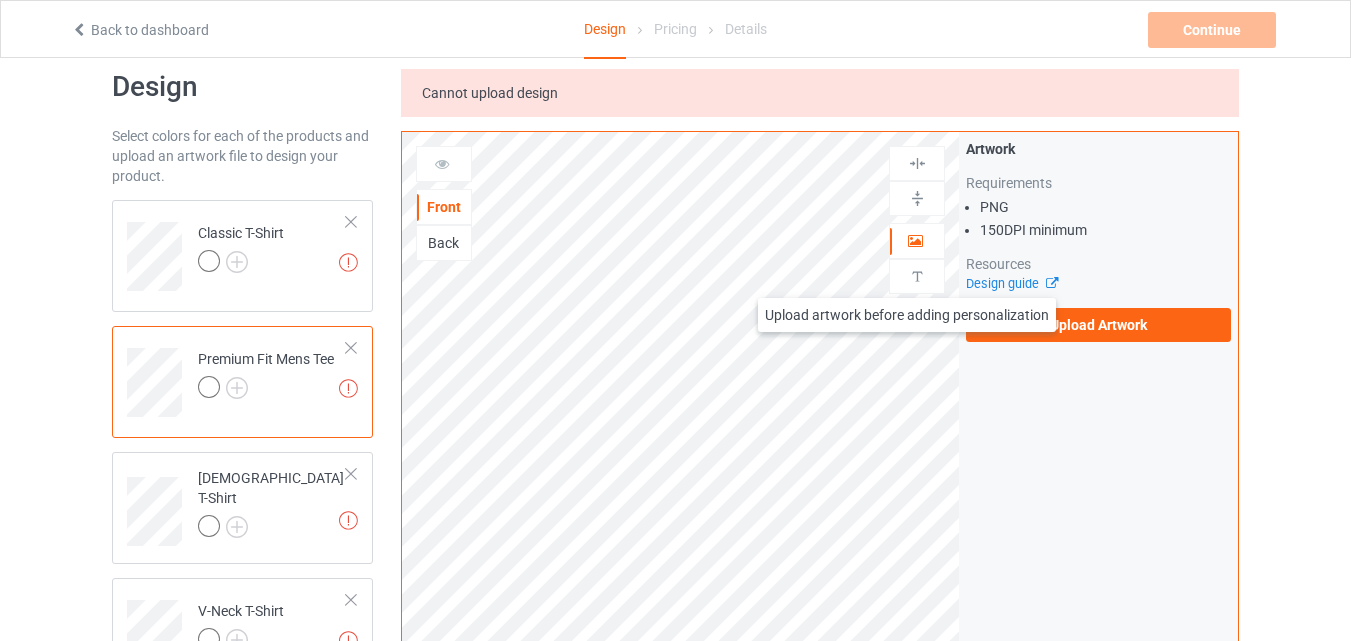 click at bounding box center [917, 276] 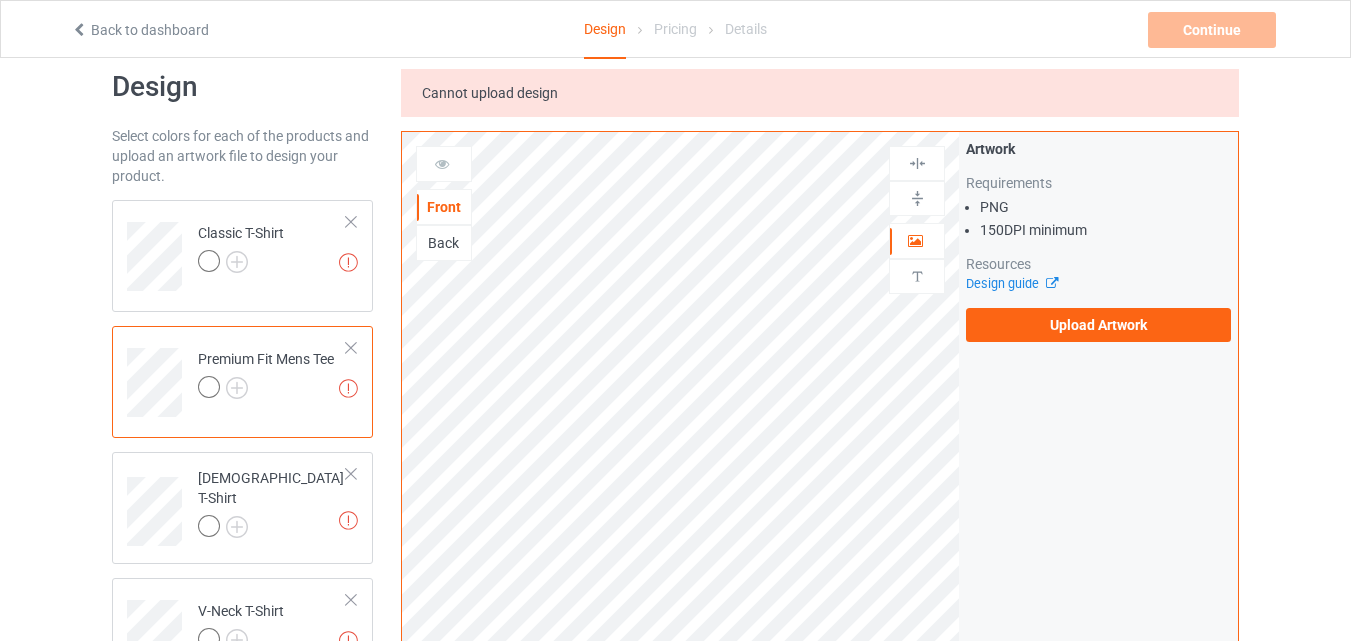 click on "Pricing" at bounding box center (675, 29) 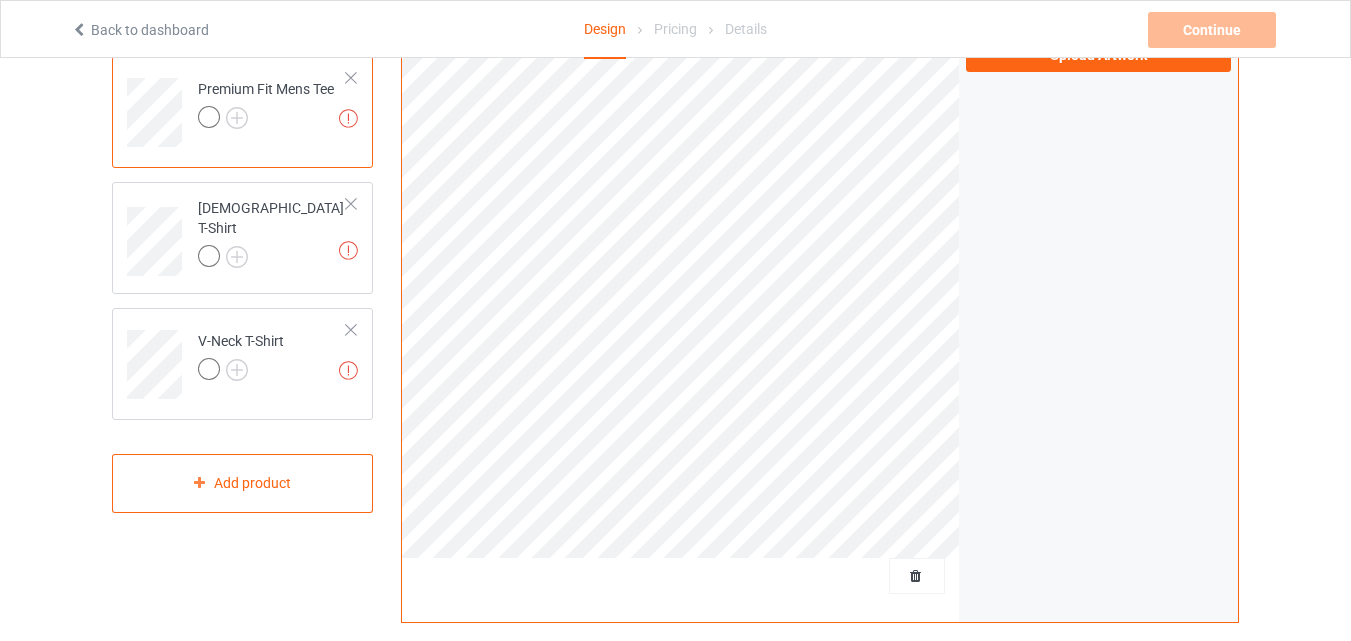 scroll, scrollTop: 306, scrollLeft: 0, axis: vertical 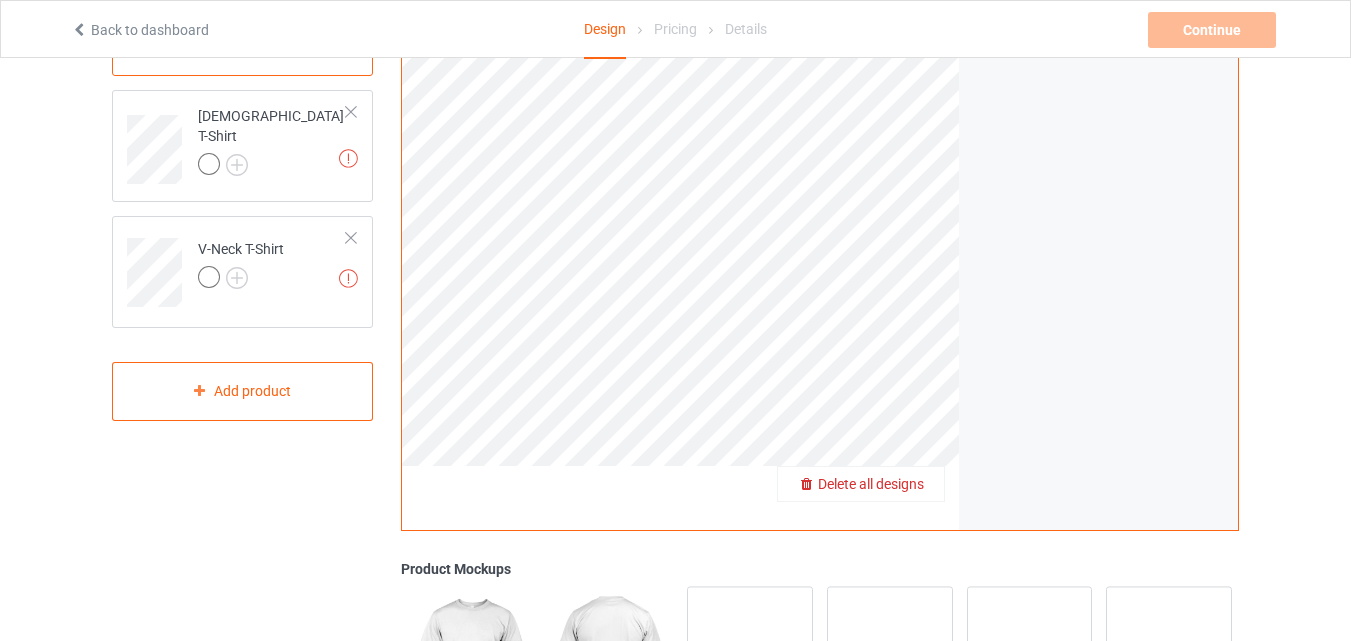 click on "Delete all designs" at bounding box center (871, 484) 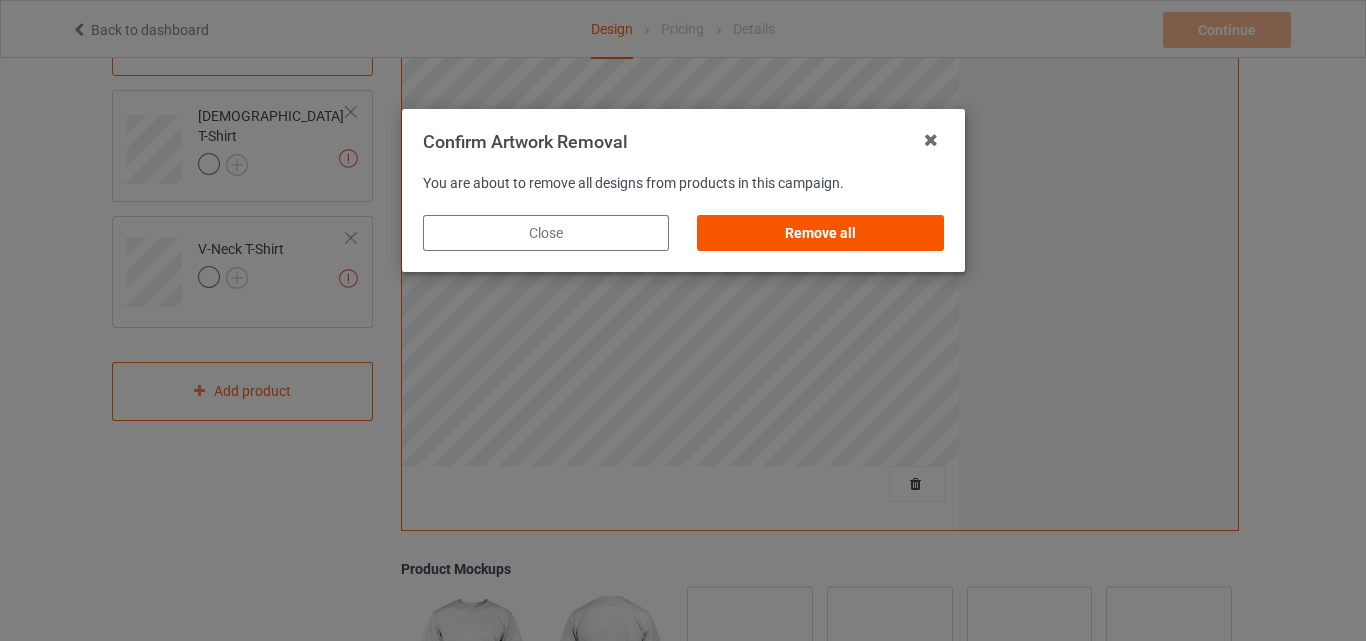 click on "Remove all" at bounding box center (820, 233) 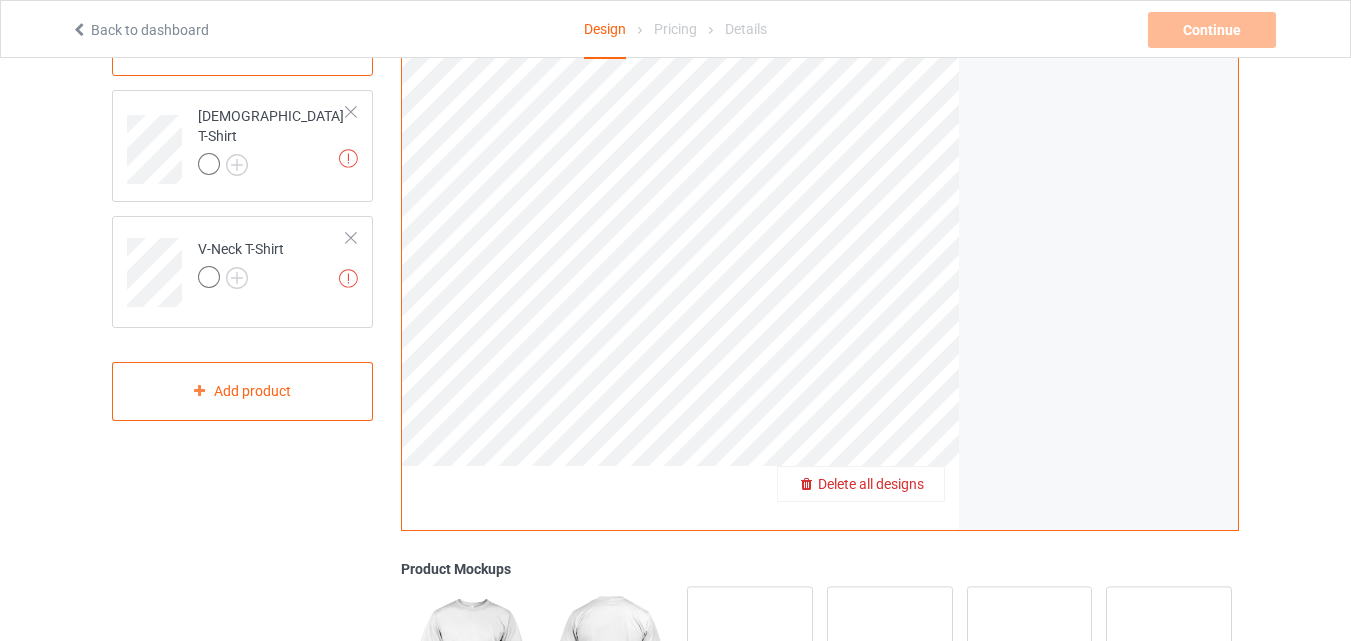 click on "Delete all designs" at bounding box center (871, 484) 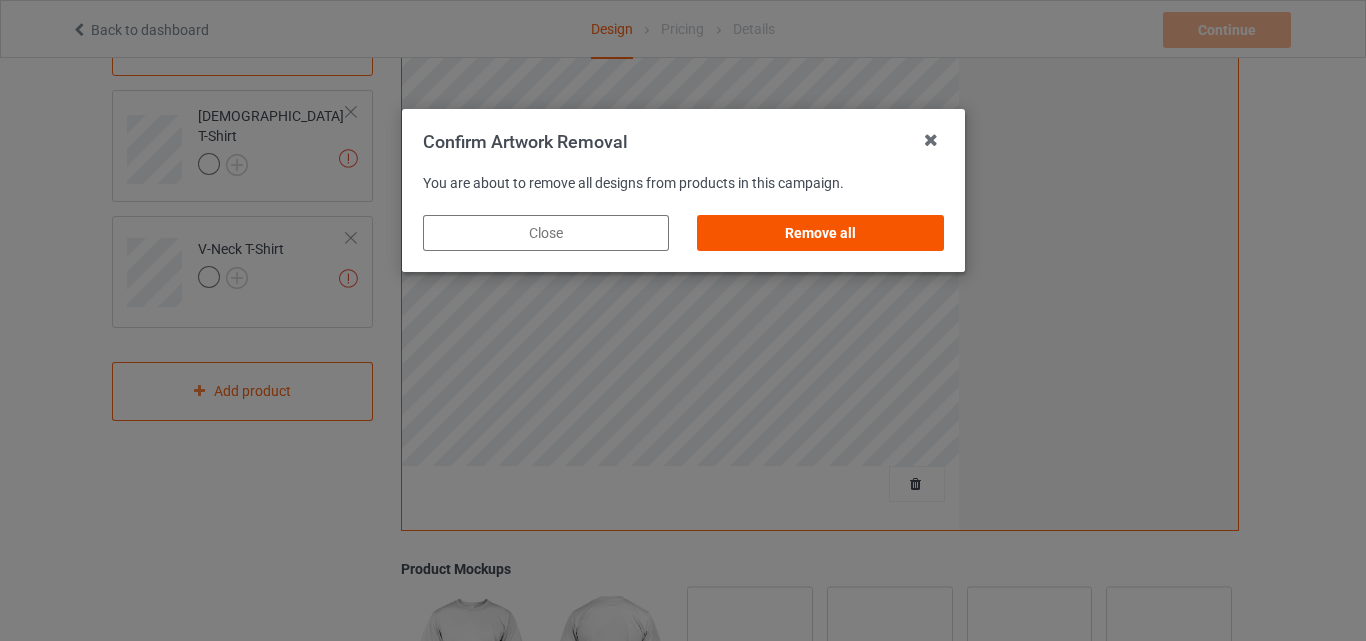 click on "Remove all" at bounding box center [820, 233] 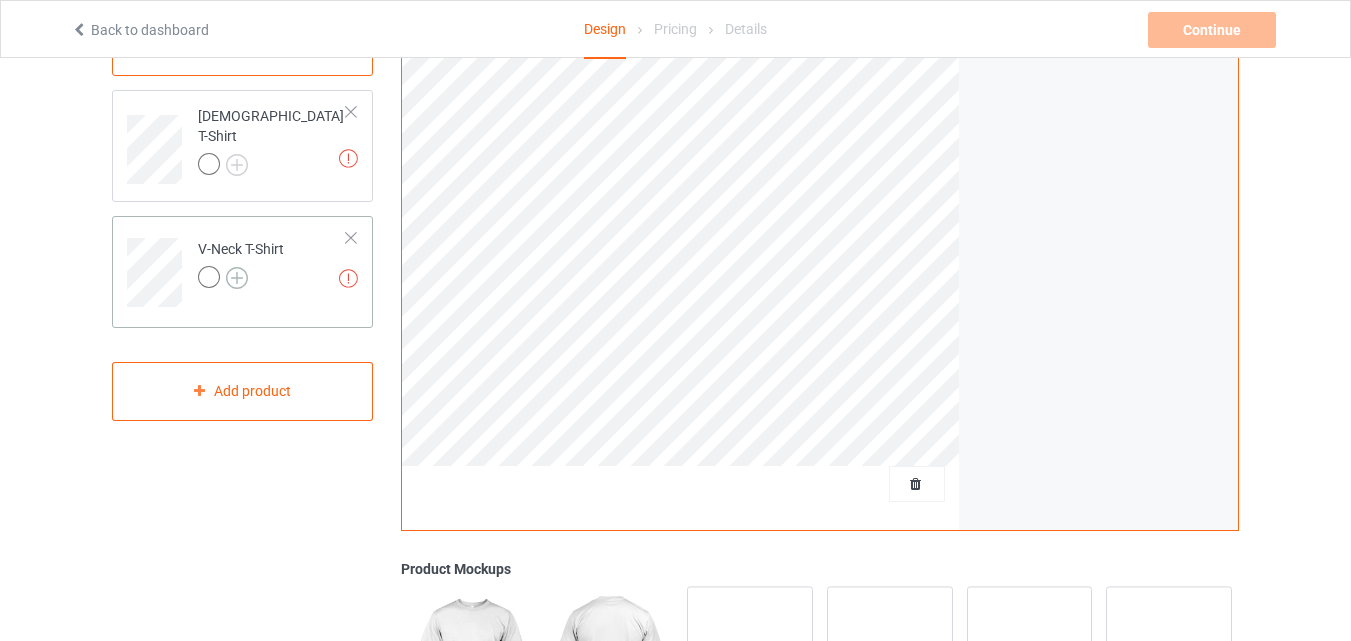 click at bounding box center [237, 278] 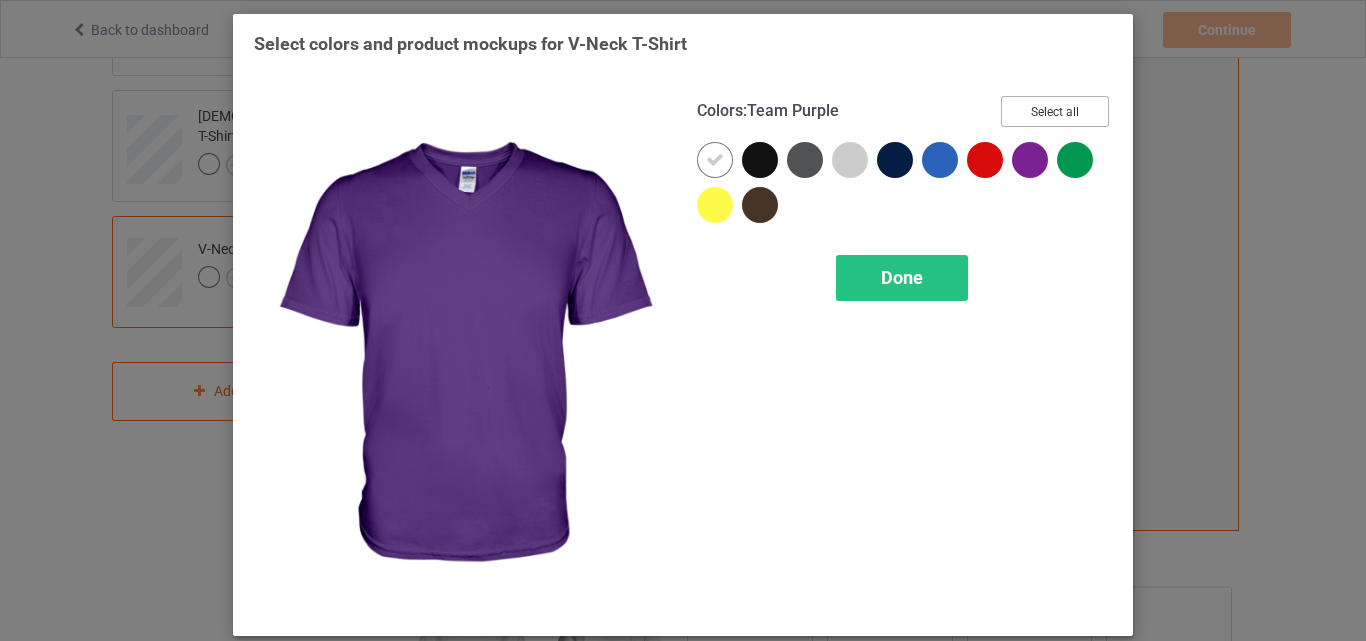 click on "Select all" at bounding box center [1055, 111] 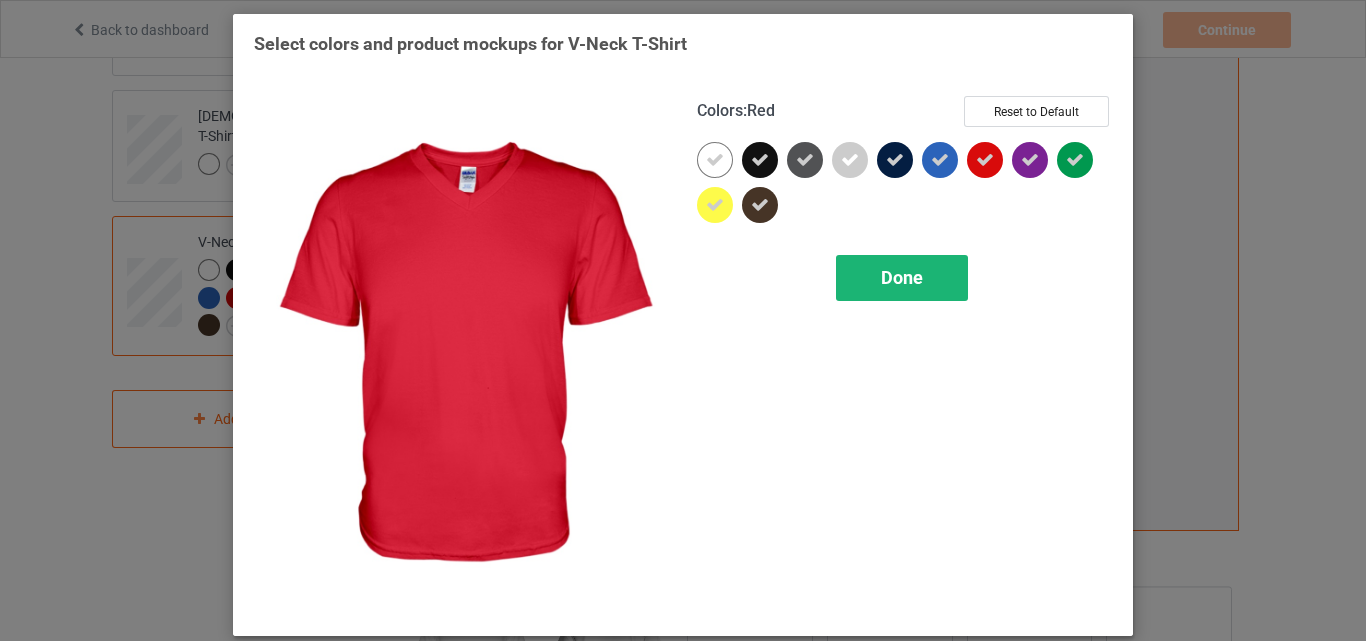 click on "Done" at bounding box center [902, 277] 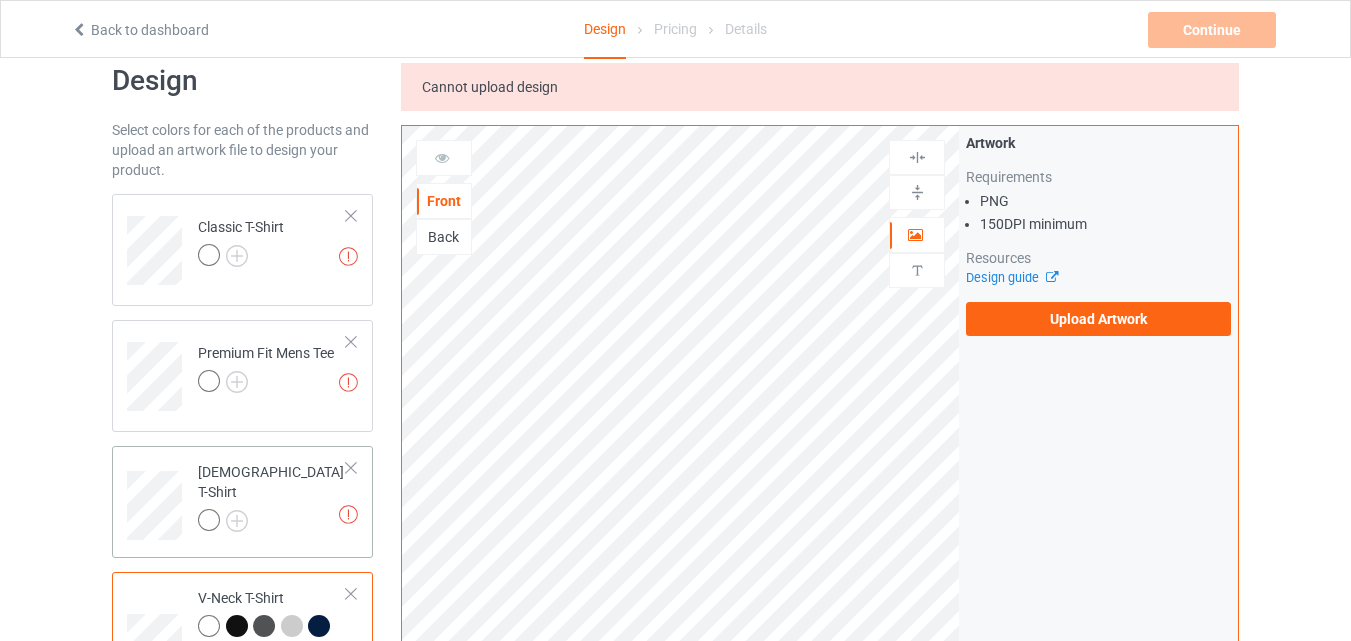 scroll, scrollTop: 40, scrollLeft: 0, axis: vertical 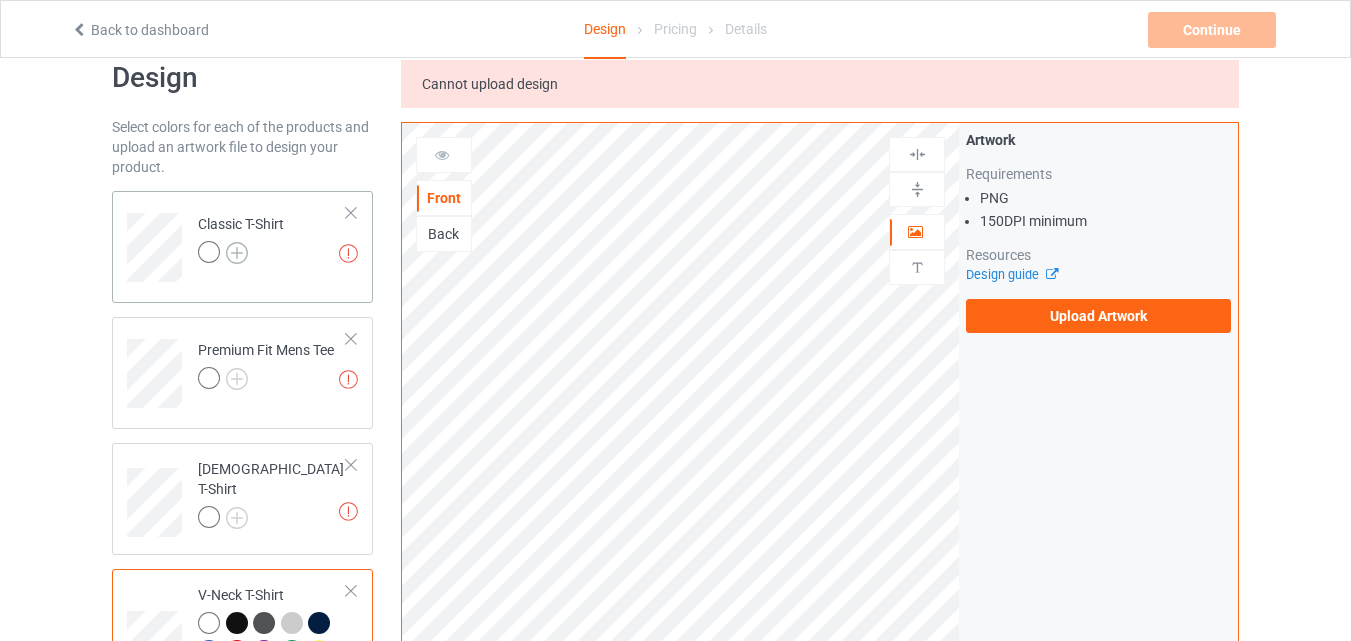 click at bounding box center (237, 253) 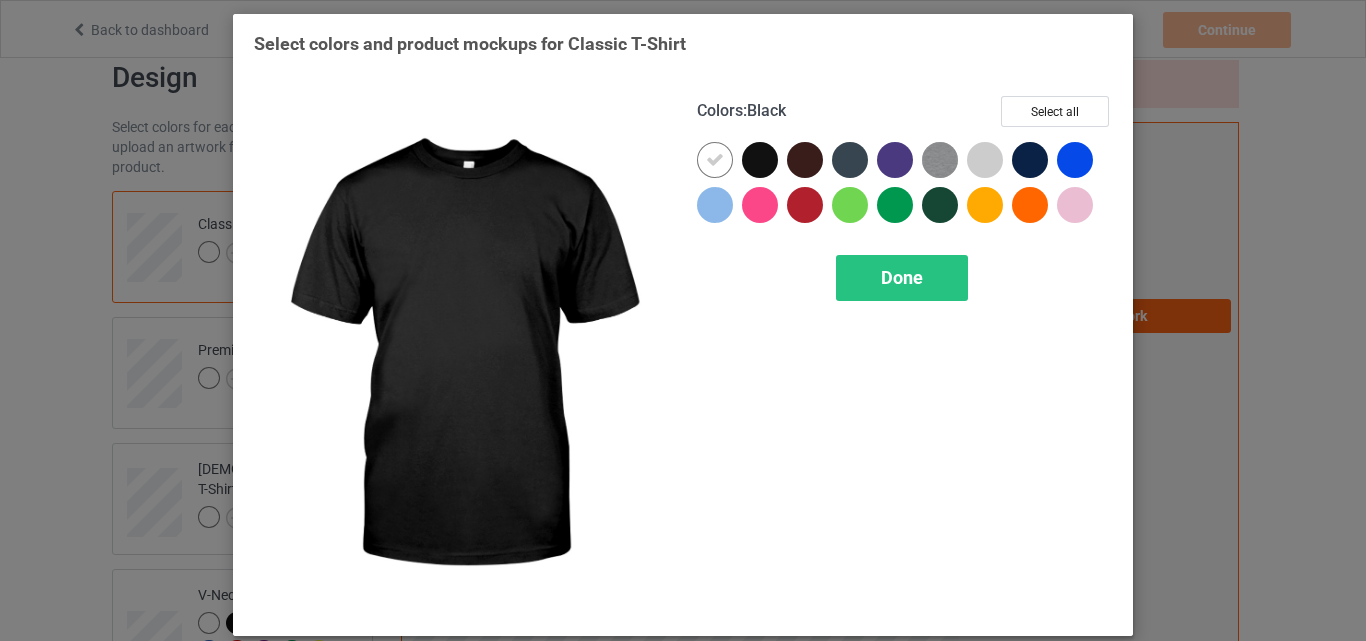 click at bounding box center (760, 160) 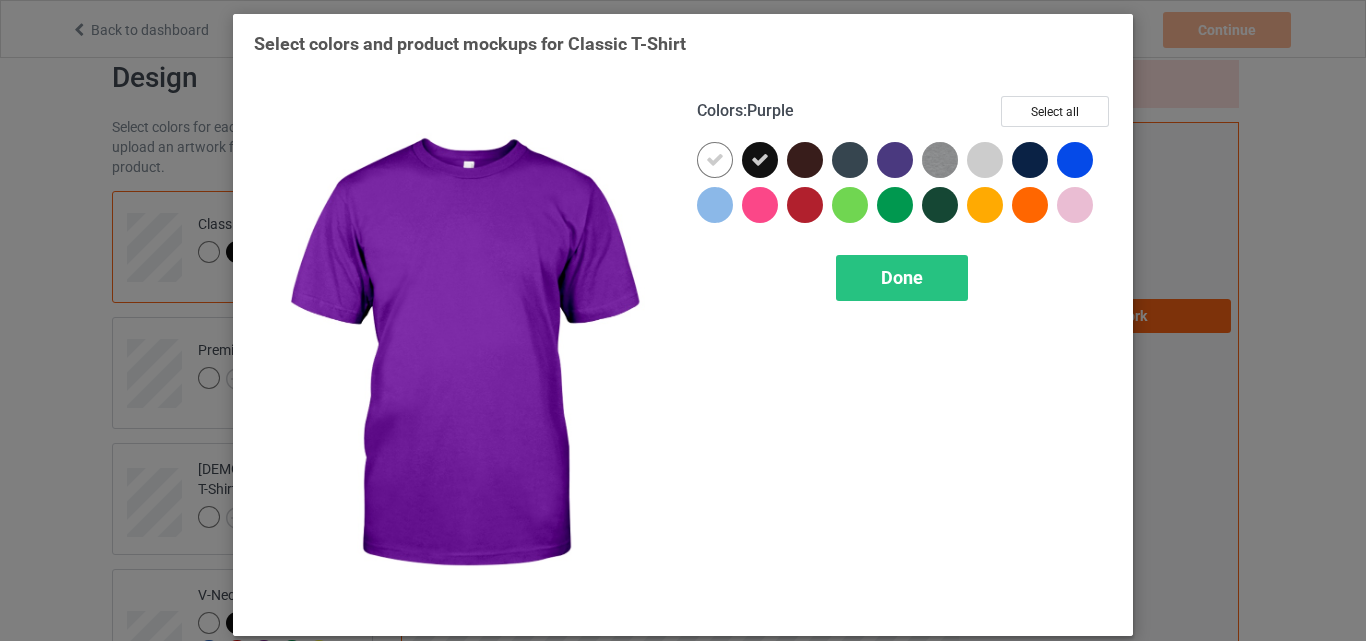 click at bounding box center [895, 160] 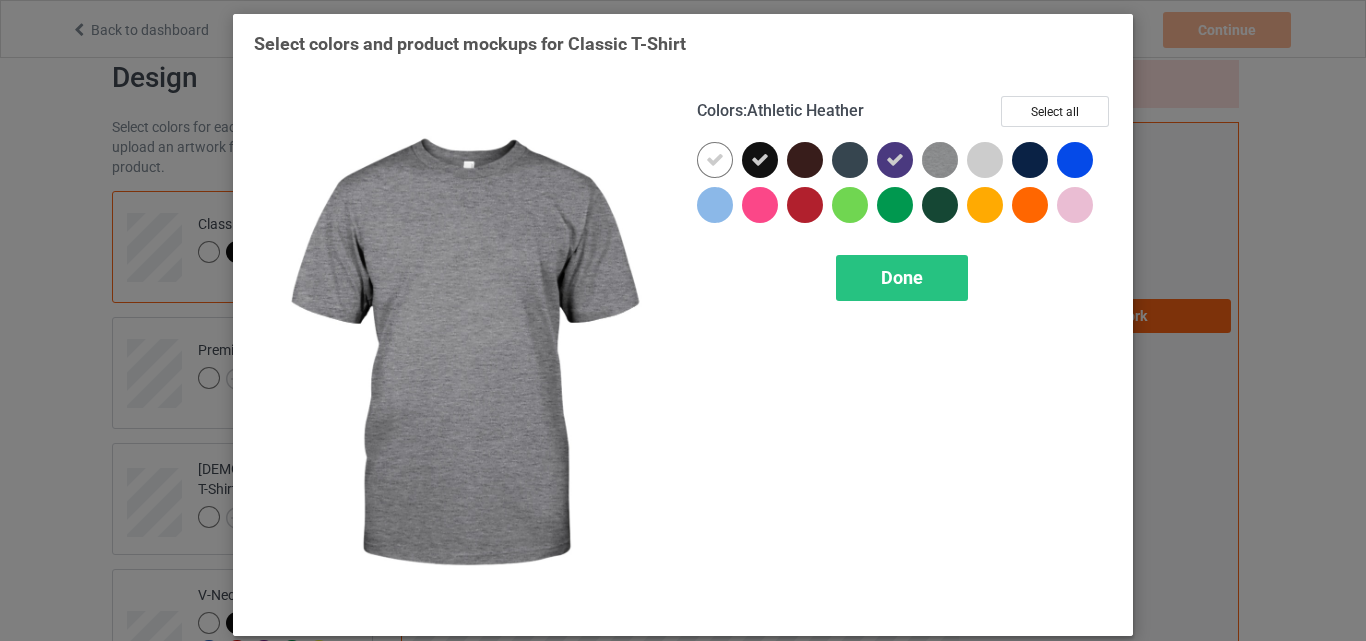 click at bounding box center [940, 160] 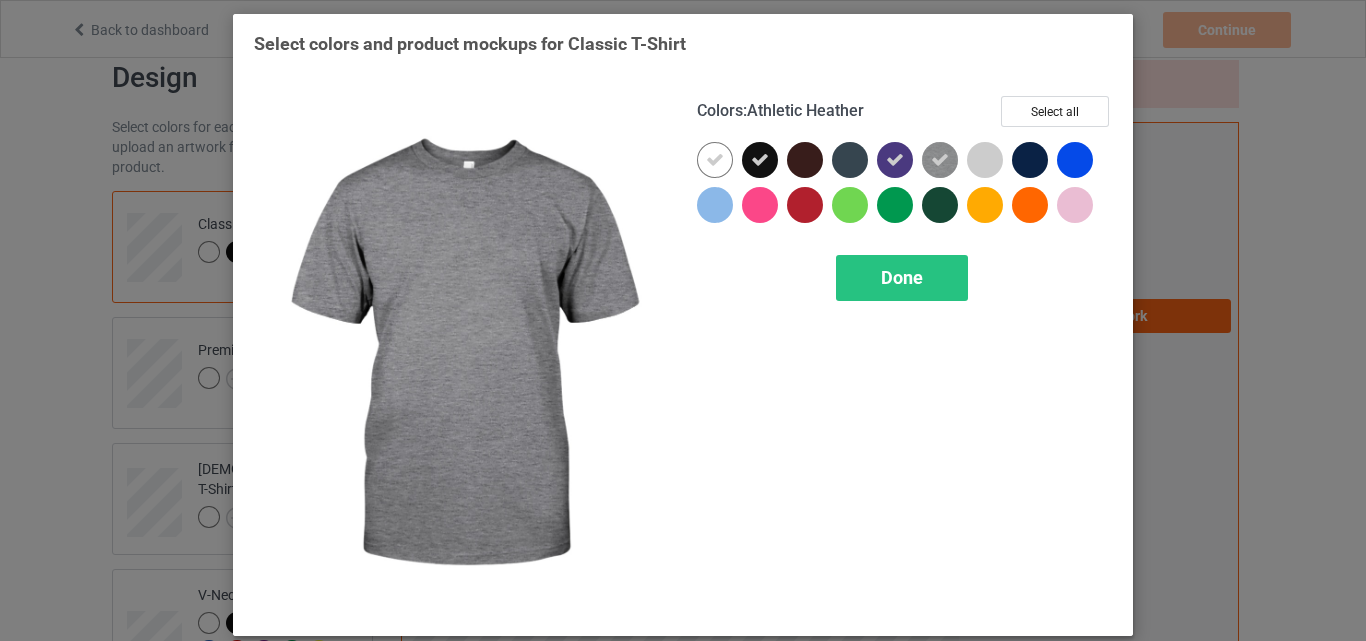 click at bounding box center (940, 160) 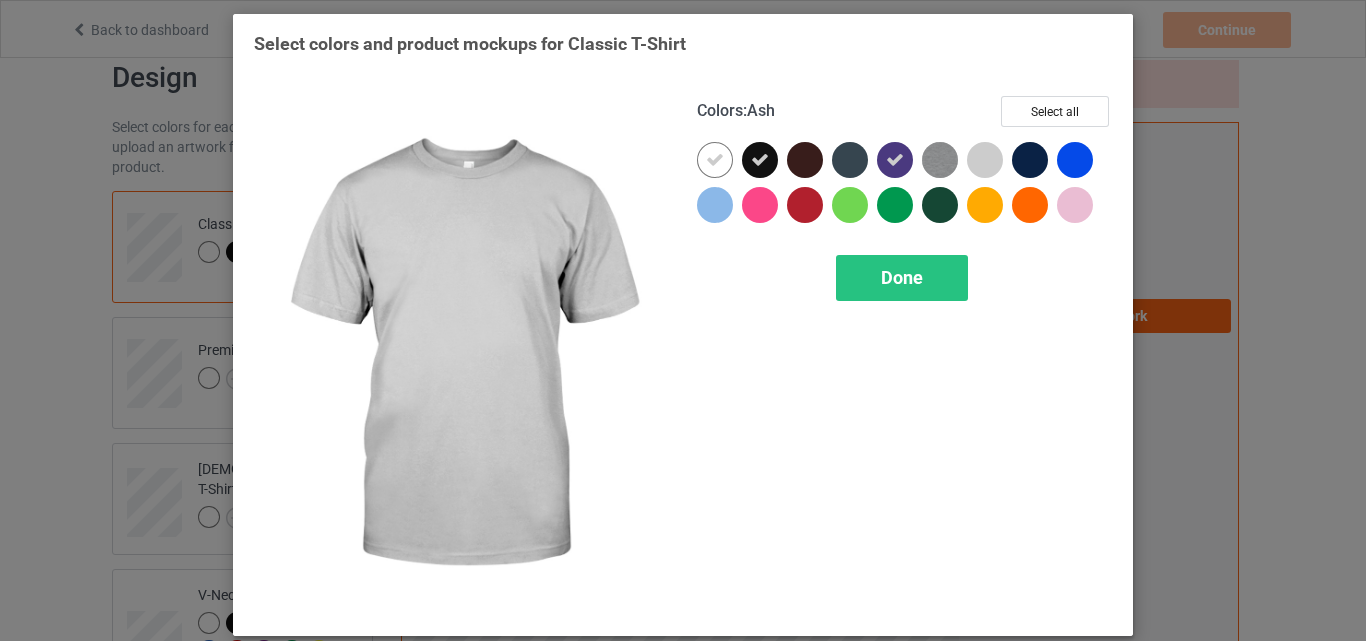 click at bounding box center [985, 160] 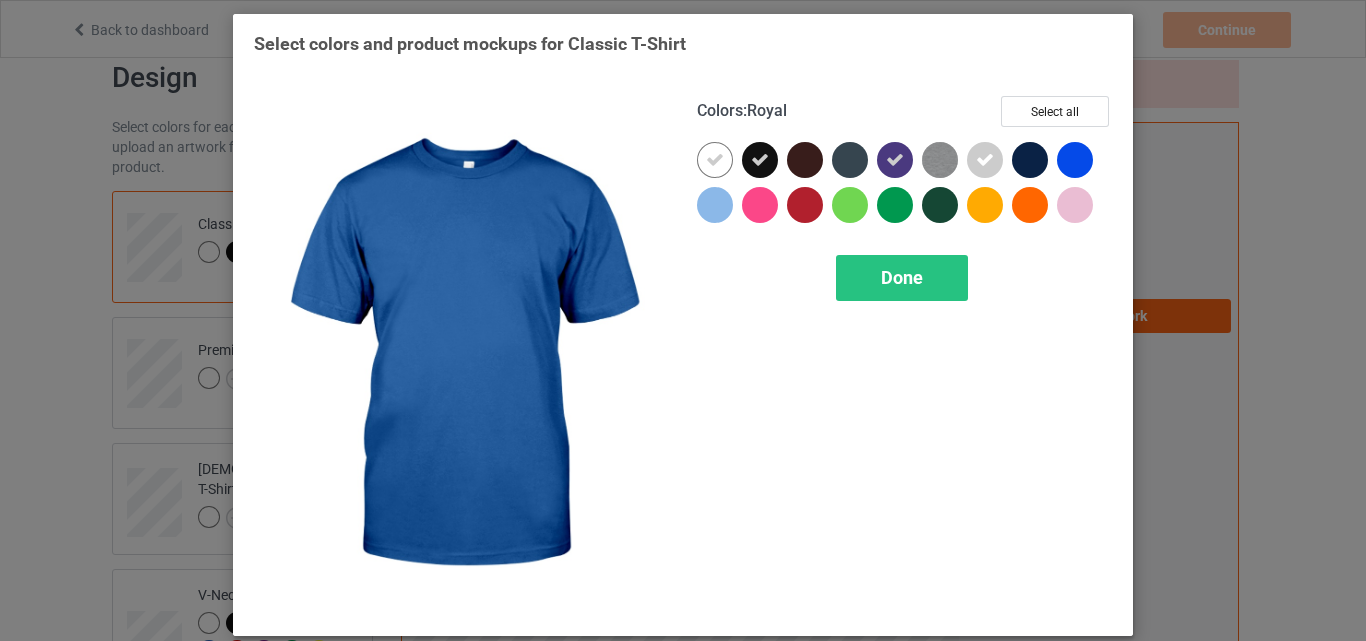 click at bounding box center (1075, 160) 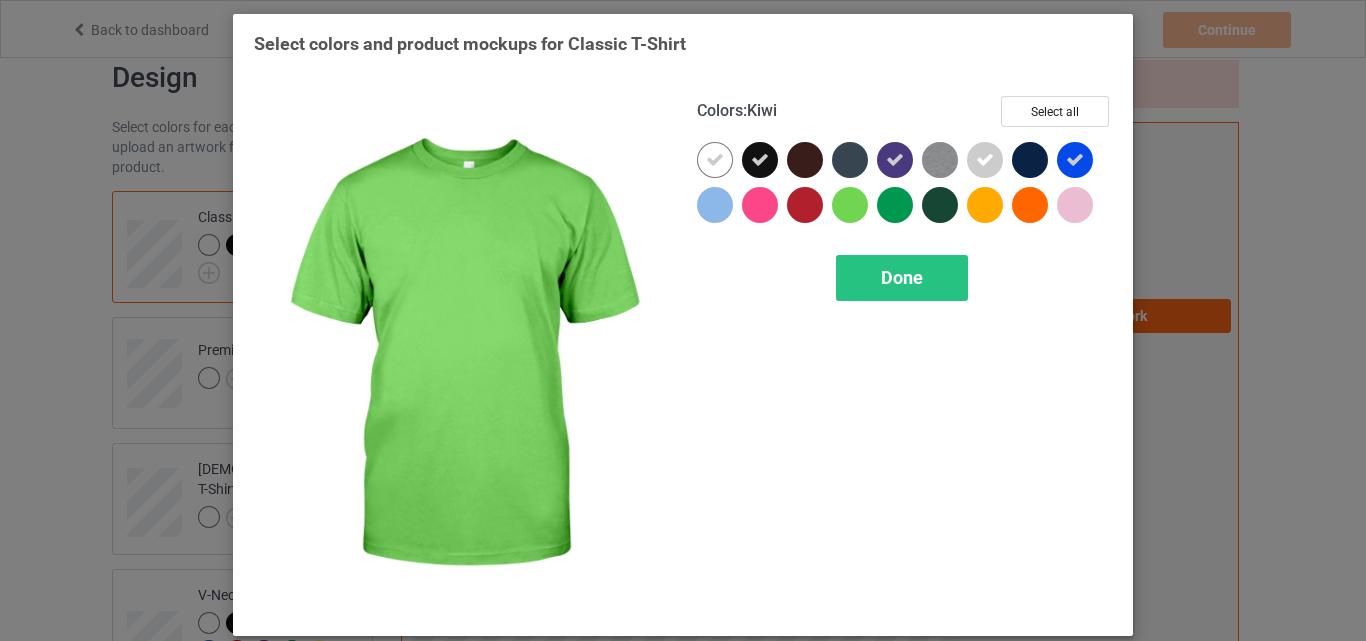 click at bounding box center [850, 205] 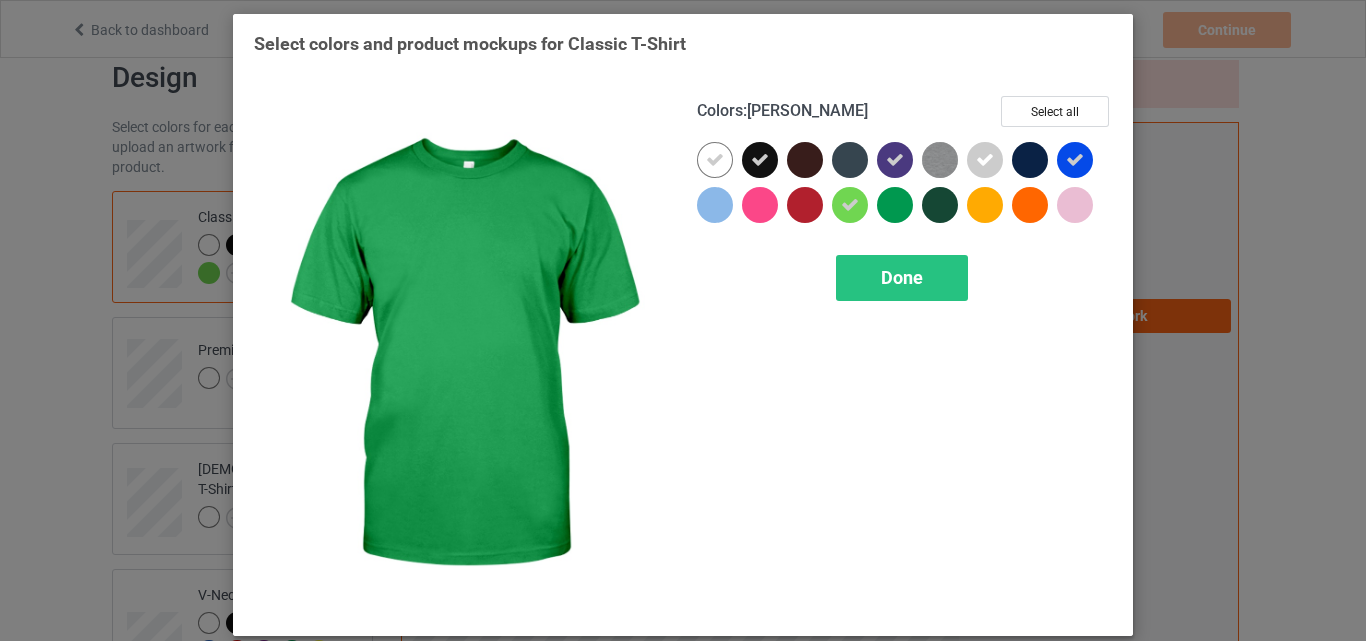 click at bounding box center [895, 205] 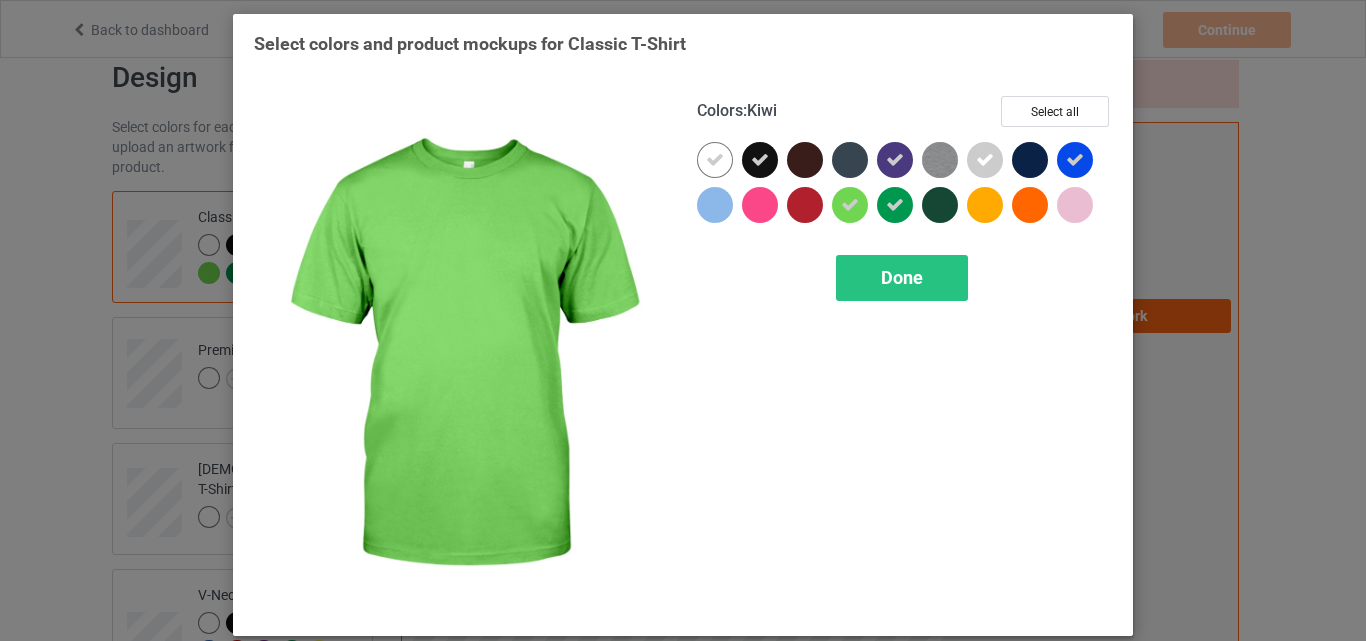 click at bounding box center [850, 205] 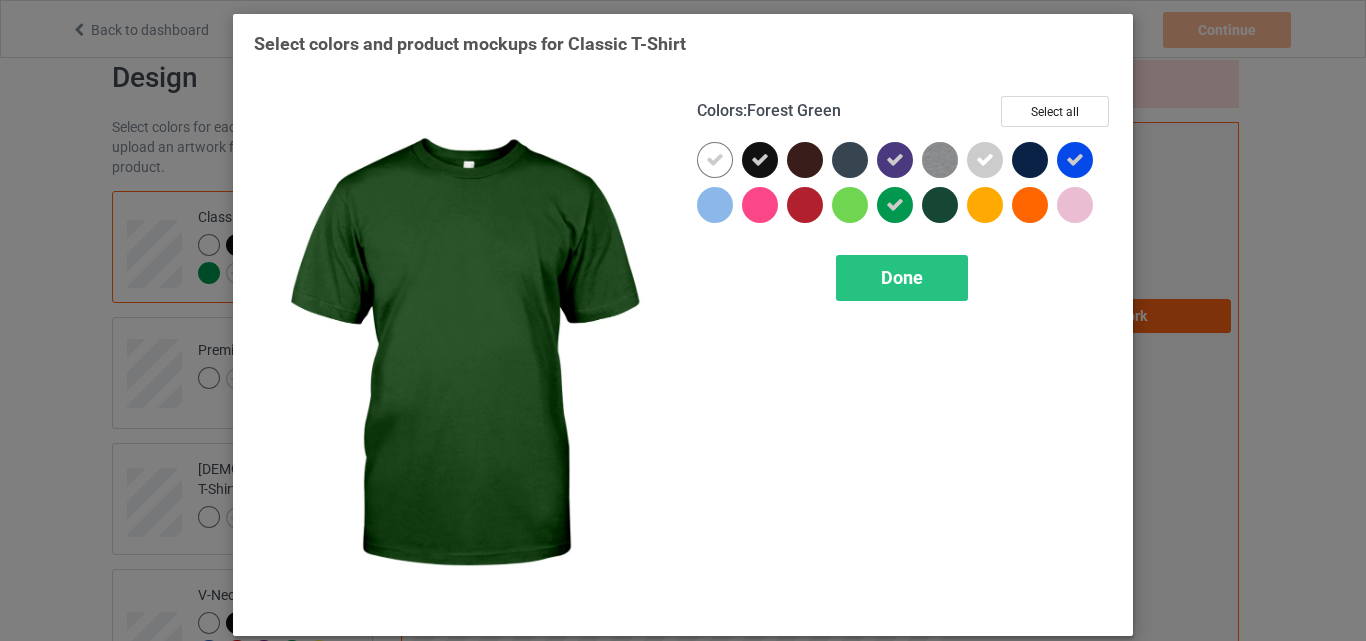 click at bounding box center [940, 205] 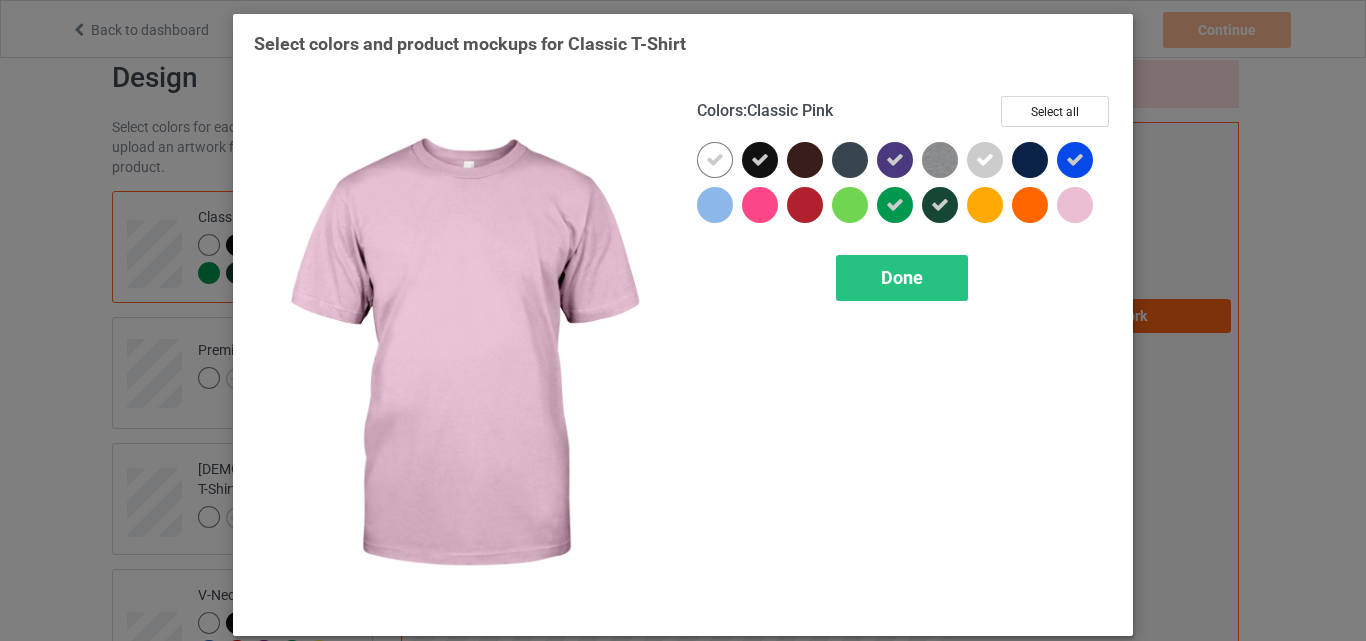 click at bounding box center [1075, 205] 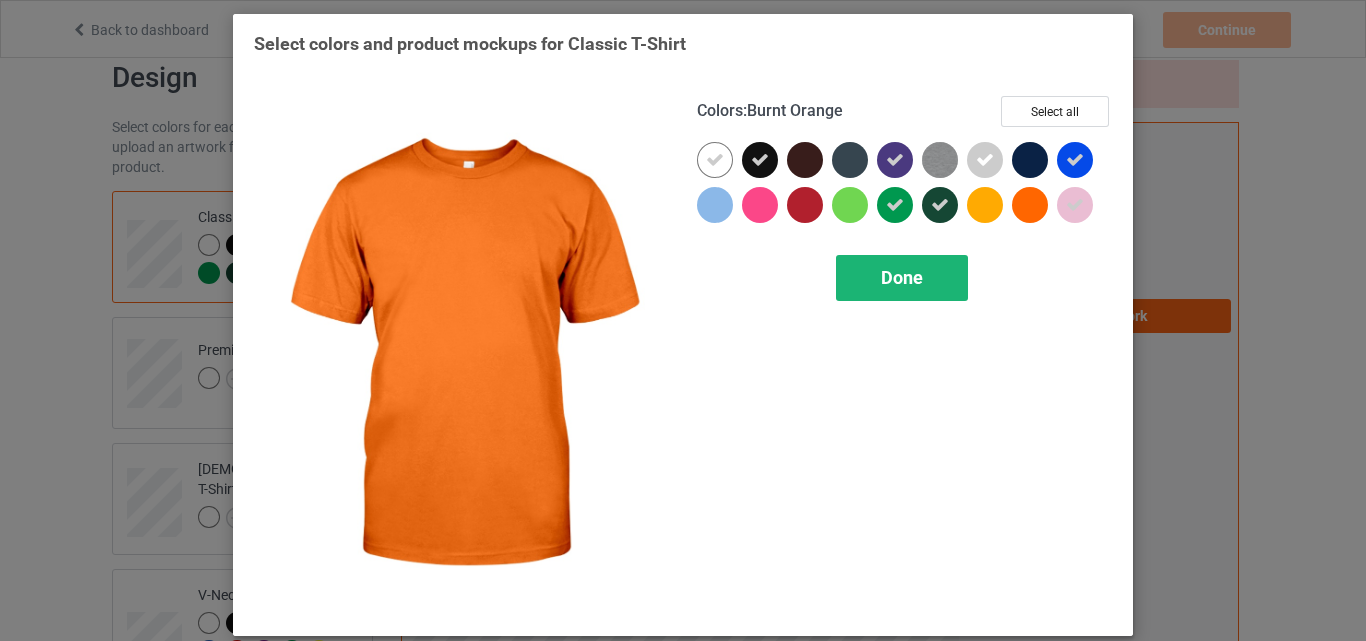 click on "Done" at bounding box center [902, 278] 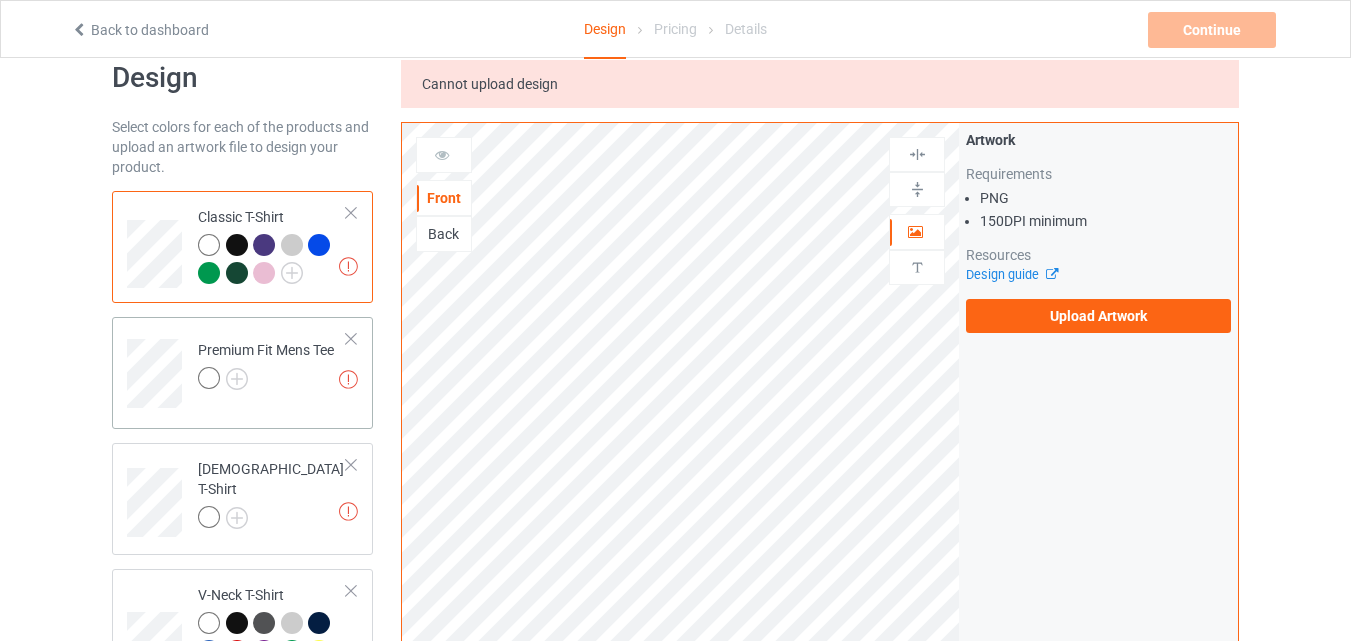 click at bounding box center [266, 381] 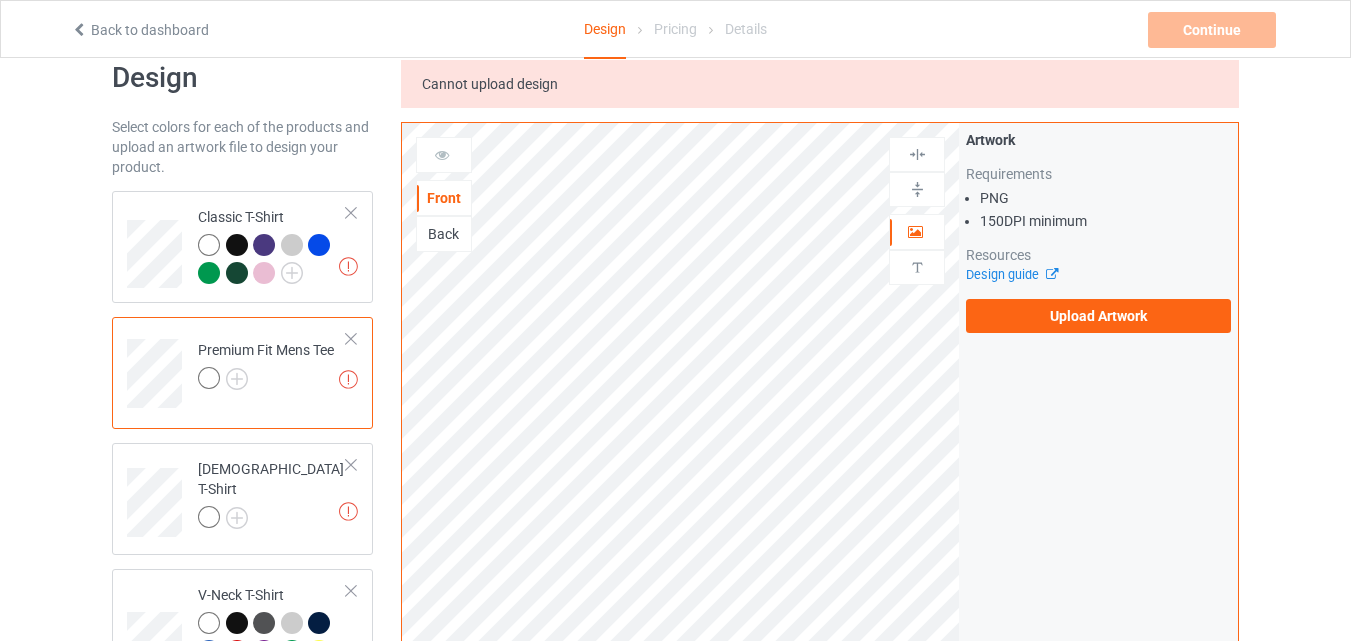 click at bounding box center (266, 381) 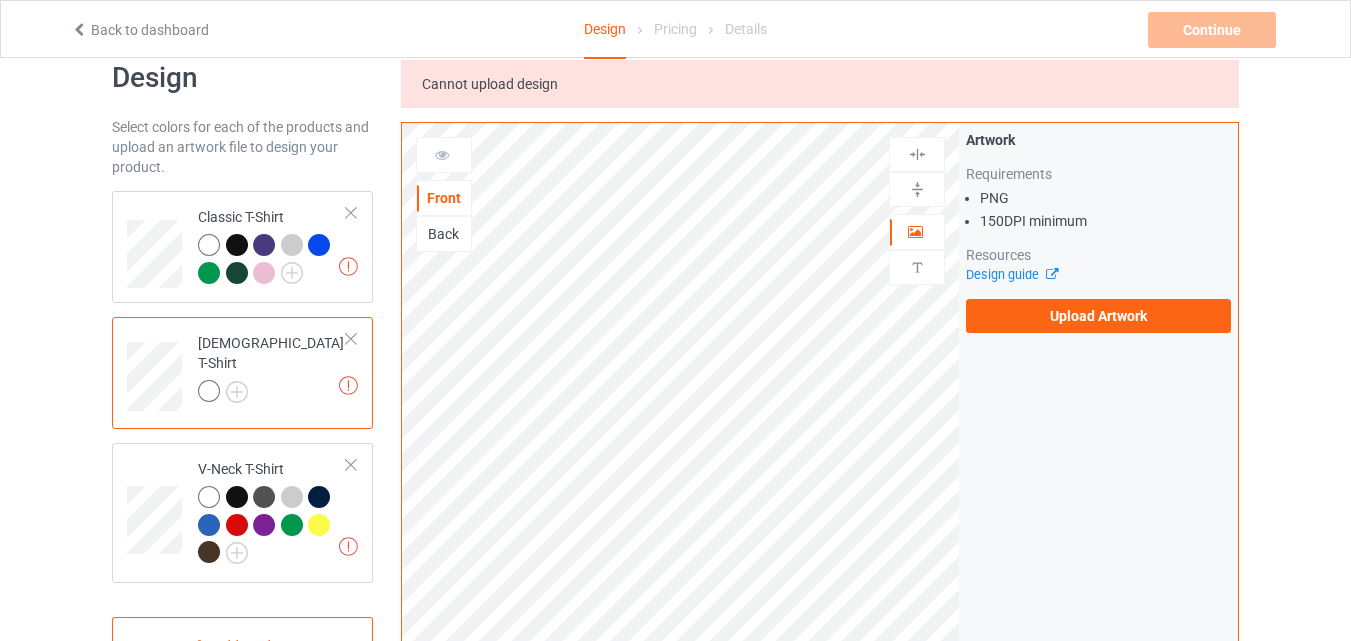 click at bounding box center [351, 339] 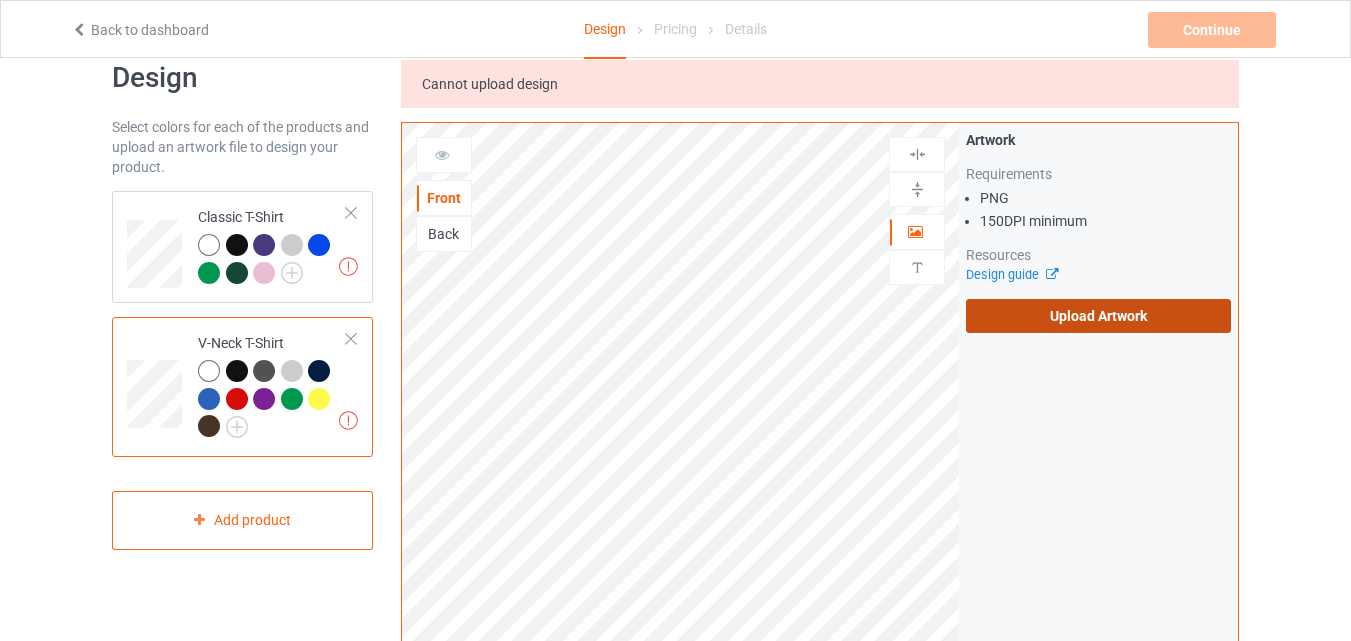 click on "Upload Artwork" at bounding box center (1098, 316) 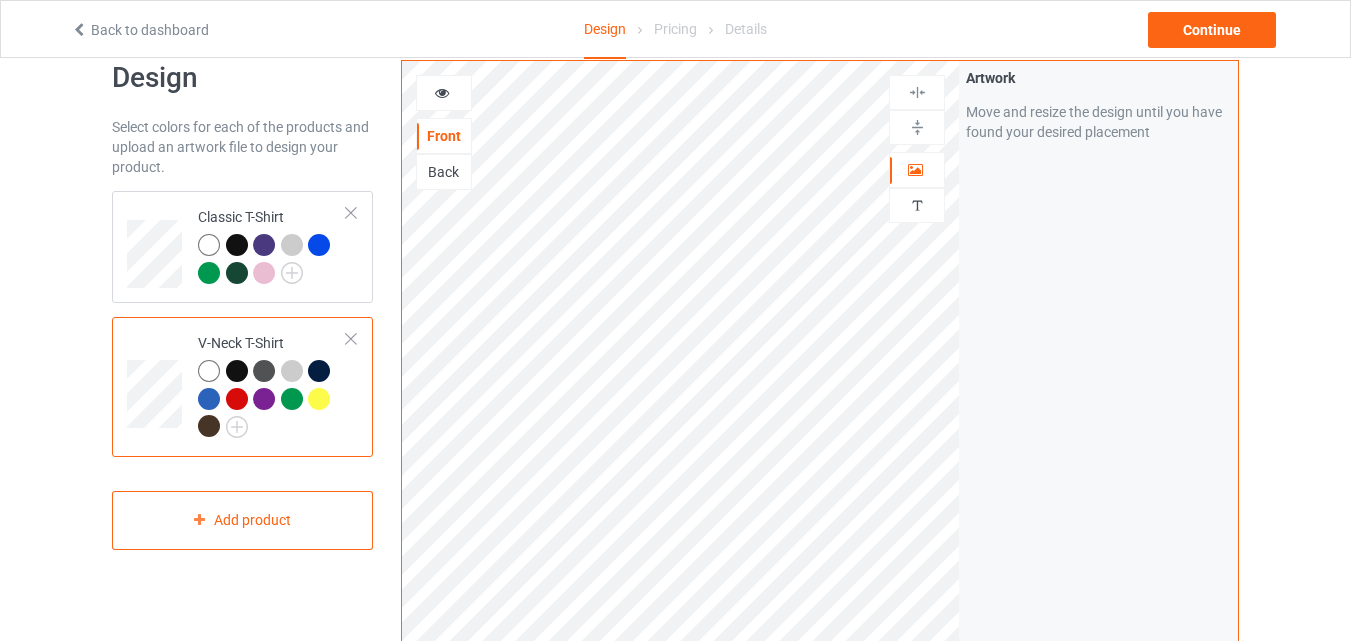 scroll, scrollTop: 0, scrollLeft: 0, axis: both 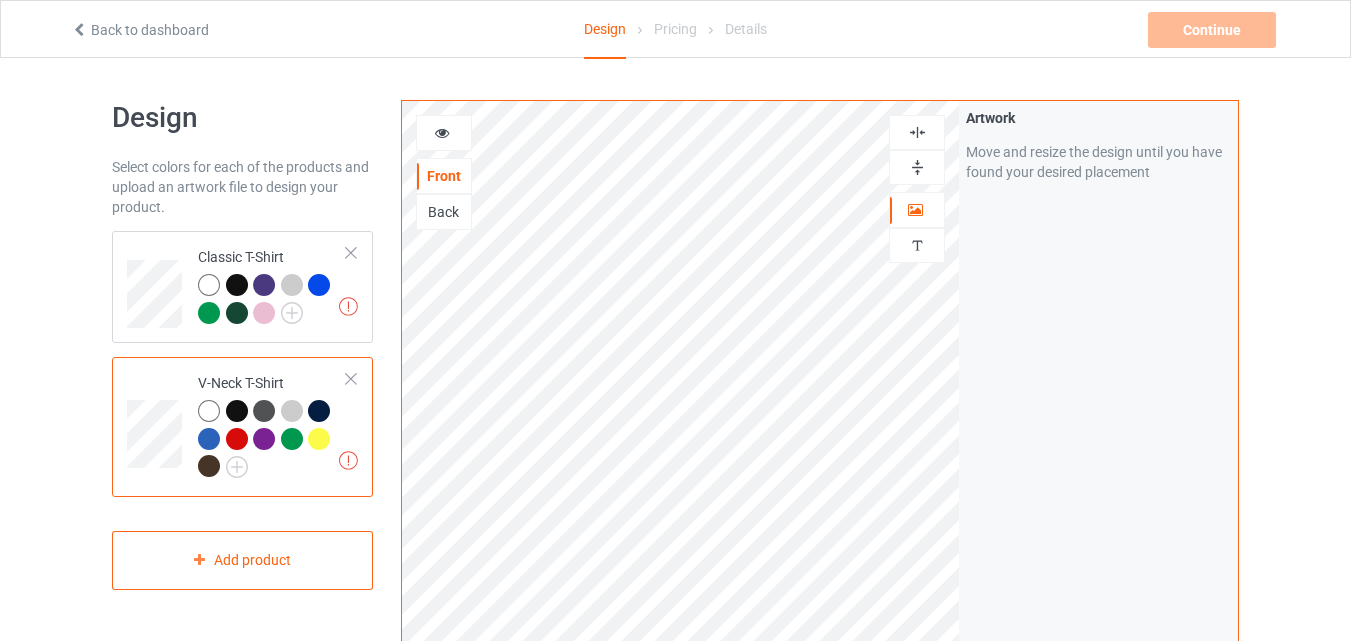 click on "Artwork Move and resize the design until you have found your desired placement" at bounding box center (1098, 481) 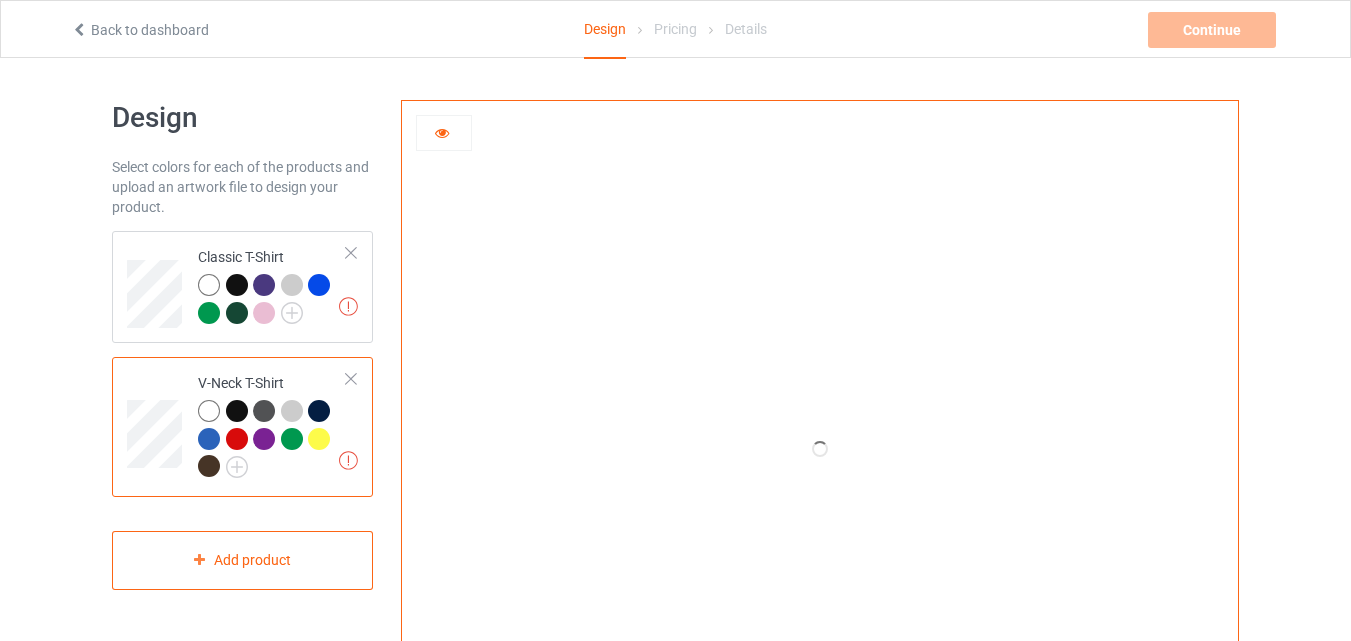 click at bounding box center (442, 130) 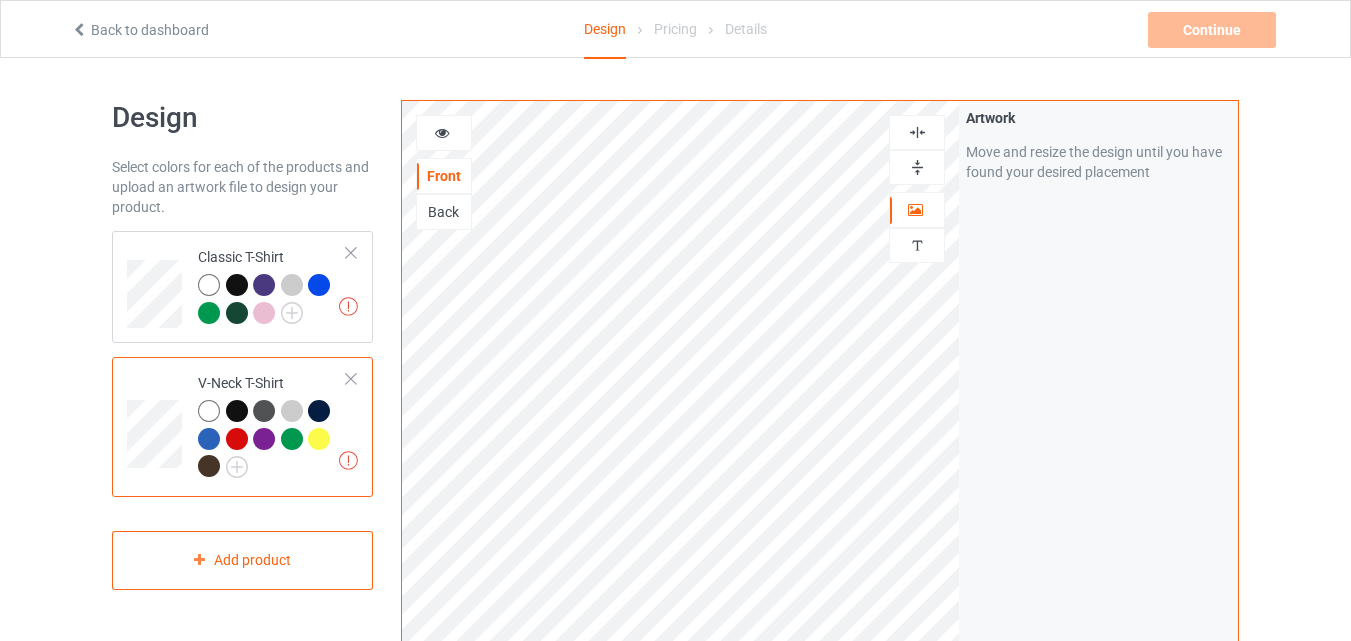 click at bounding box center [442, 130] 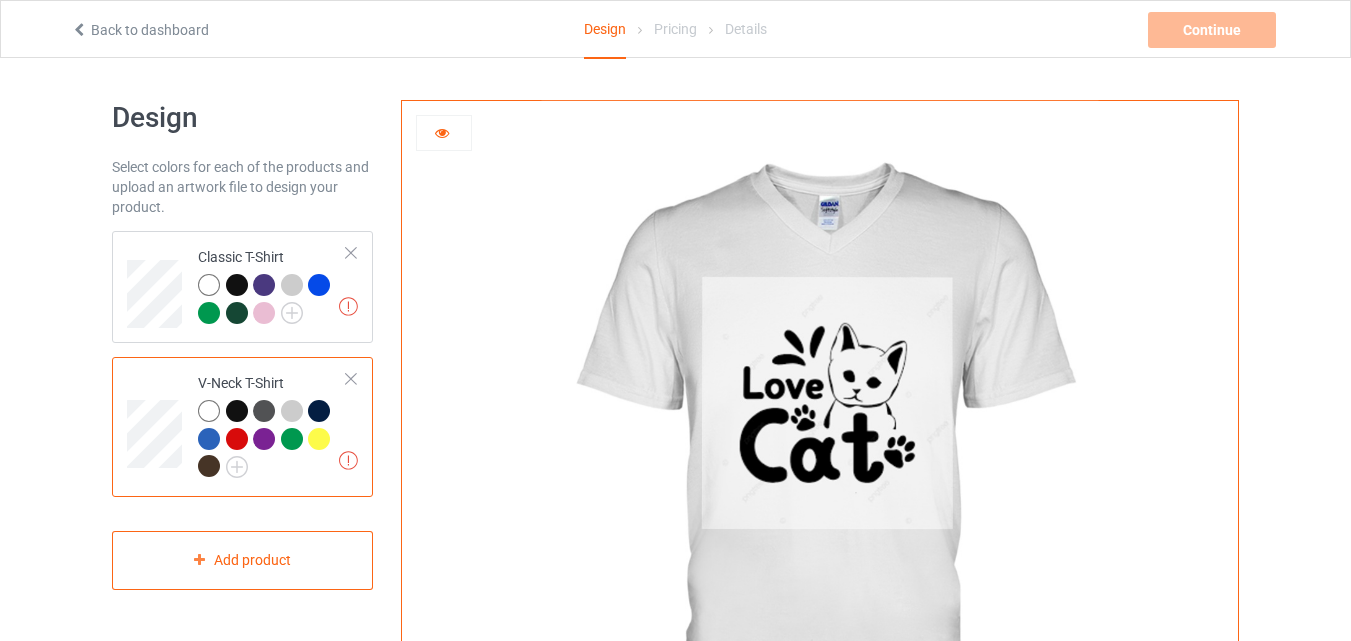 click at bounding box center (819, 449) 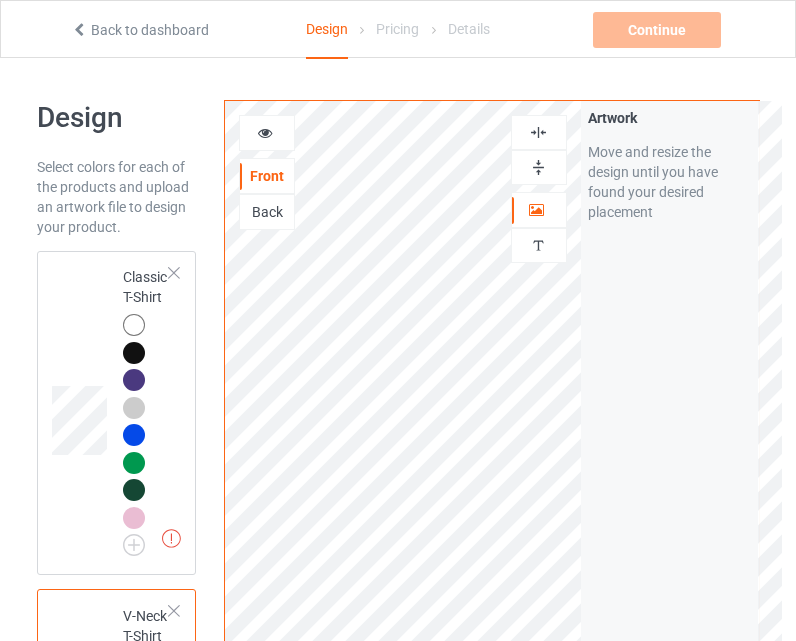 click on "Artwork Move and resize the design until you have found your desired placement" at bounding box center [670, 481] 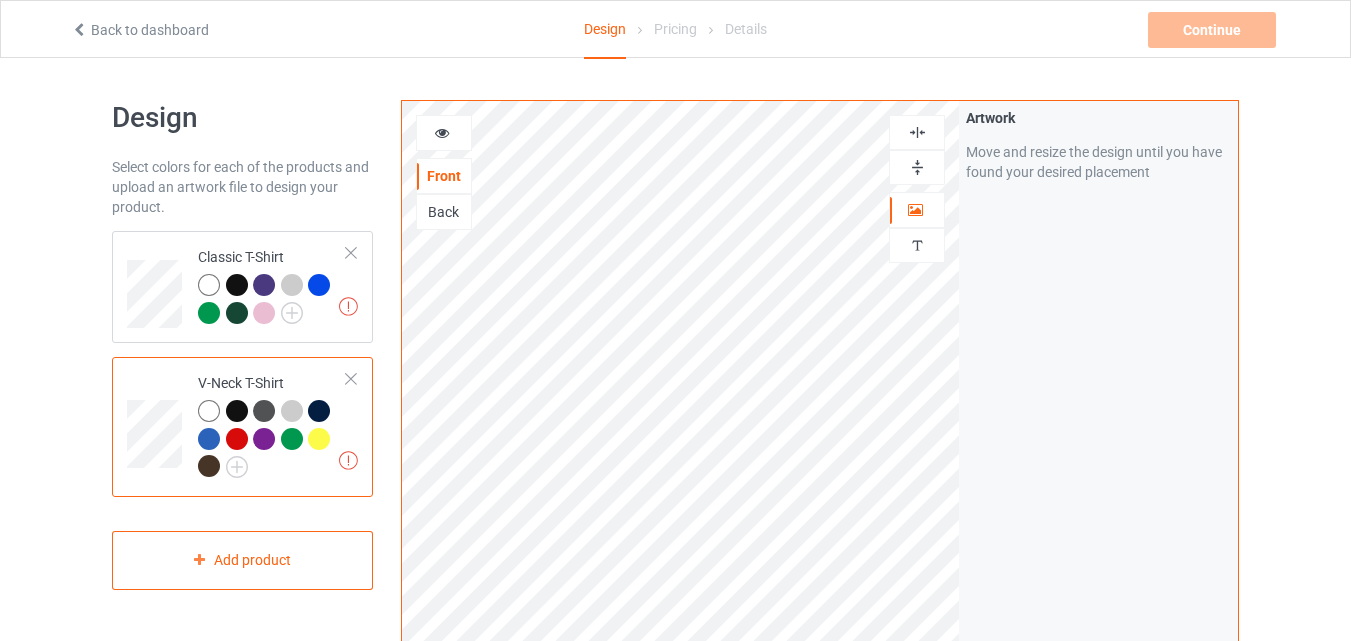 click at bounding box center [444, 133] 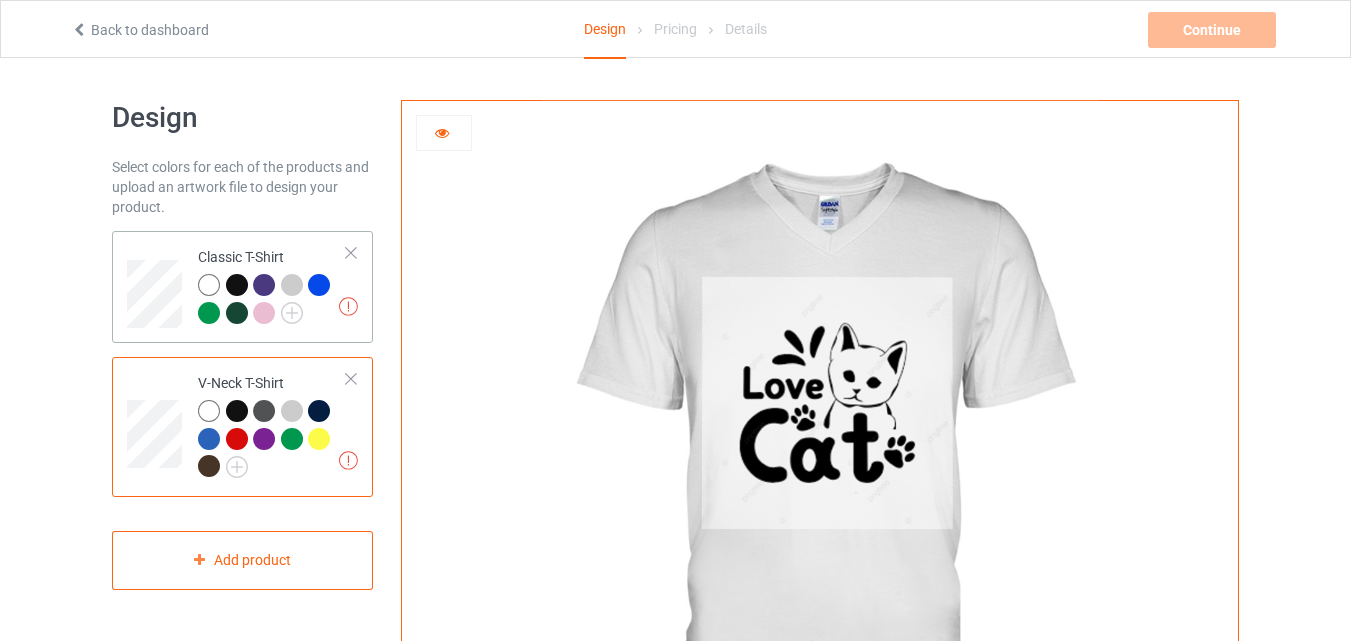 click at bounding box center [264, 285] 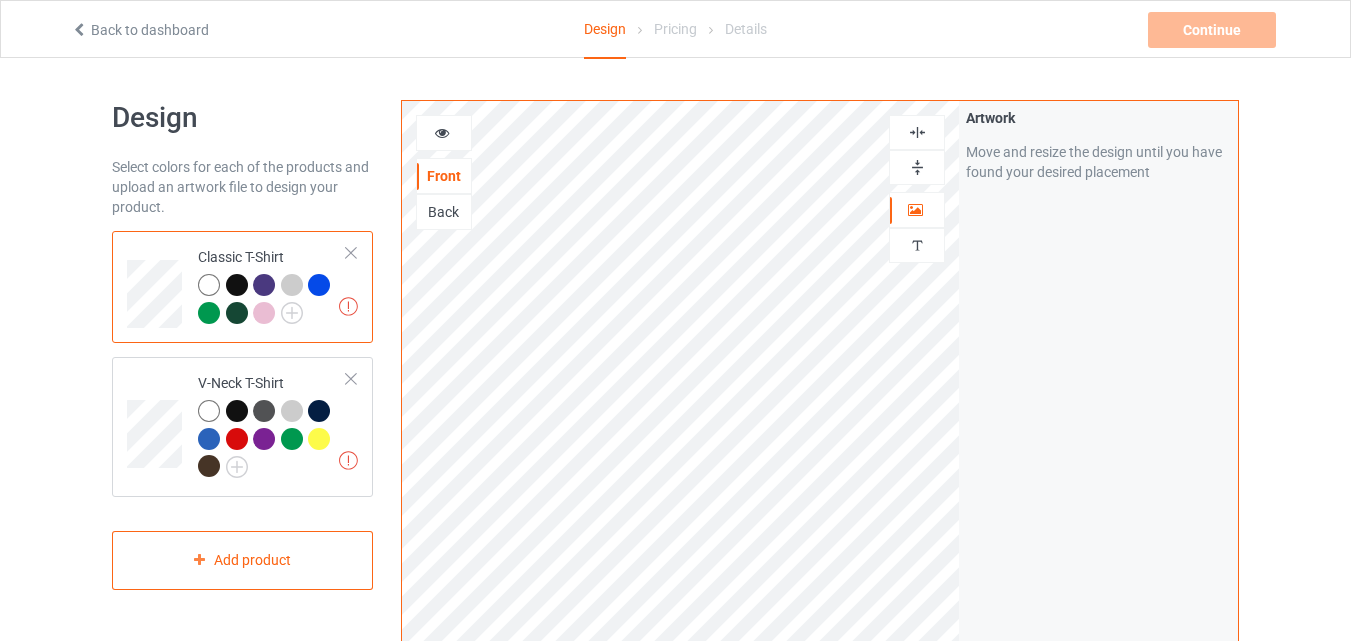 click at bounding box center [264, 285] 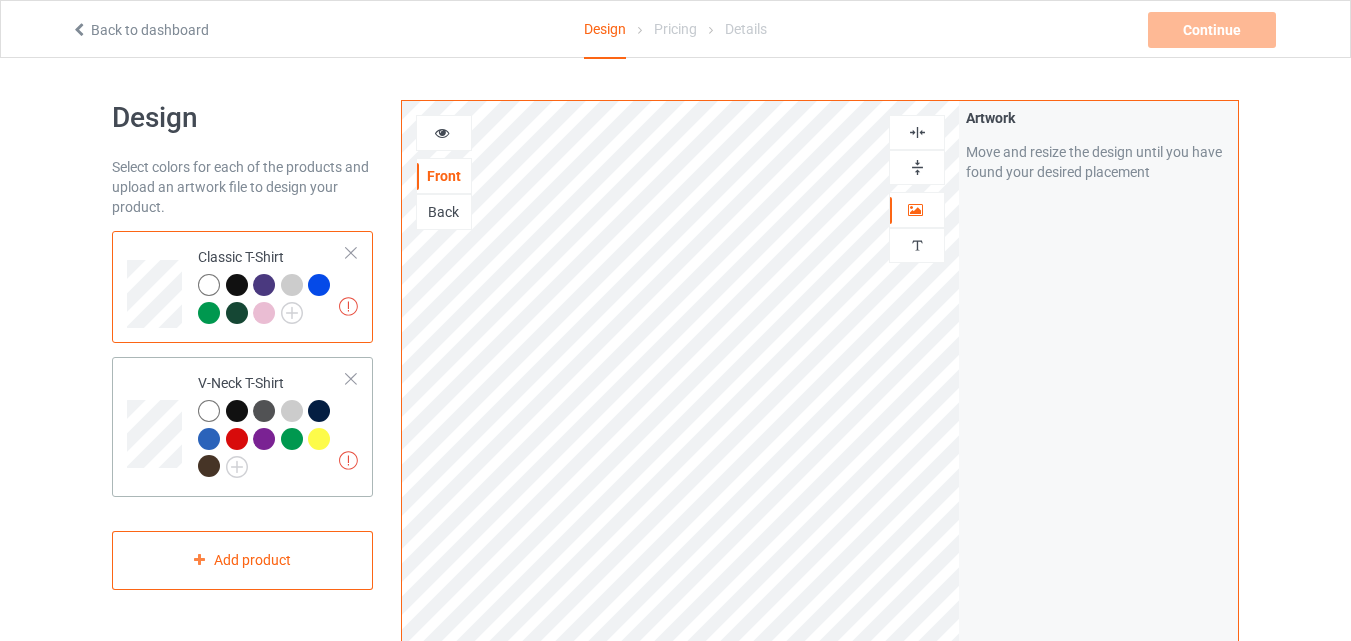 click at bounding box center [209, 439] 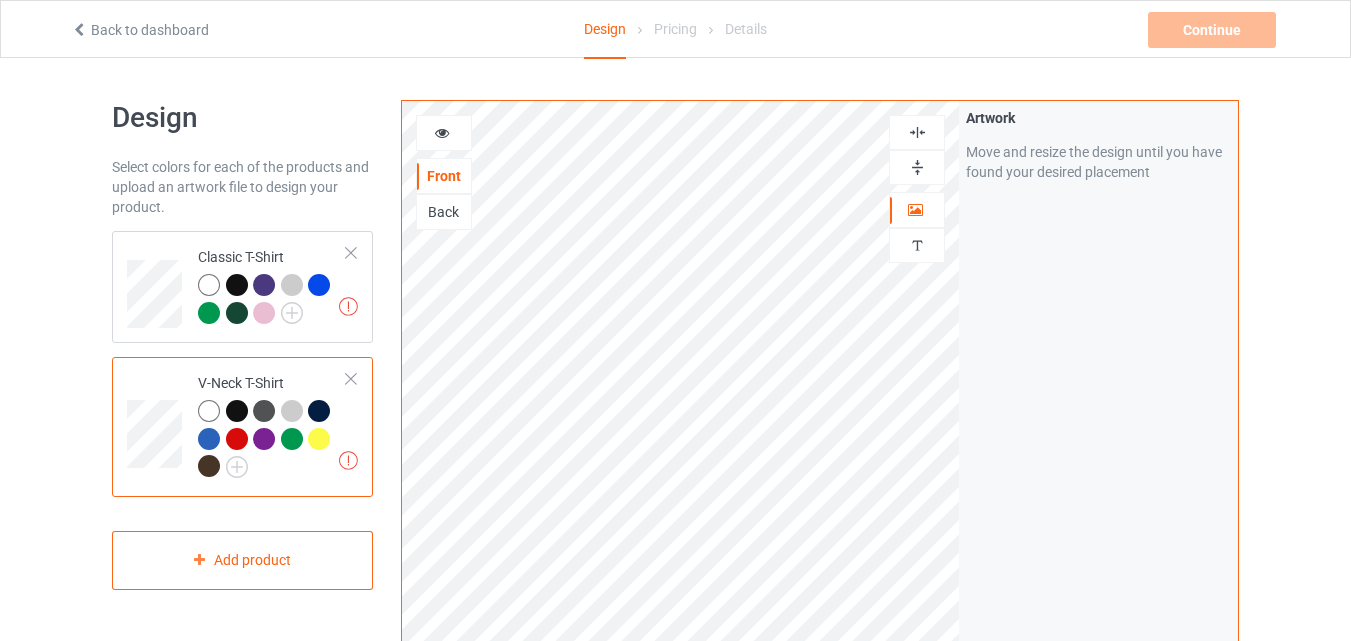click at bounding box center (444, 133) 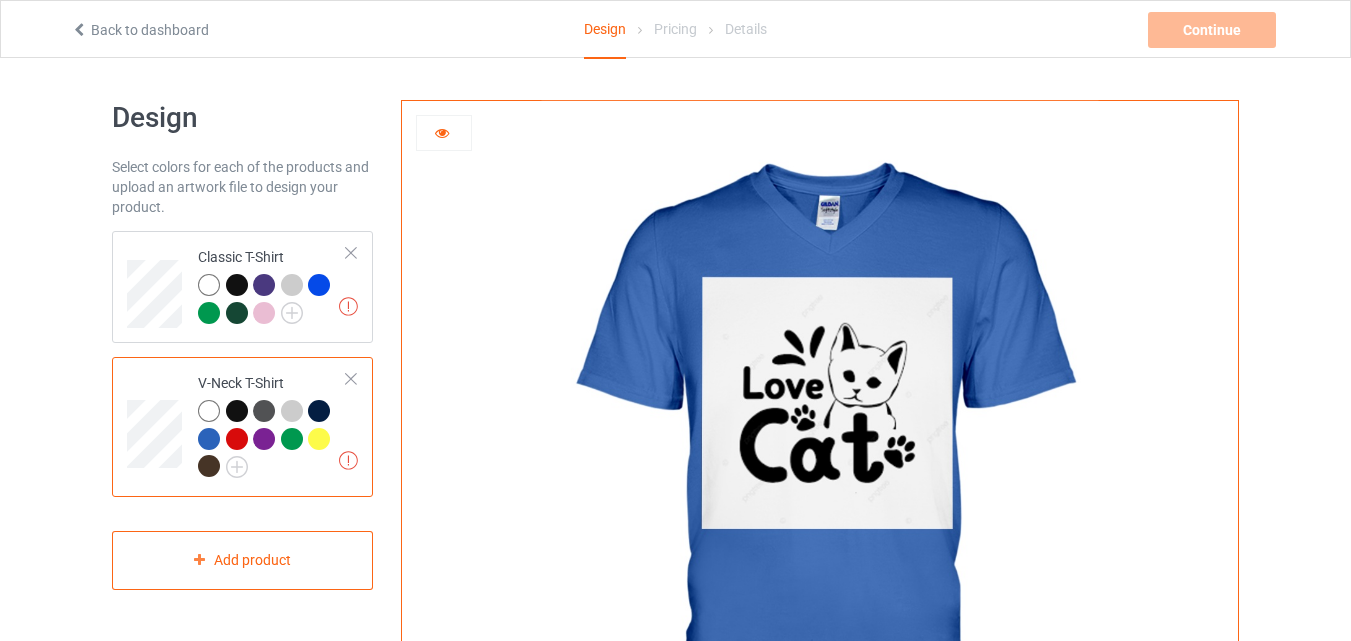 click at bounding box center (444, 133) 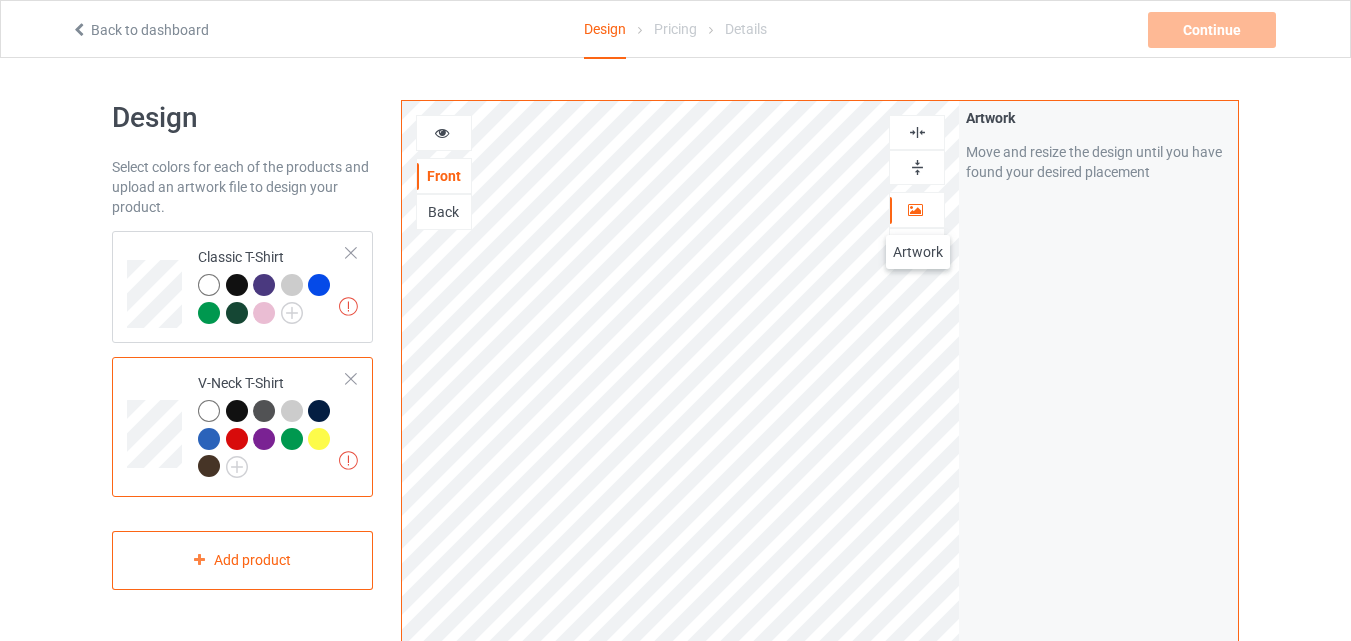 click at bounding box center (915, 207) 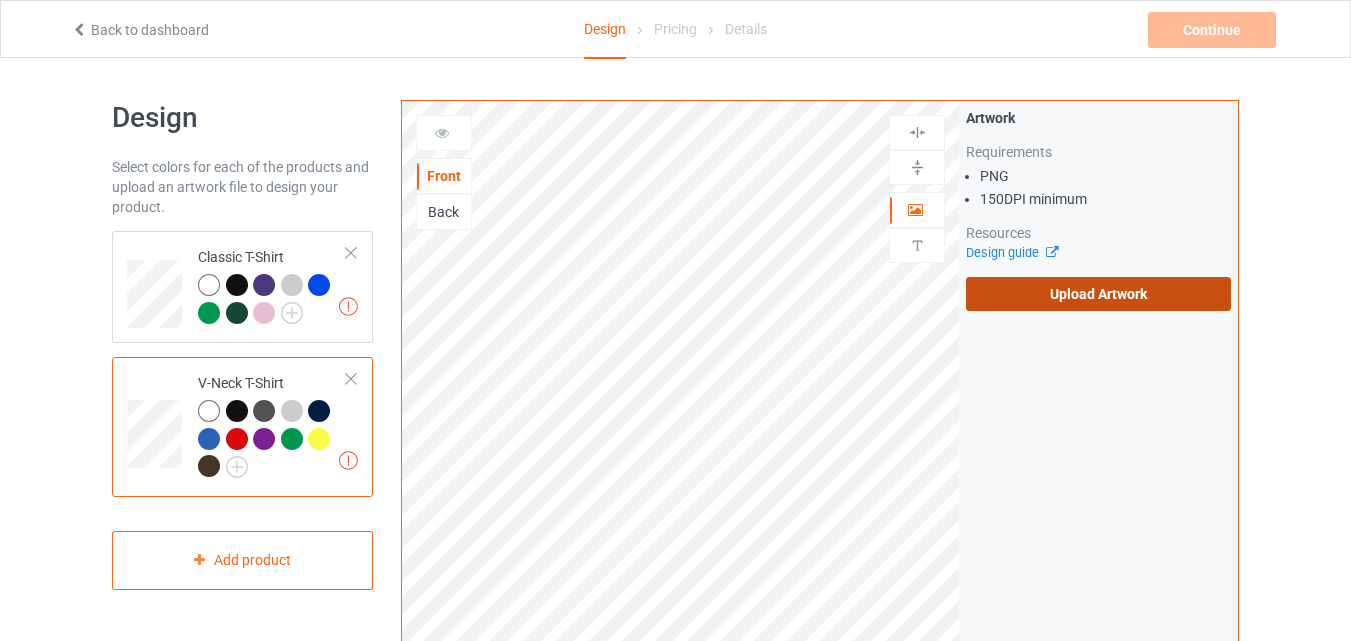 click on "Upload Artwork" at bounding box center (1098, 294) 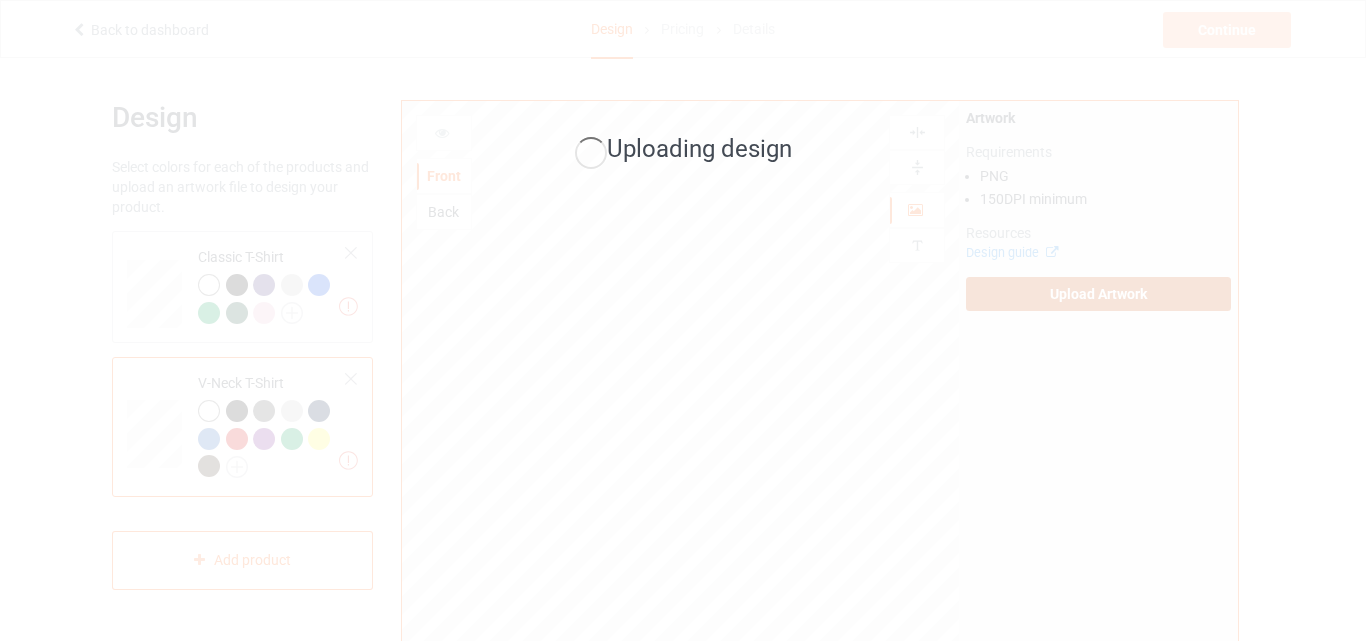 click on "Uploading design" at bounding box center [683, 320] 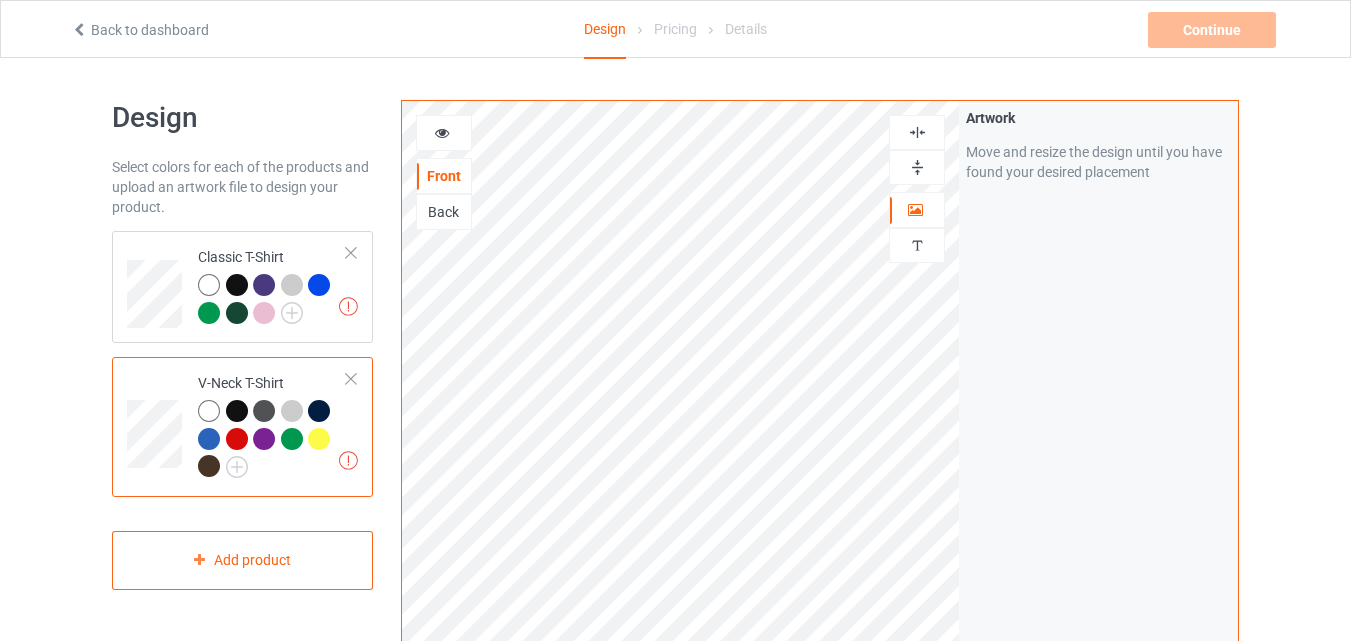 click at bounding box center [917, 167] 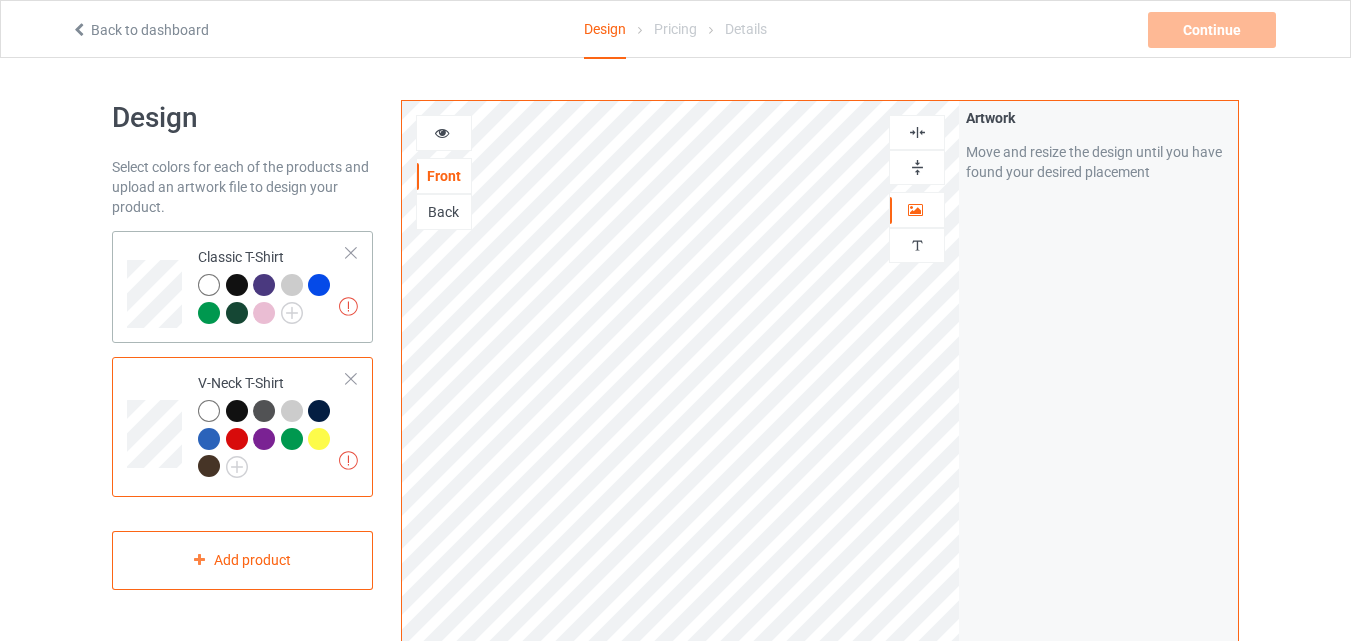 click at bounding box center (209, 285) 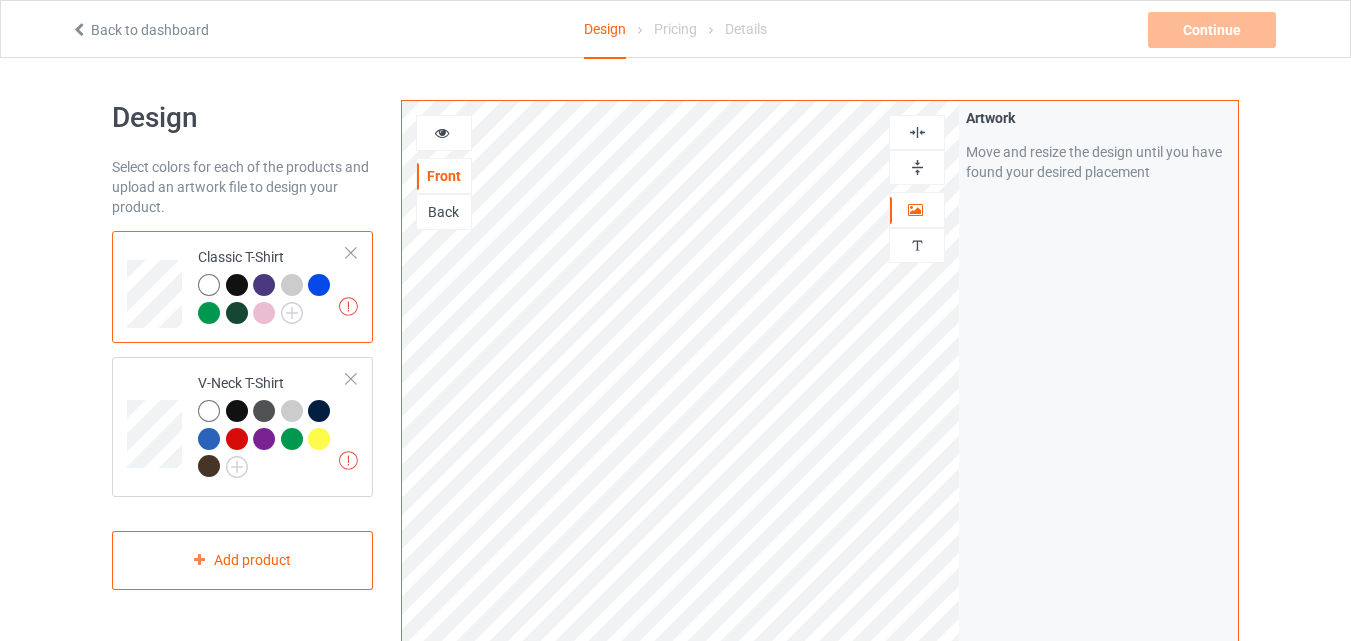click at bounding box center (442, 130) 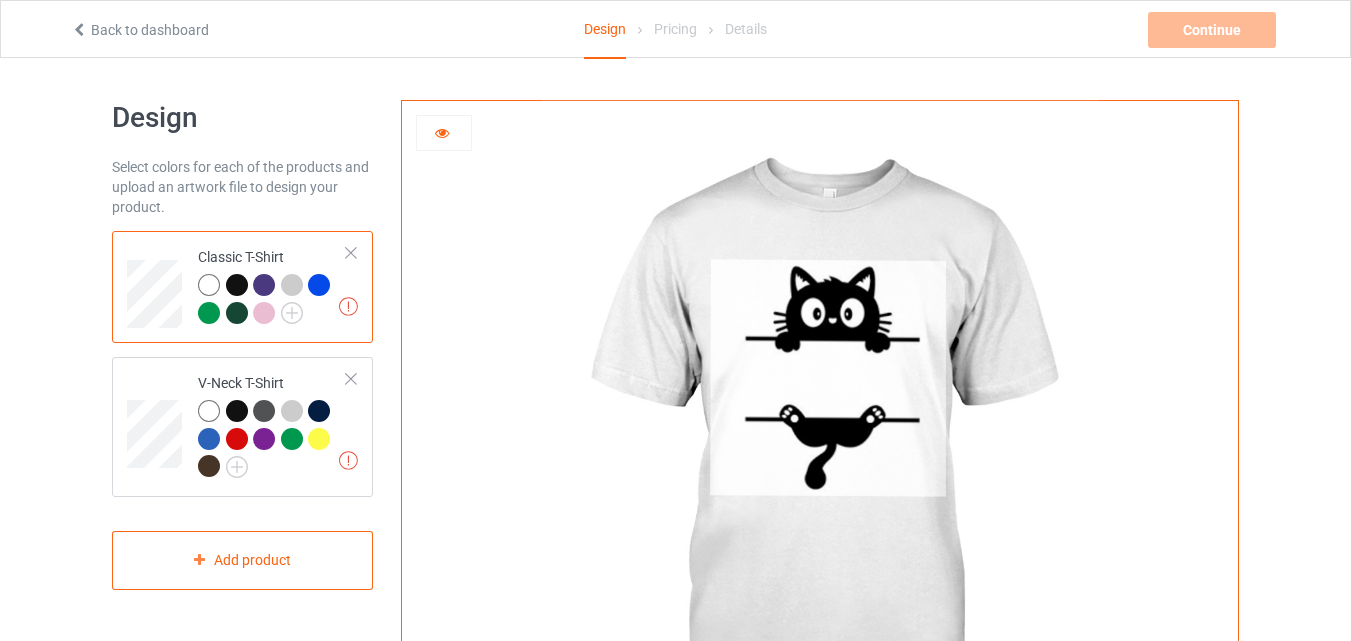 click at bounding box center (442, 130) 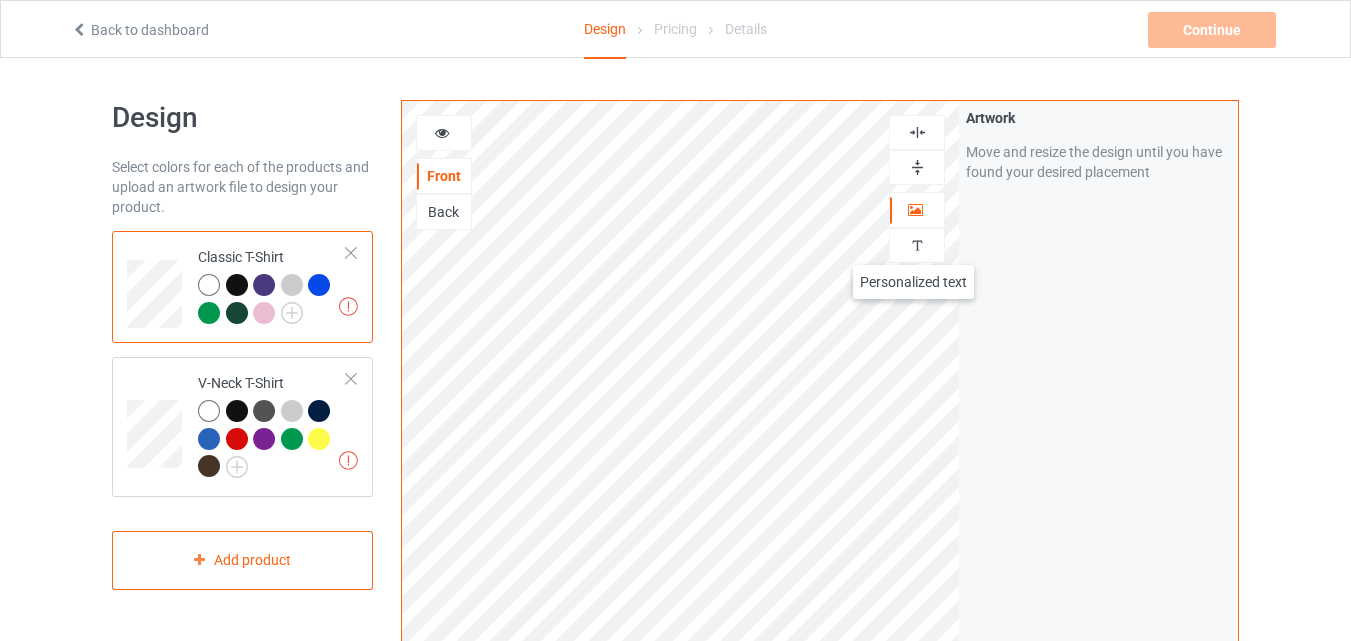 click at bounding box center [917, 245] 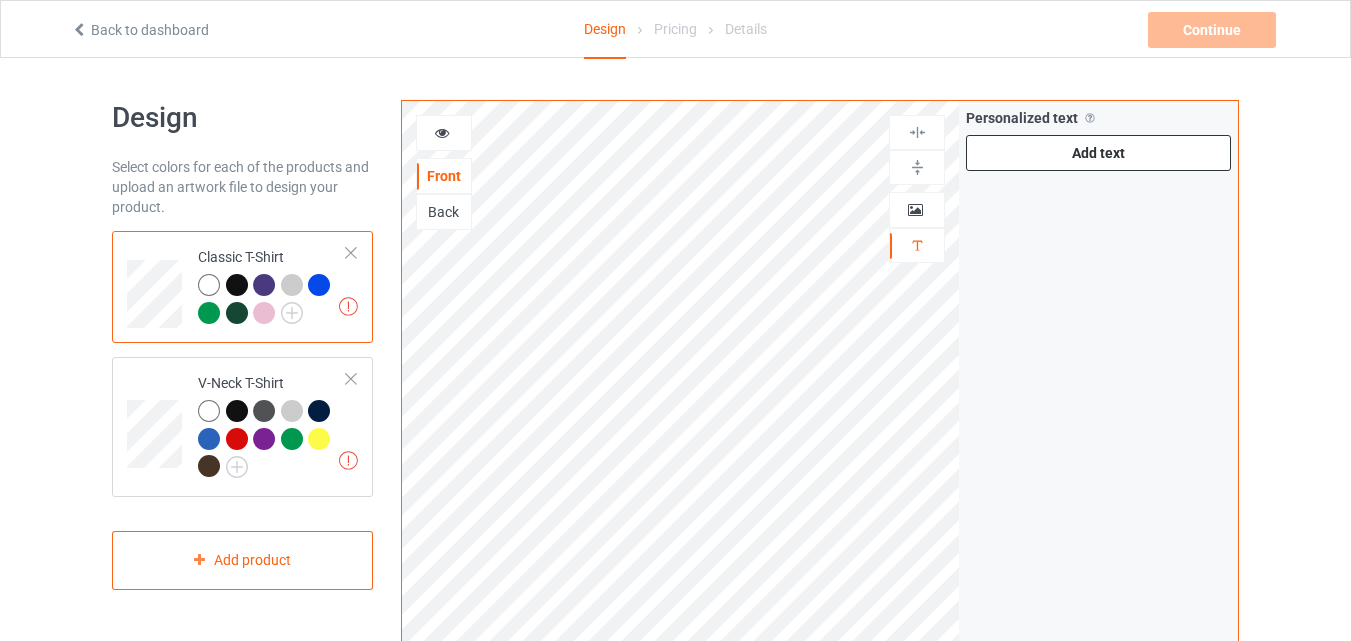 click on "Add text" at bounding box center (1098, 153) 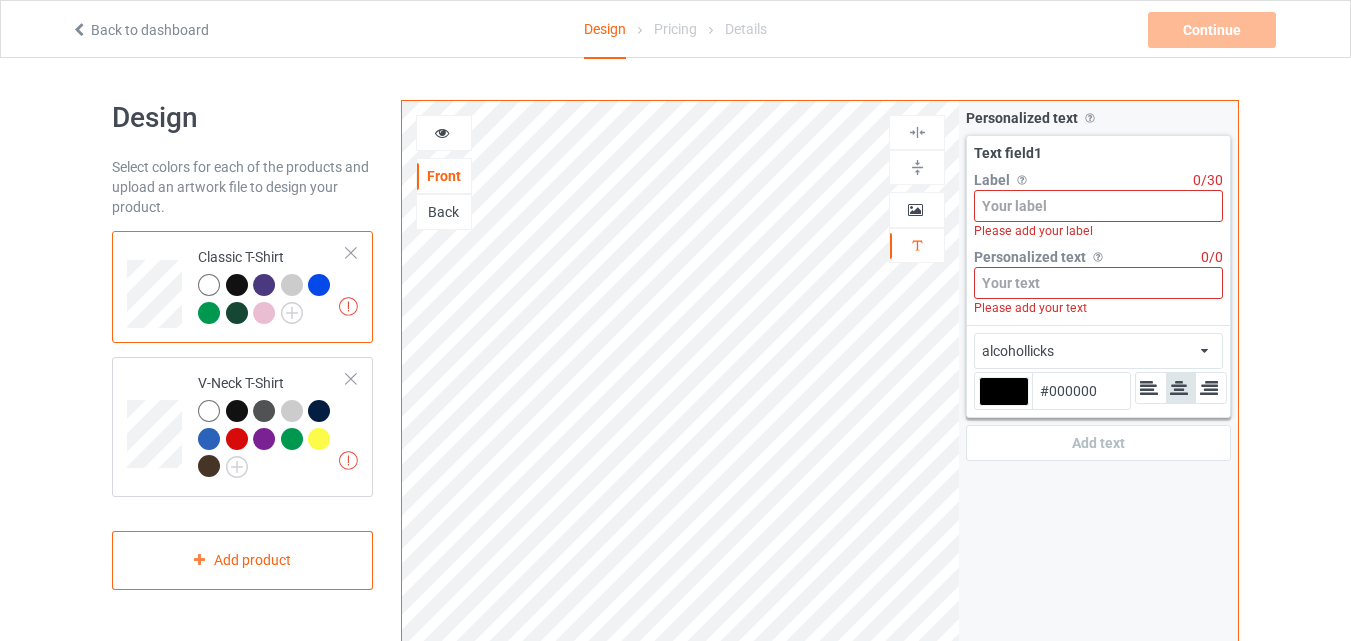 click at bounding box center (1098, 206) 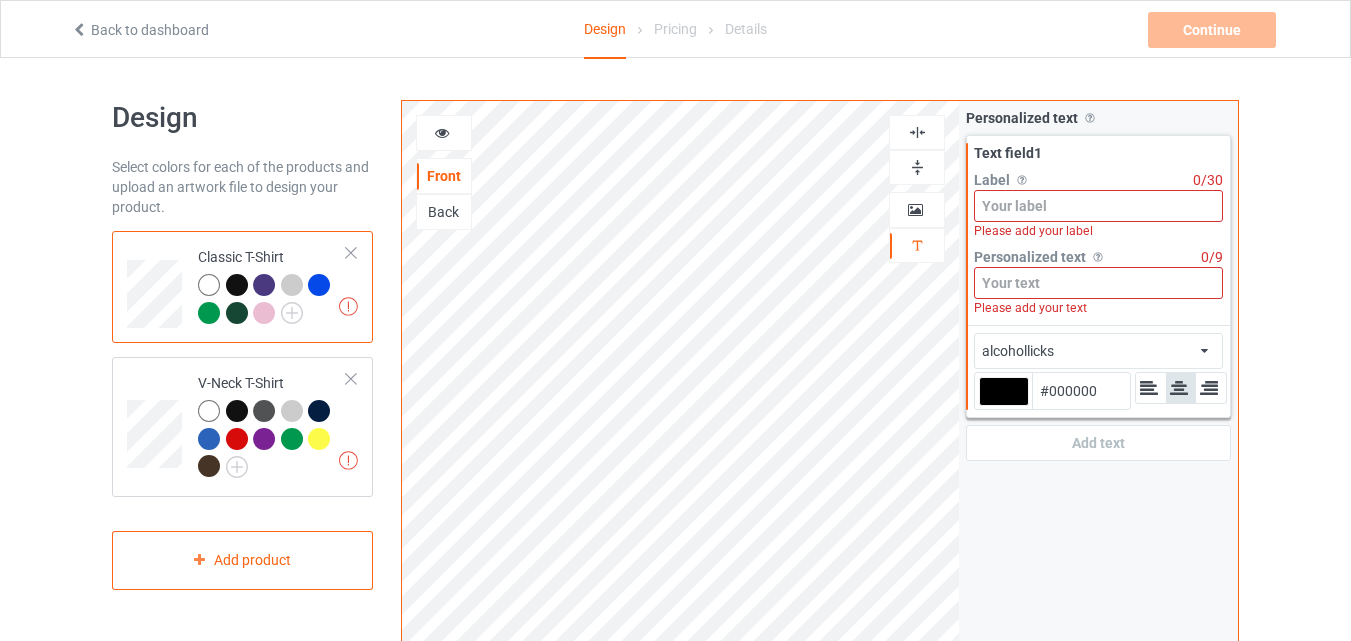 click at bounding box center [1098, 206] 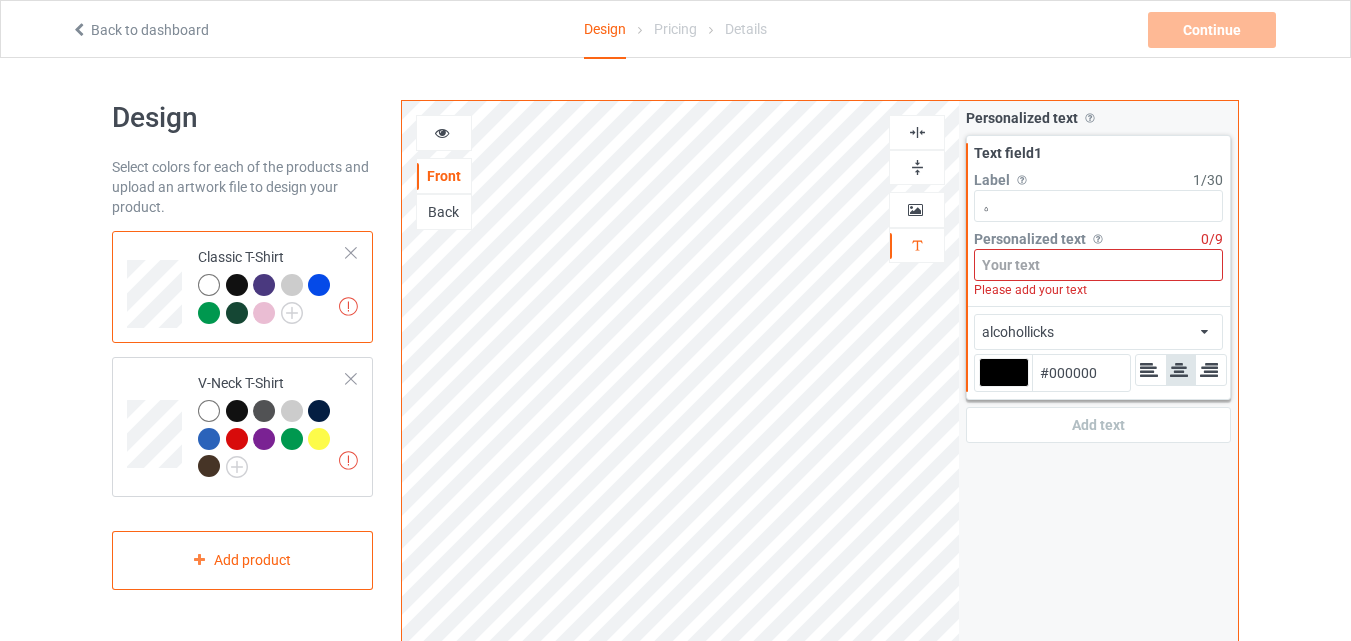 type on "ه" 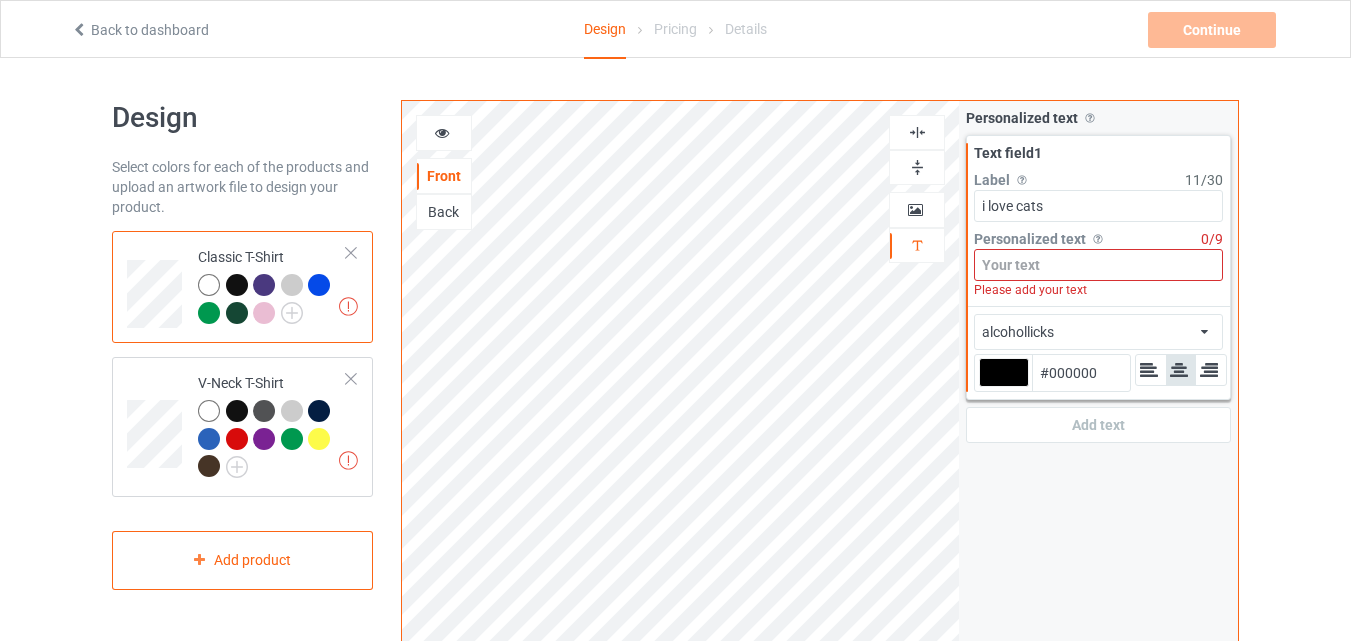 type on "i love cats" 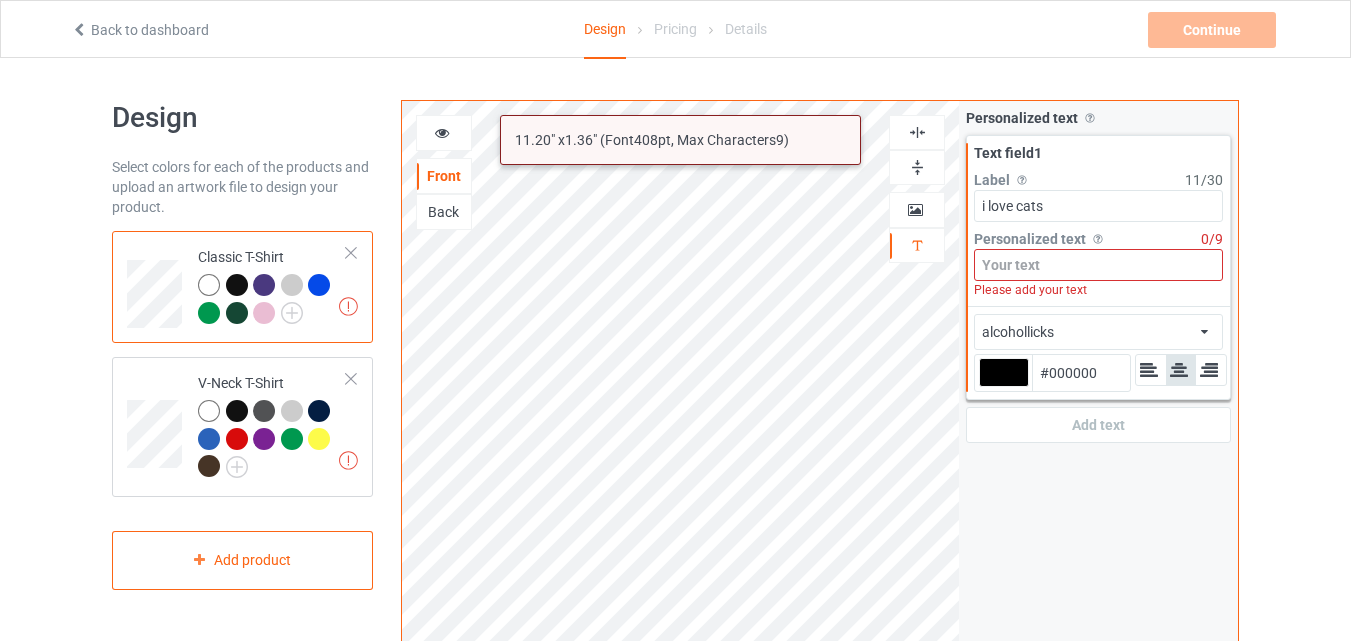 click at bounding box center [1098, 265] 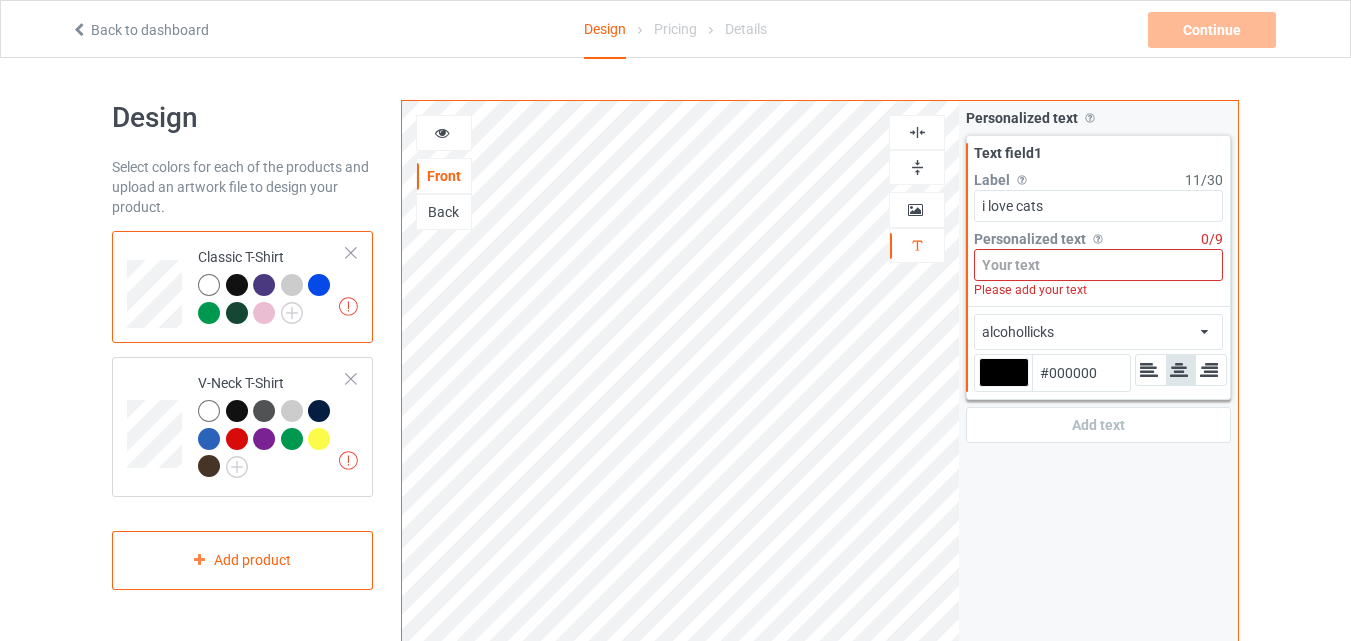 click on "alcohollicks african airstream aladdin alcohollicks aldo algerian almontesnow anglicantext argosgeorge artbrush BarcodeFont barnroof battlestar baubau bauhaus93 belshaw bigmisterc blackletter blacklettershadow bloklettersbalpen boisterblack borg9 broadway brockscript buffalonickel c39hrp48dhtt canterbury centurygothic chinyen chocolatebox chopinscript cimbrian circus citycontrast civilian coaster code128 collegiateheavyoutline contrast corleone creampuff daniel decade destroy destruccion diploma duvall eclipsedmoon erasmus ferrorosso finalfrontieroldstyle firecatcontour fmcollegeteamoutline fmuniversity freshman gotnoheart gourdieuncialdeux greenfuz gridlockd harlowsoliditalic helenashand horrendous hybrid independence jacobi japan jerseyletters komikatitle konfuciuz koolbeans koreancalligraphy kreepykrawly krooked lane lato magneto maranallo marcellescript martel mistral modernconformist museo_slab_500 oldeenglish penshurst plaingermanica planetbenson2 pphandwriting projects ptbananasplit quartzbold rockit" at bounding box center [1098, 332] 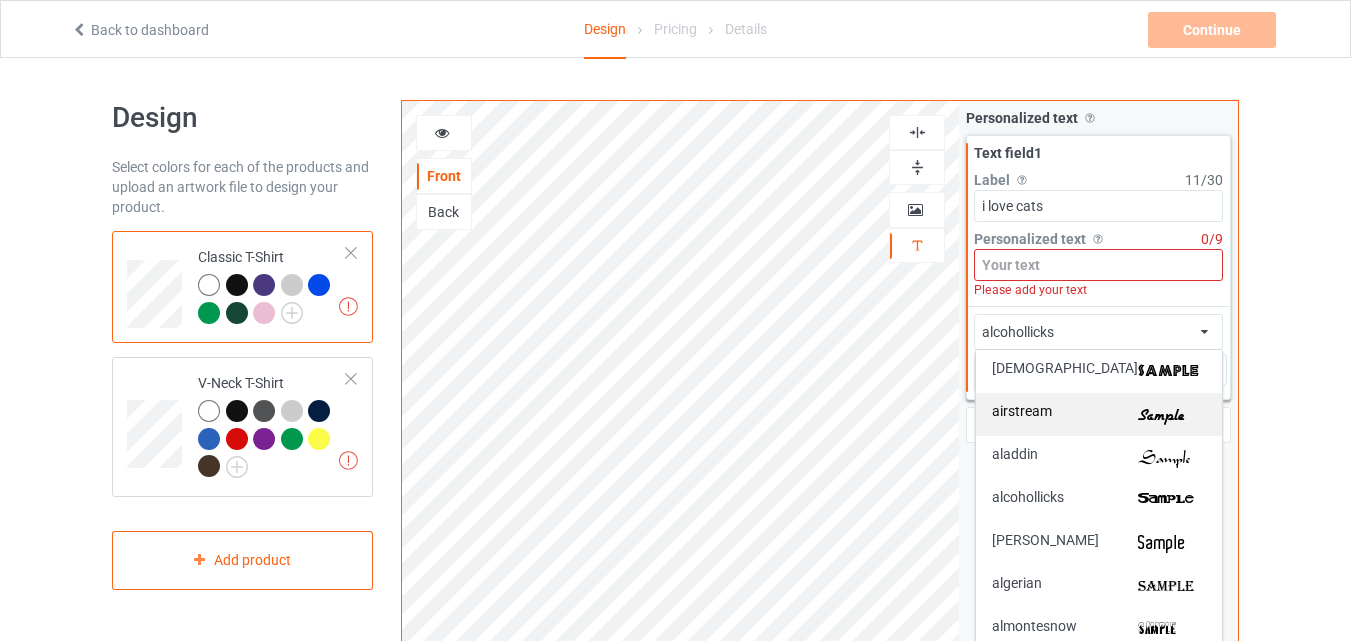 click on "airstream" at bounding box center (1099, 414) 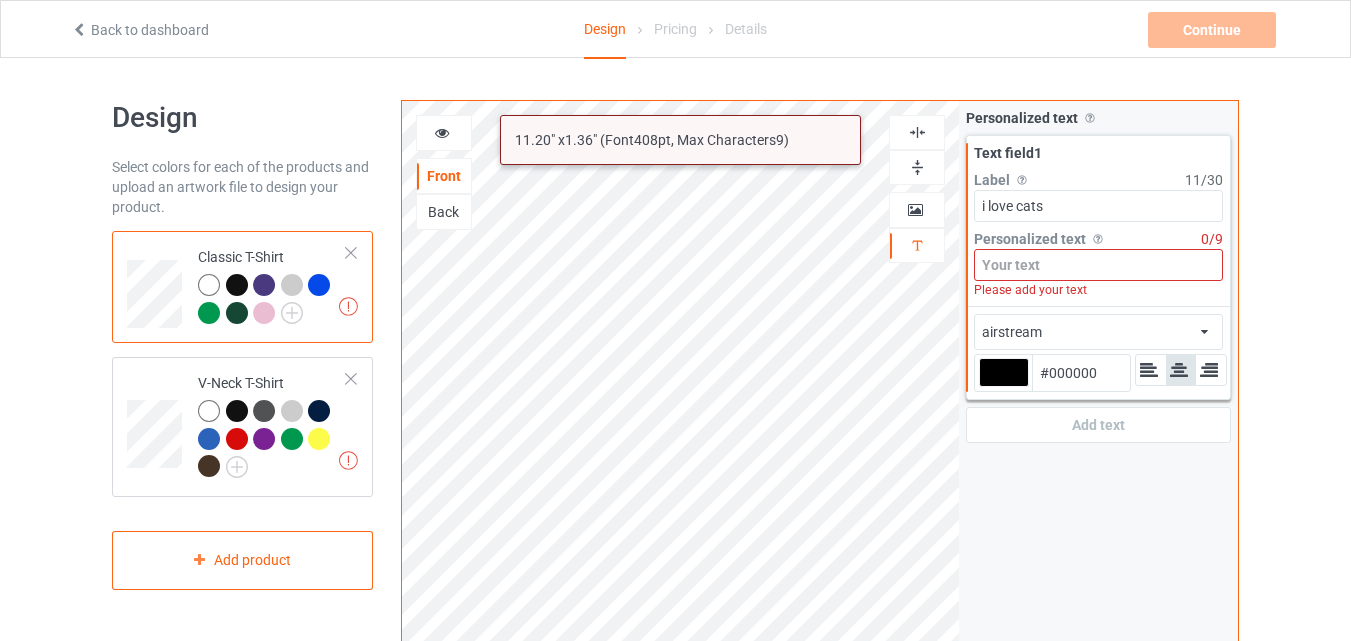 click at bounding box center (1098, 265) 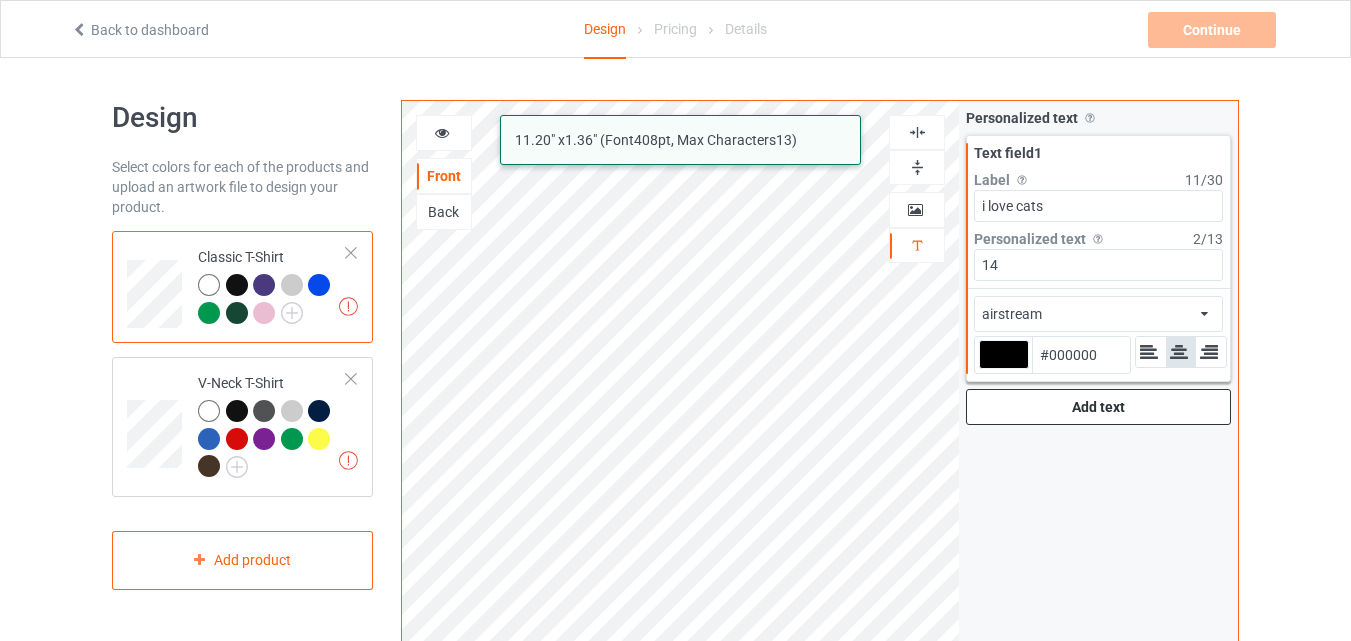 type on "14" 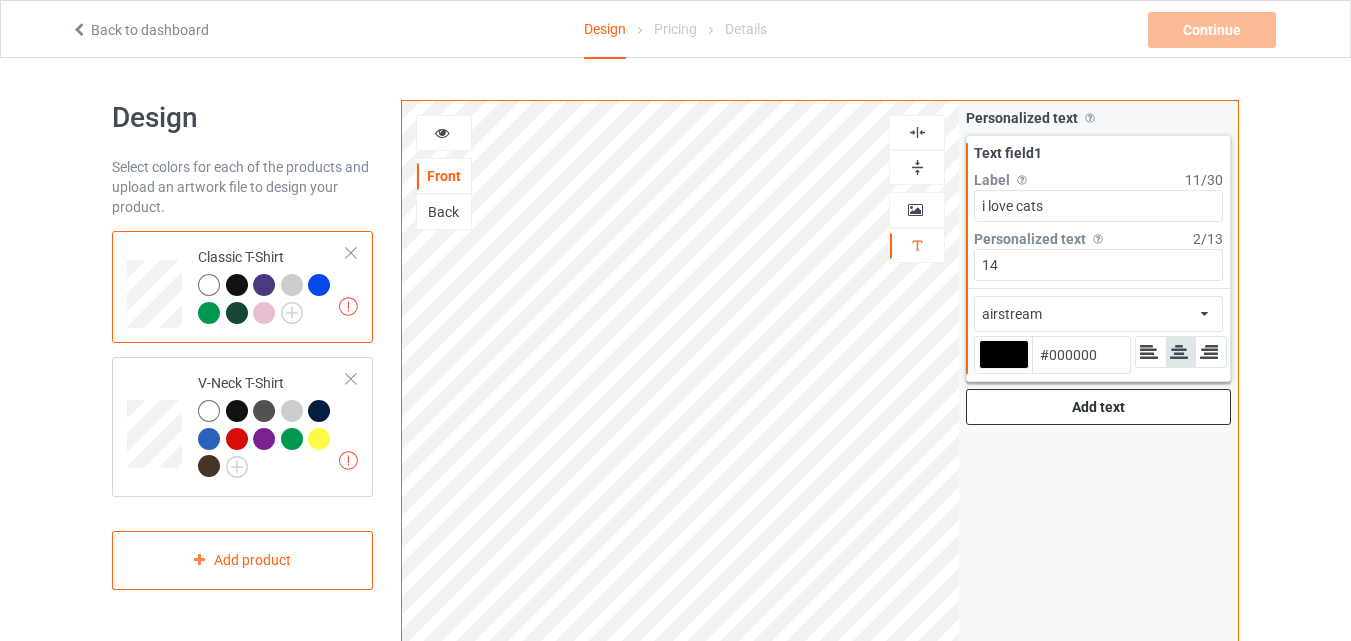 click on "Add text" at bounding box center [1098, 407] 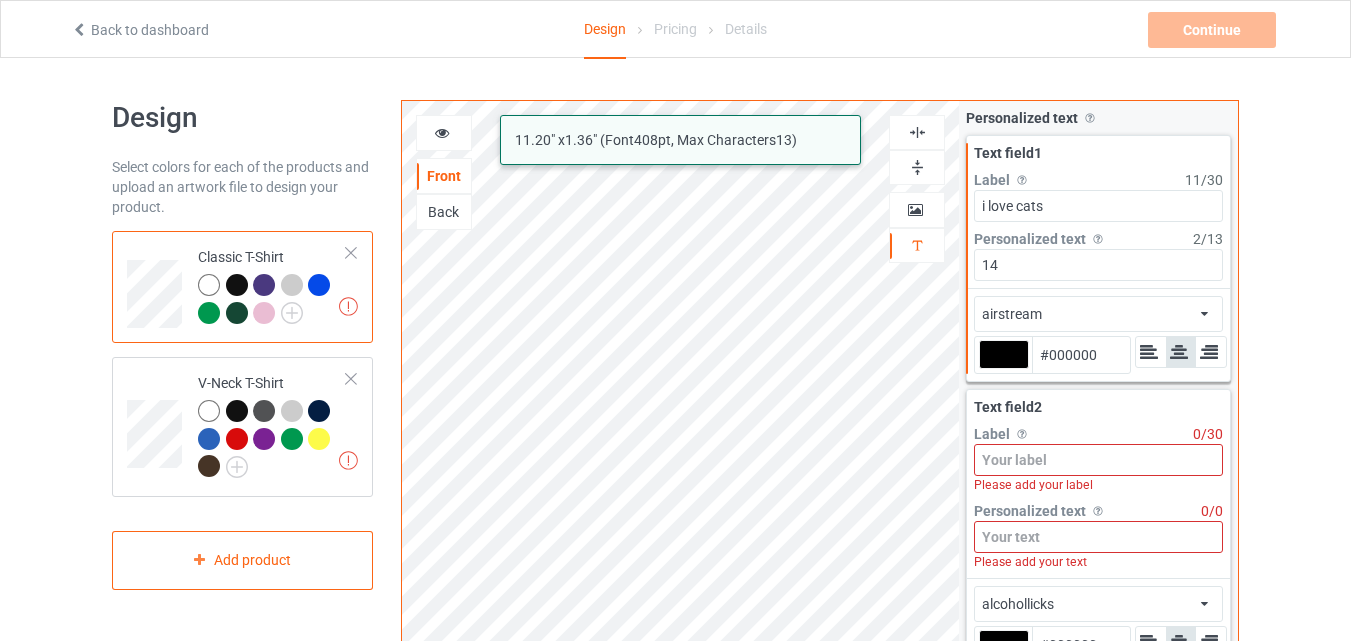 click on "14" at bounding box center [1098, 265] 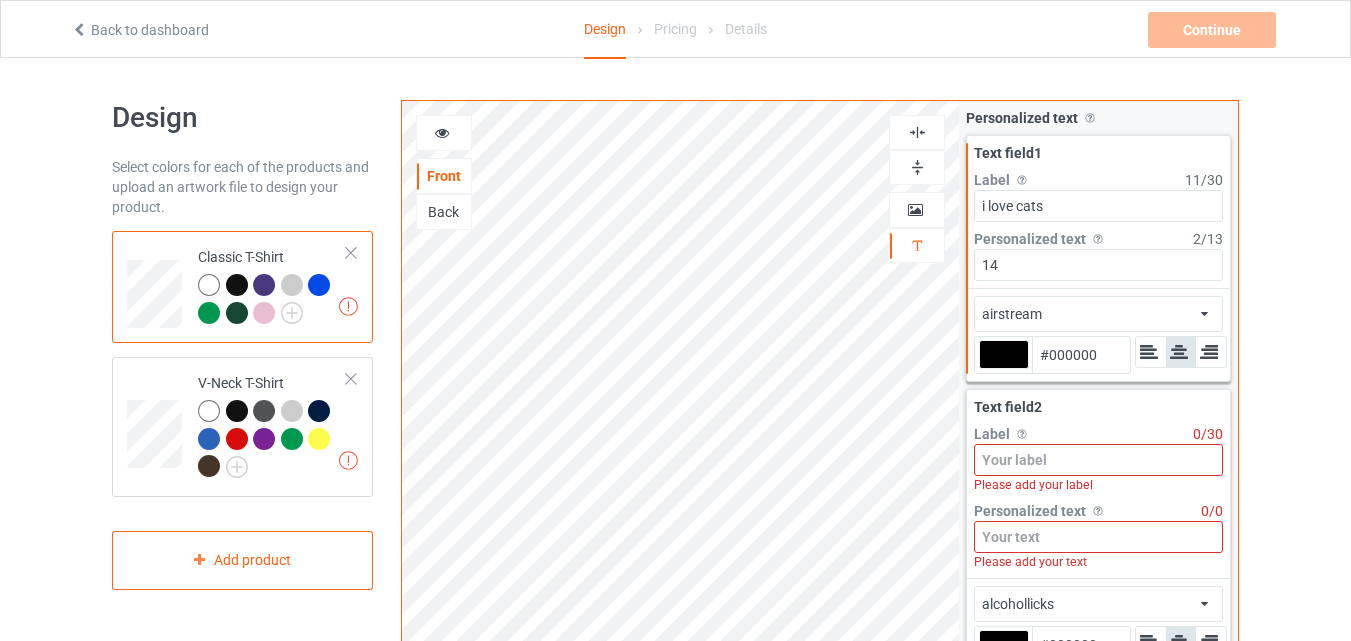 click on "alcohollicks airstream Front Back Artwork Personalized text Personalized text Allow customers to personalize text with your choice of fonts, colors, and artwork placement. Text field  1 Label Personalized text label on the campaign buy page 11 / 30 i love cats Personalized text
The width of the text box will determine the limit characters on your design.
Your customers can add more text than your limit, but the font size will be compressed if the number of available characters is exceeded.
2 / 13 14 airstream african airstream aladdin alcohollicks aldo algerian almontesnow anglicantext argosgeorge artbrush BarcodeFont barnroof battlestar baubau bauhaus93 belshaw bigmisterc blackletter blacklettershadow bloklettersbalpen boisterblack borg9 broadway brockscript buffalonickel c39hrp48dhtt canterbury centurygothic chinyen chocolatebox chopinscript cimbrian circus citycontrast civilian coaster code128 collegiateheavyoutline contrast corleone daniel" at bounding box center [820, 481] 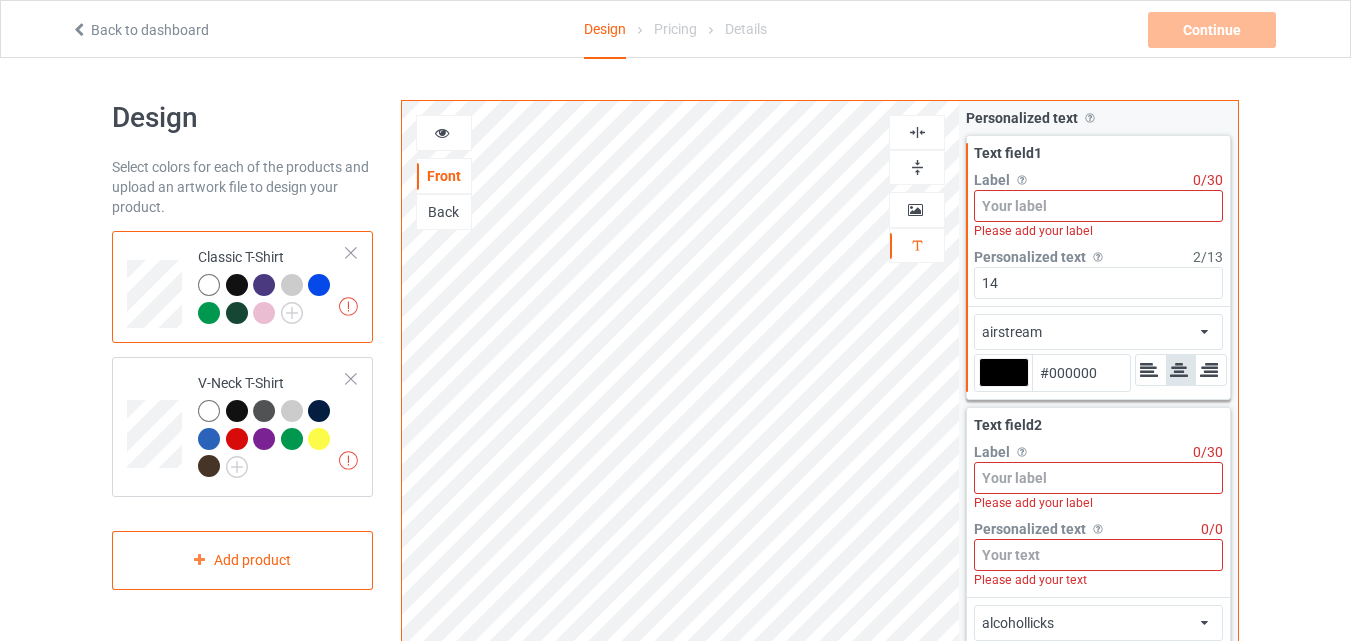 type 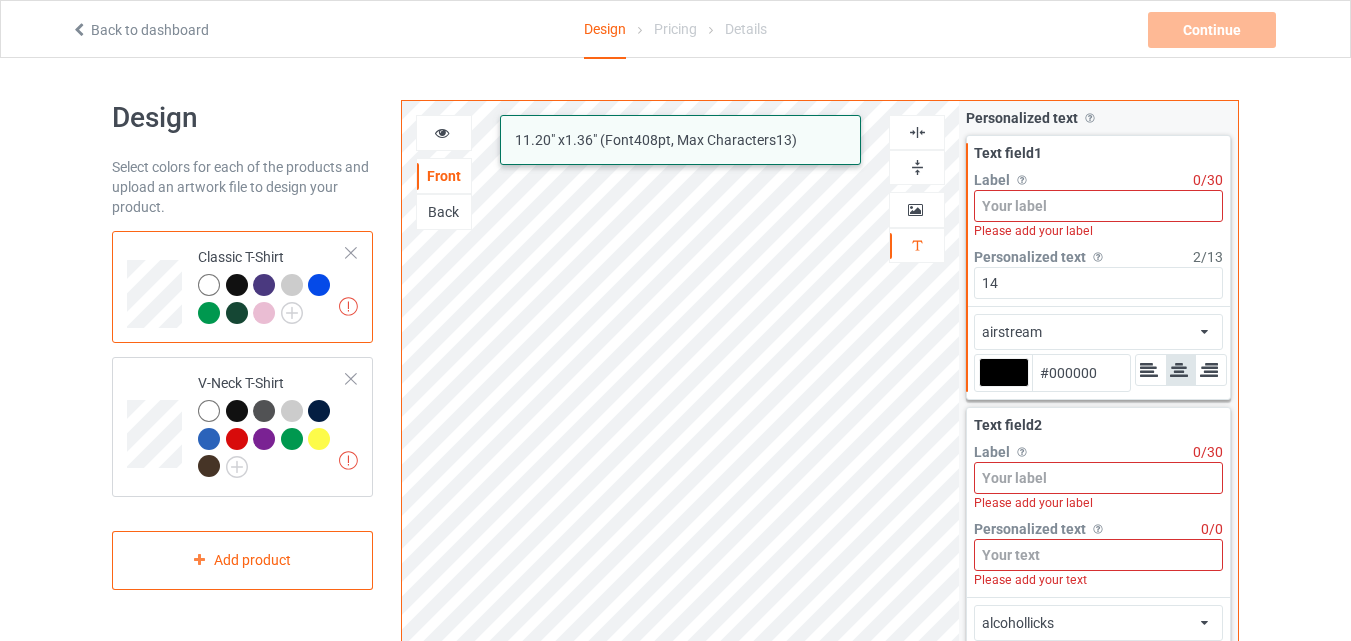 click on "14" at bounding box center (1098, 283) 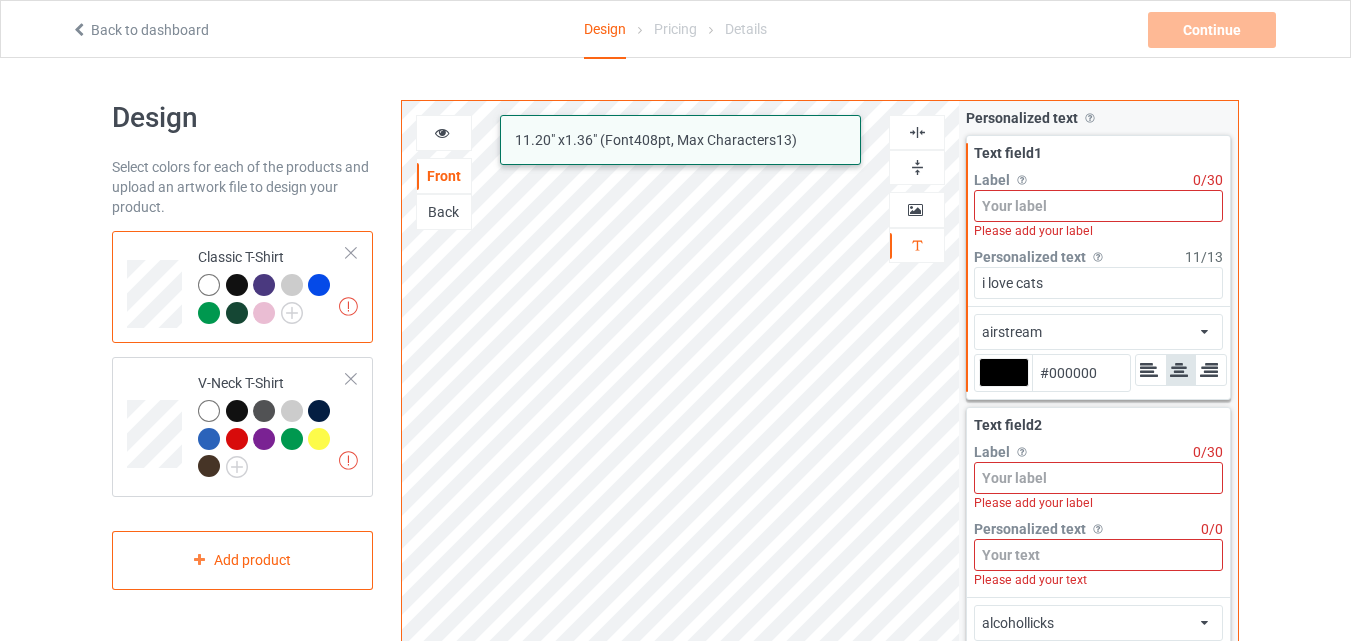 type on "i love cats" 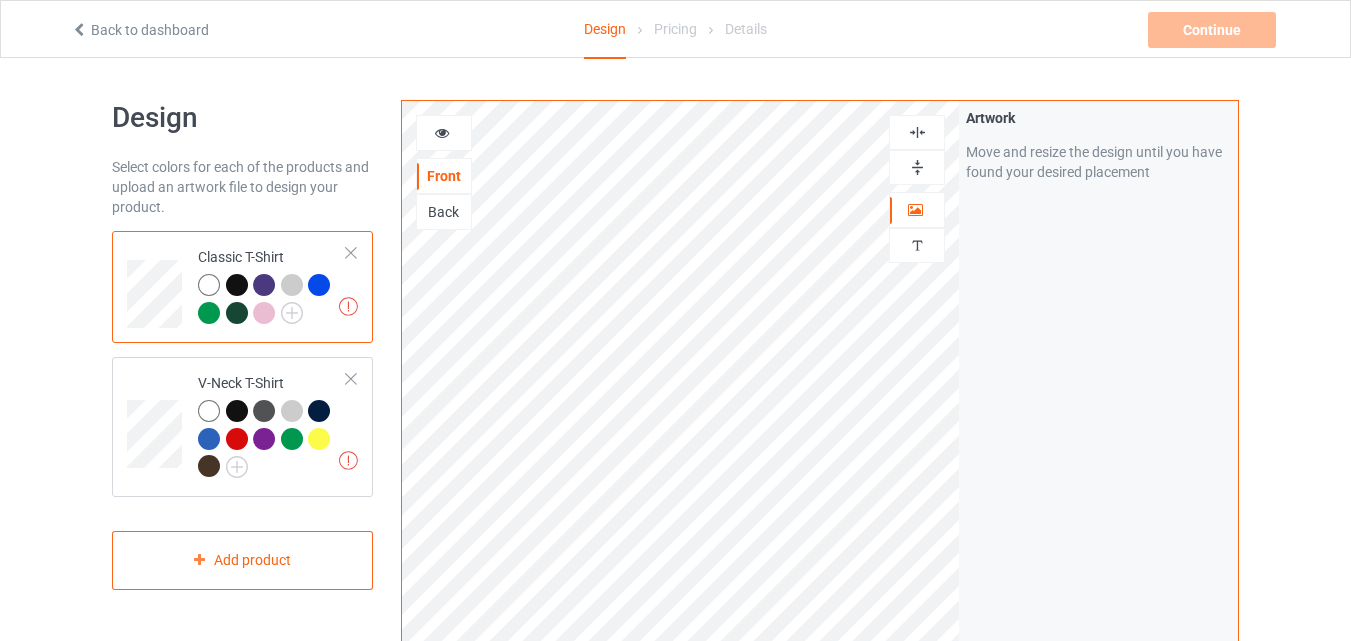 click at bounding box center (917, 167) 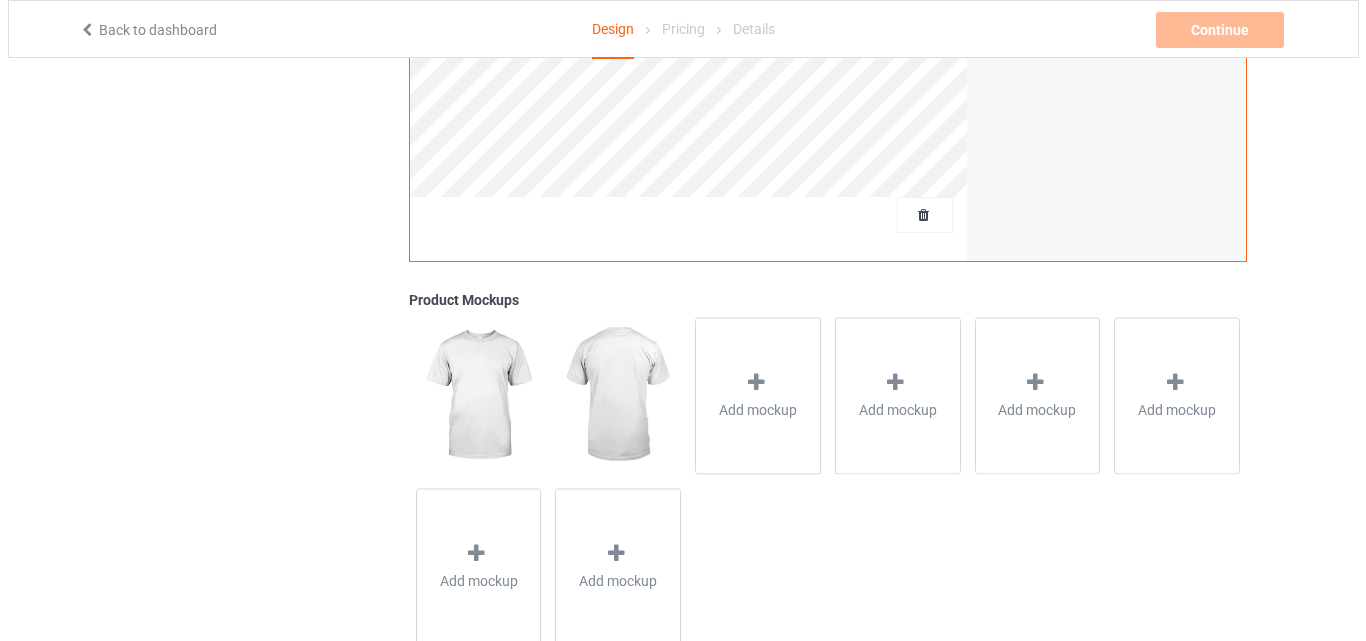 scroll, scrollTop: 640, scrollLeft: 0, axis: vertical 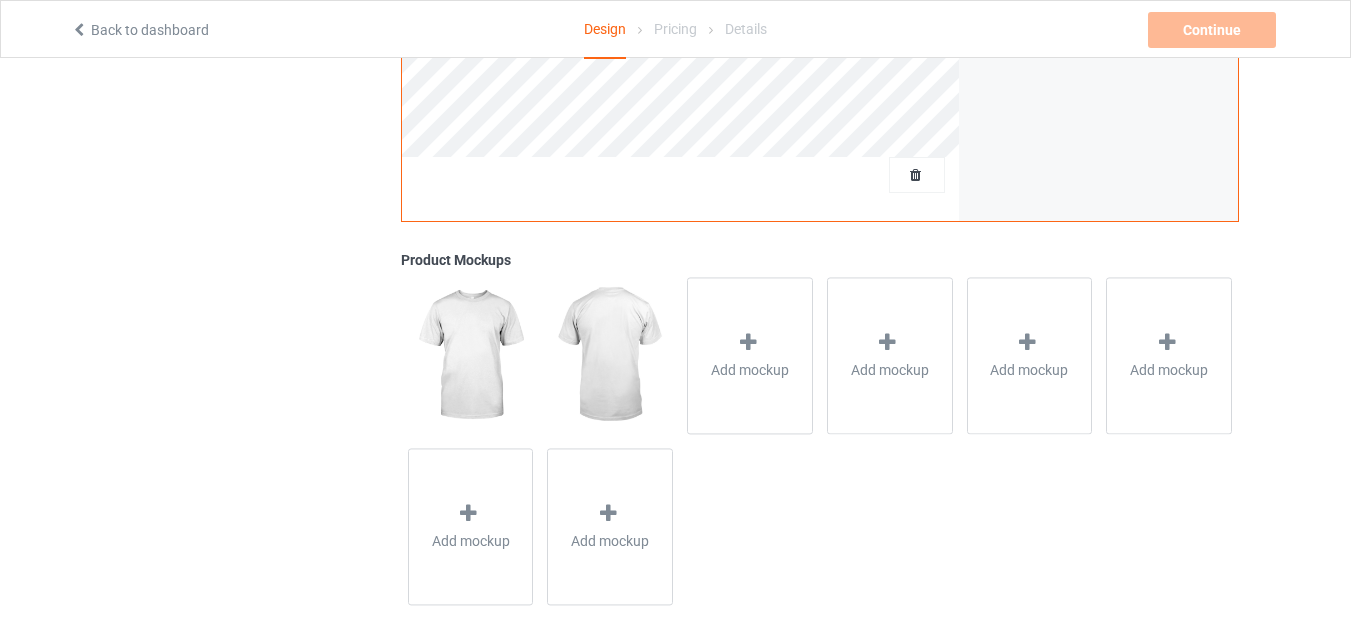 click at bounding box center [470, 355] 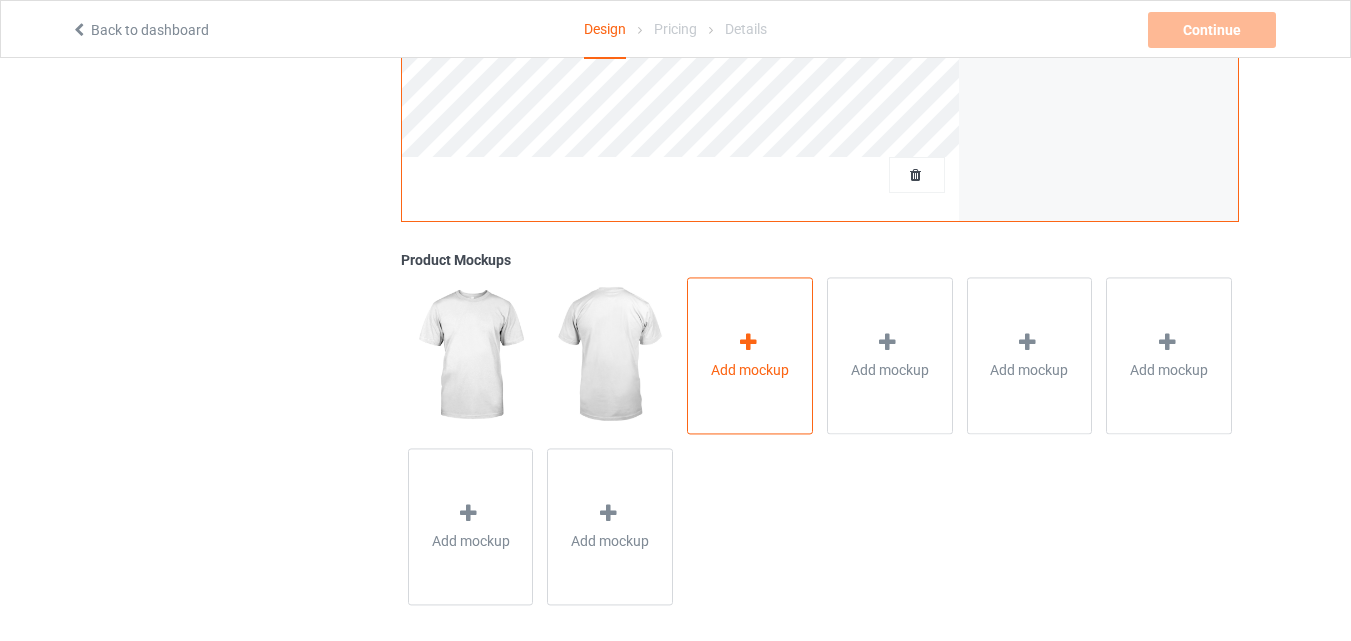 click on "Add mockup" at bounding box center [750, 355] 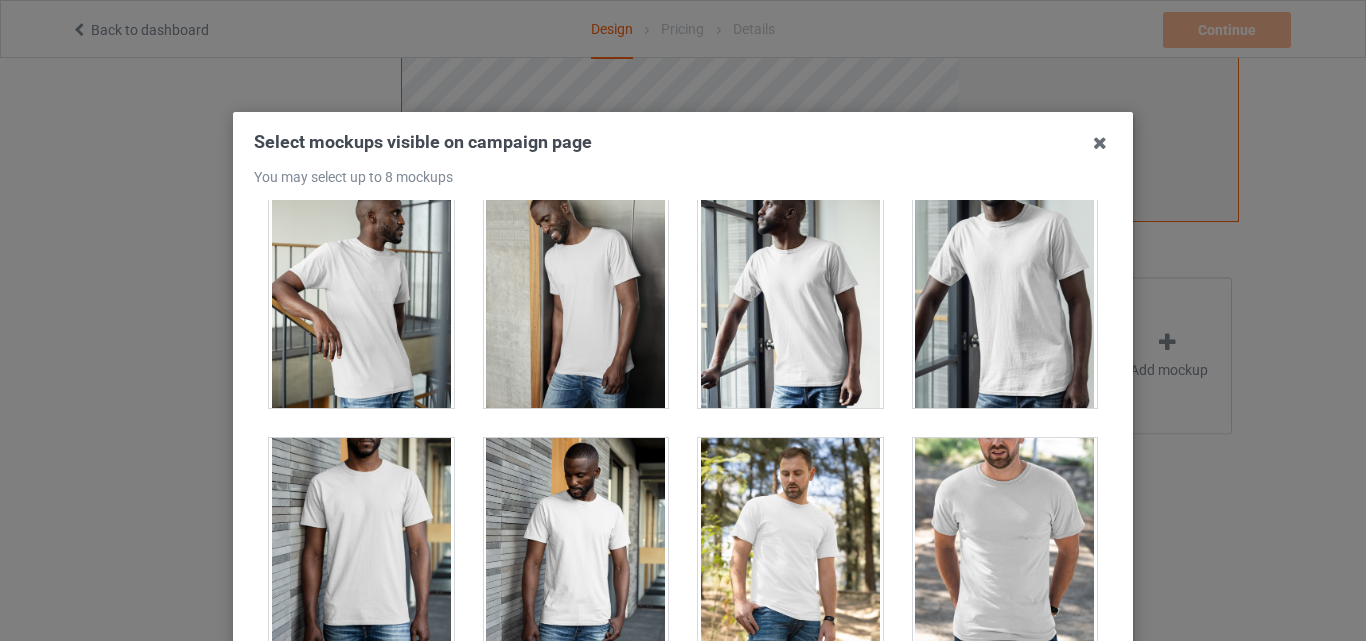 scroll, scrollTop: 1938, scrollLeft: 0, axis: vertical 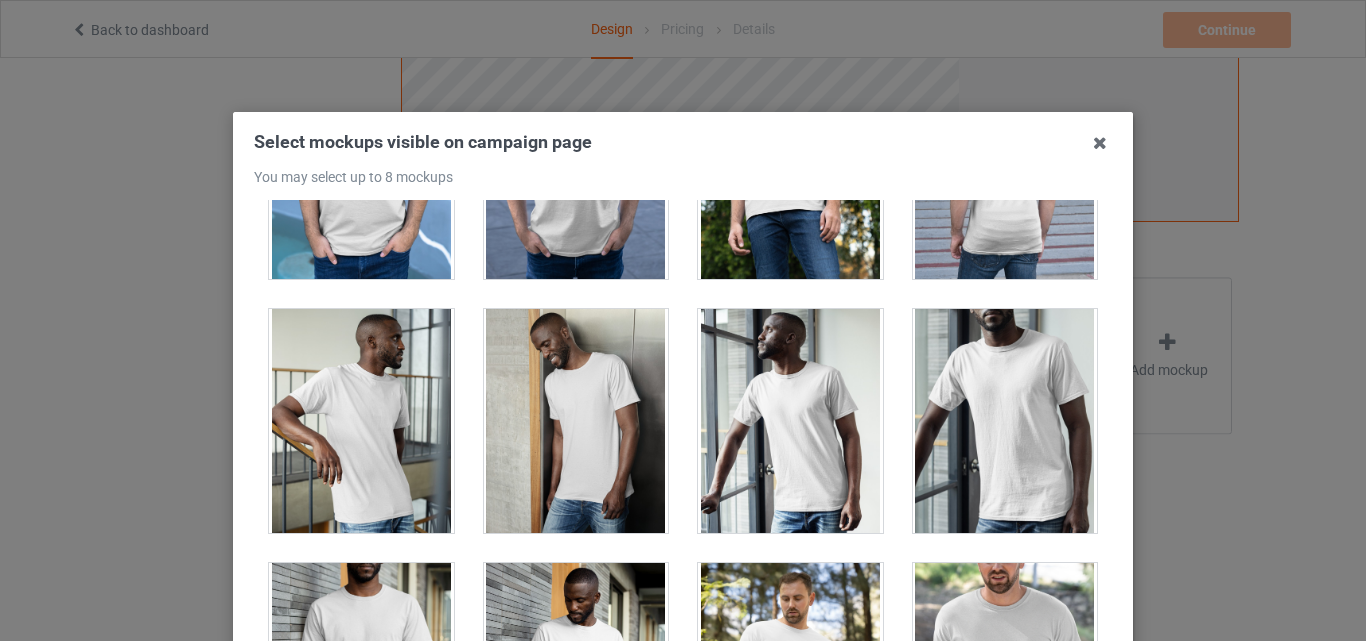 click at bounding box center (1005, 421) 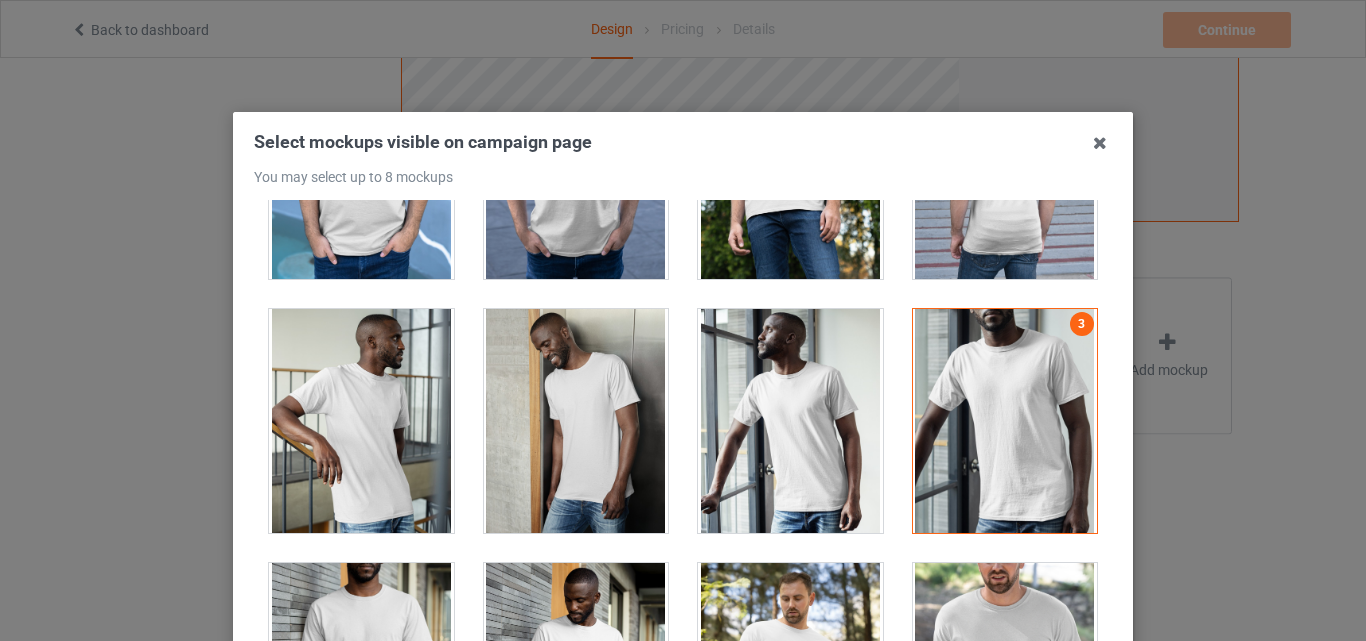 click on "Select mockups visible on campaign page You may select up to 8 mockups 1 2 3 3 mockups selected Confirm" at bounding box center [683, 458] 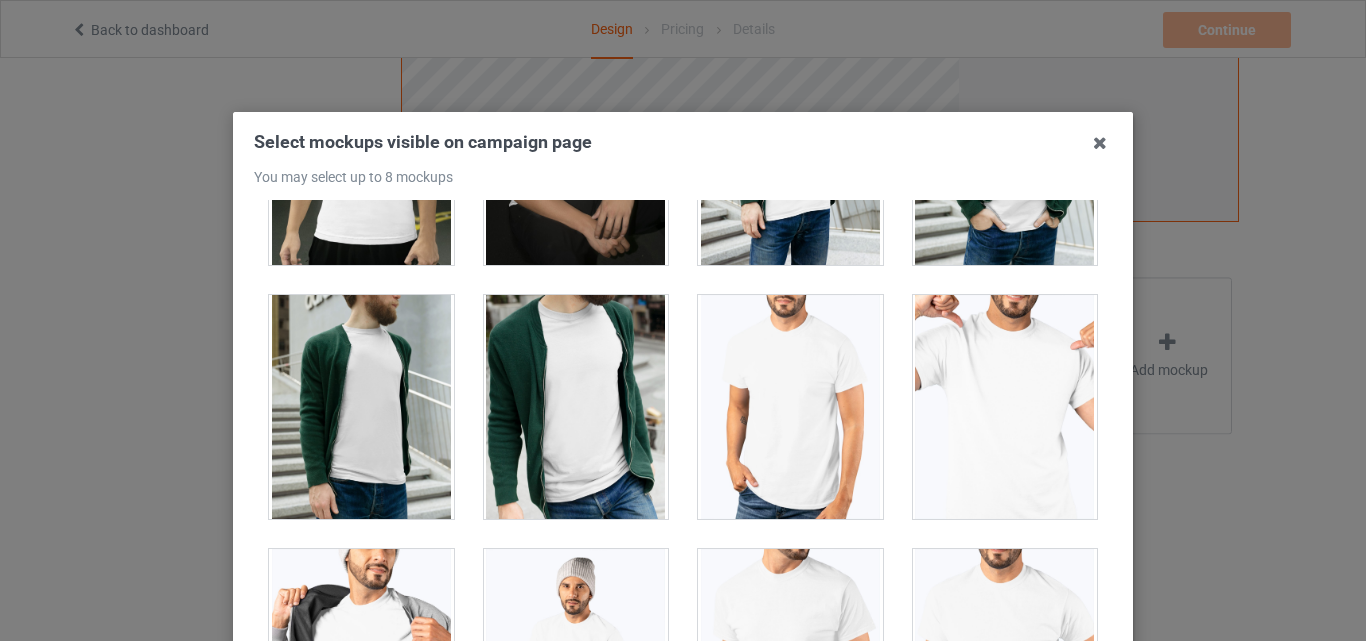 scroll, scrollTop: 4178, scrollLeft: 0, axis: vertical 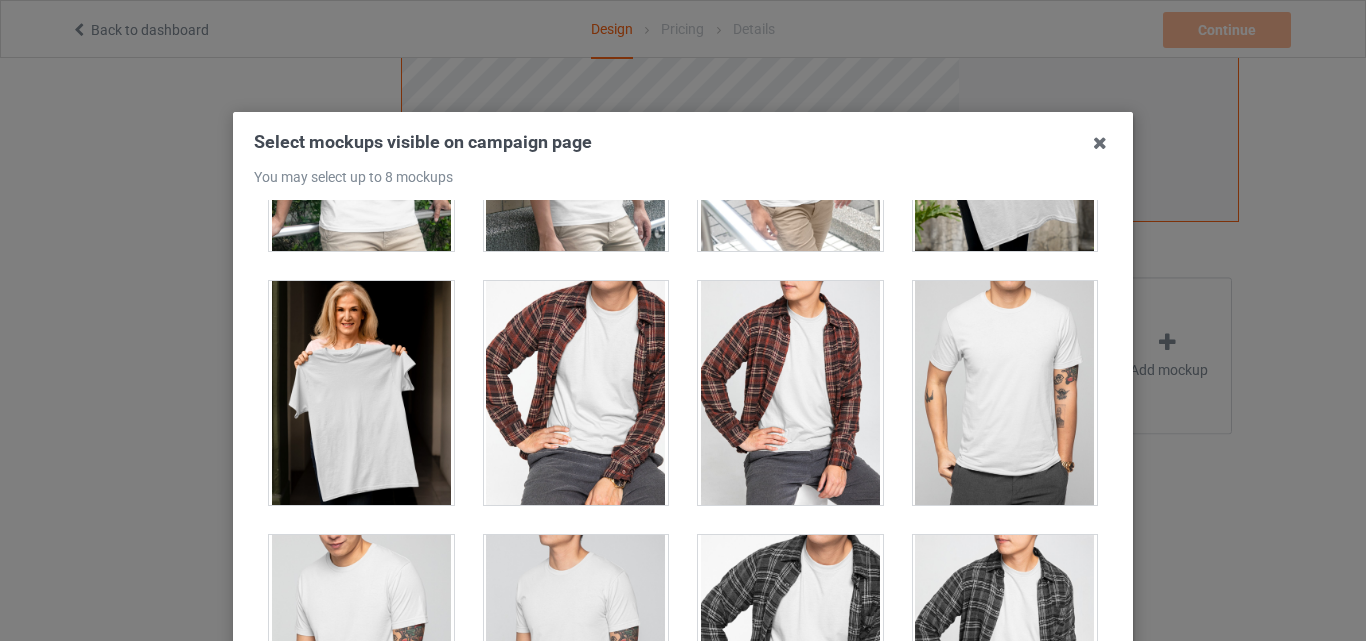 click at bounding box center (1005, 393) 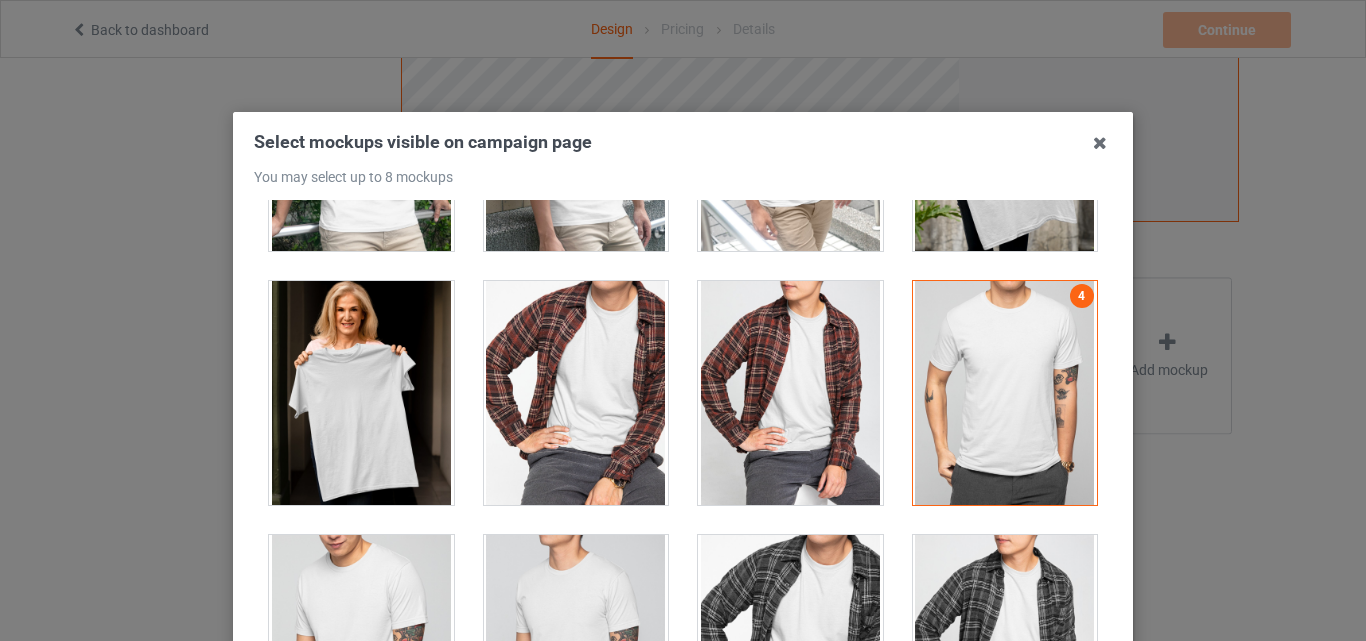 drag, startPoint x: 845, startPoint y: 131, endPoint x: 862, endPoint y: 108, distance: 28.600698 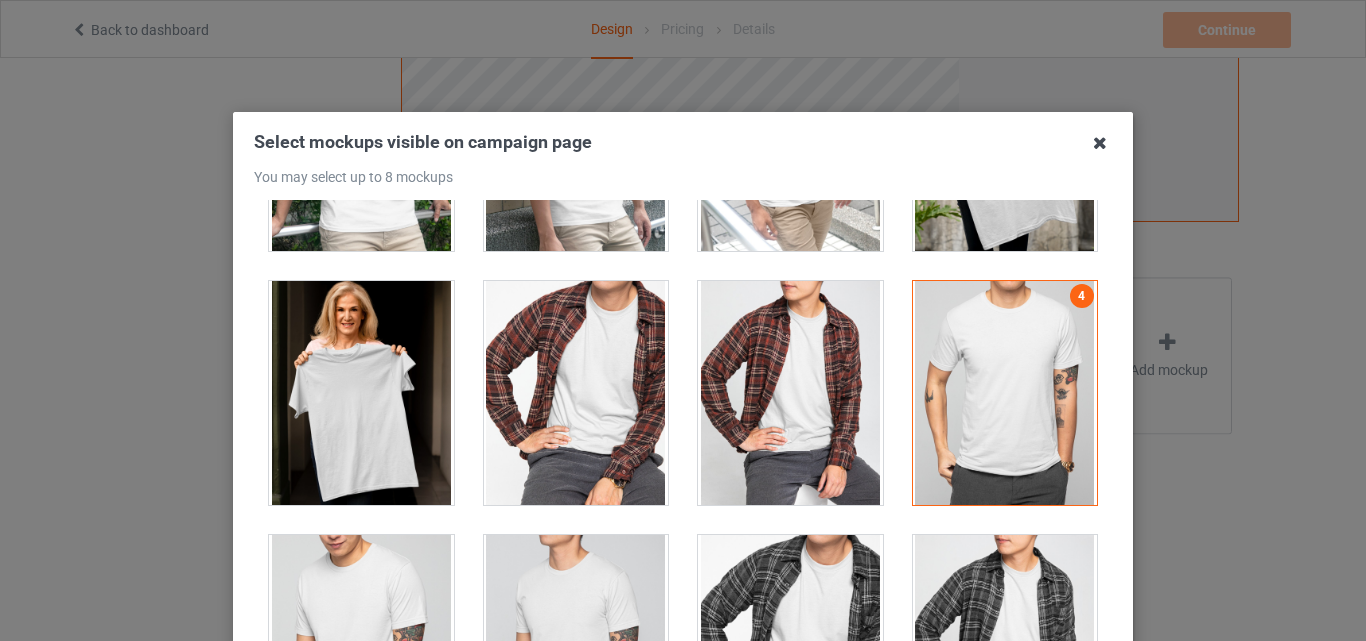 click at bounding box center (1100, 143) 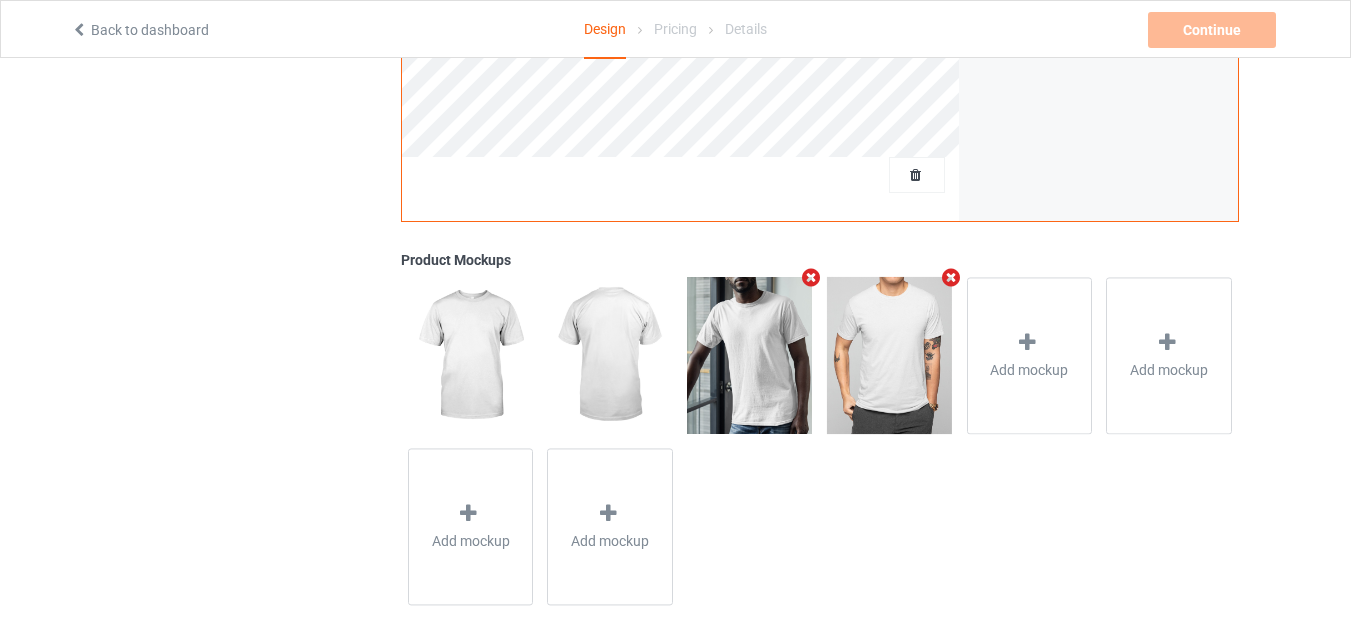 click on "Add mockup Add mockup Add mockup Add mockup" at bounding box center [820, 441] 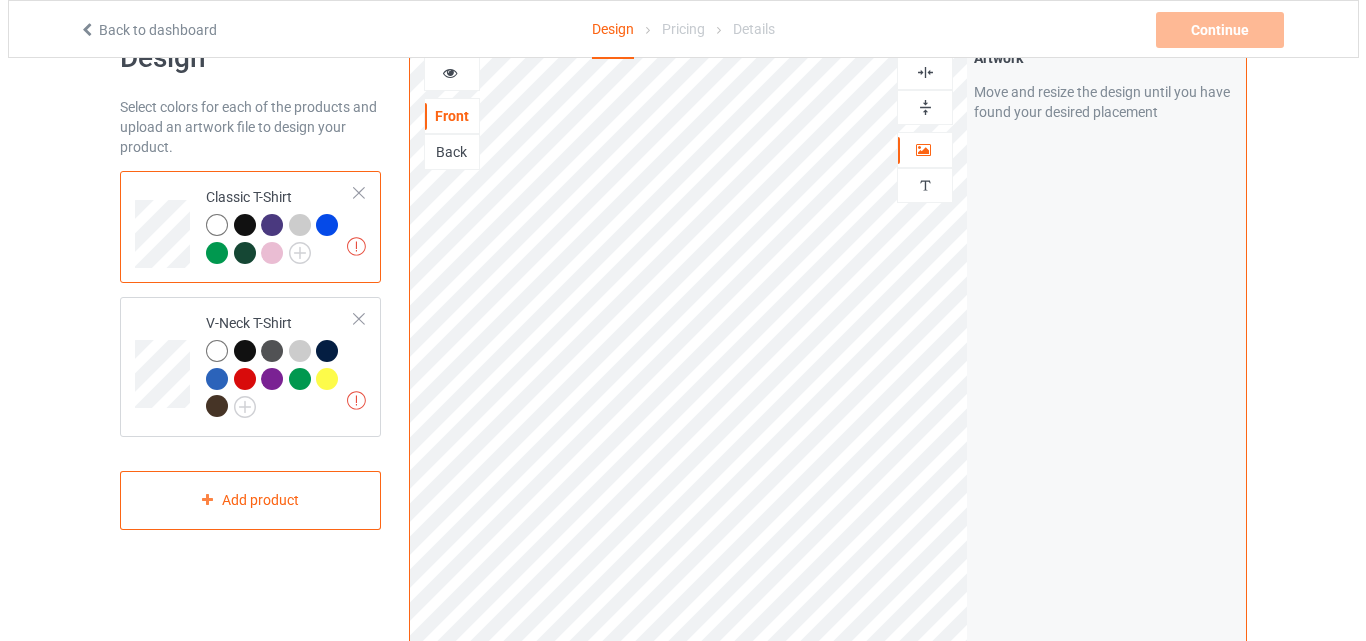 scroll, scrollTop: 0, scrollLeft: 0, axis: both 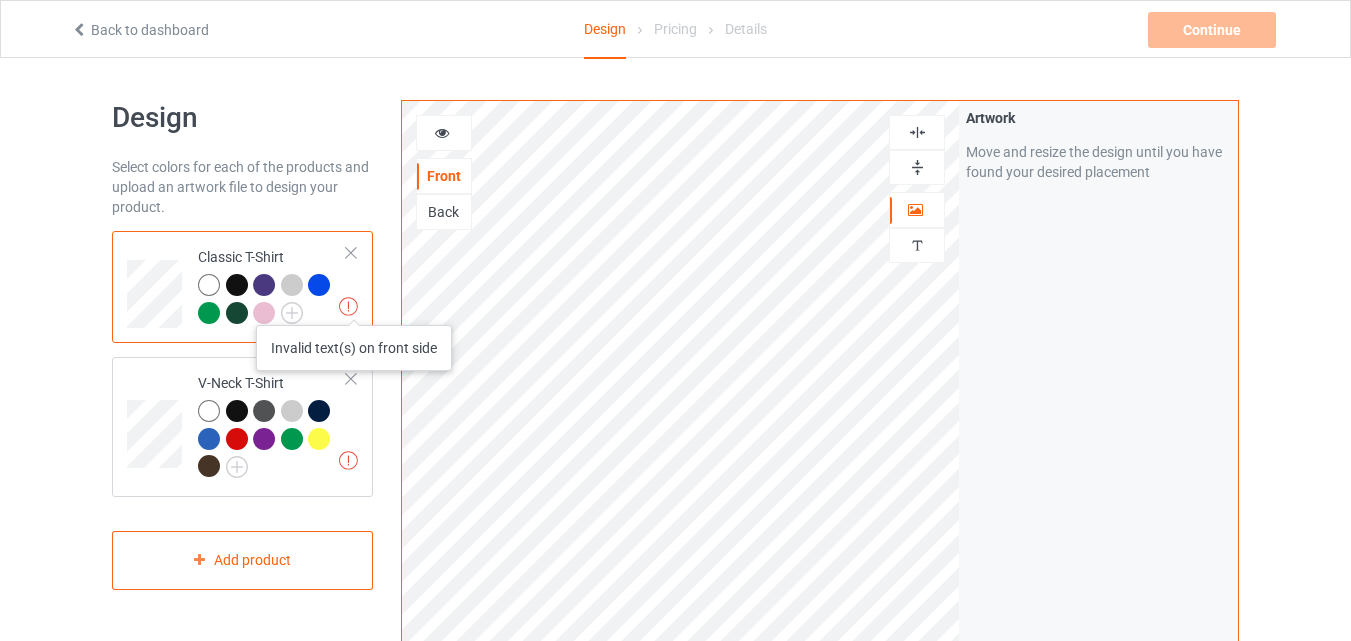 click at bounding box center (348, 306) 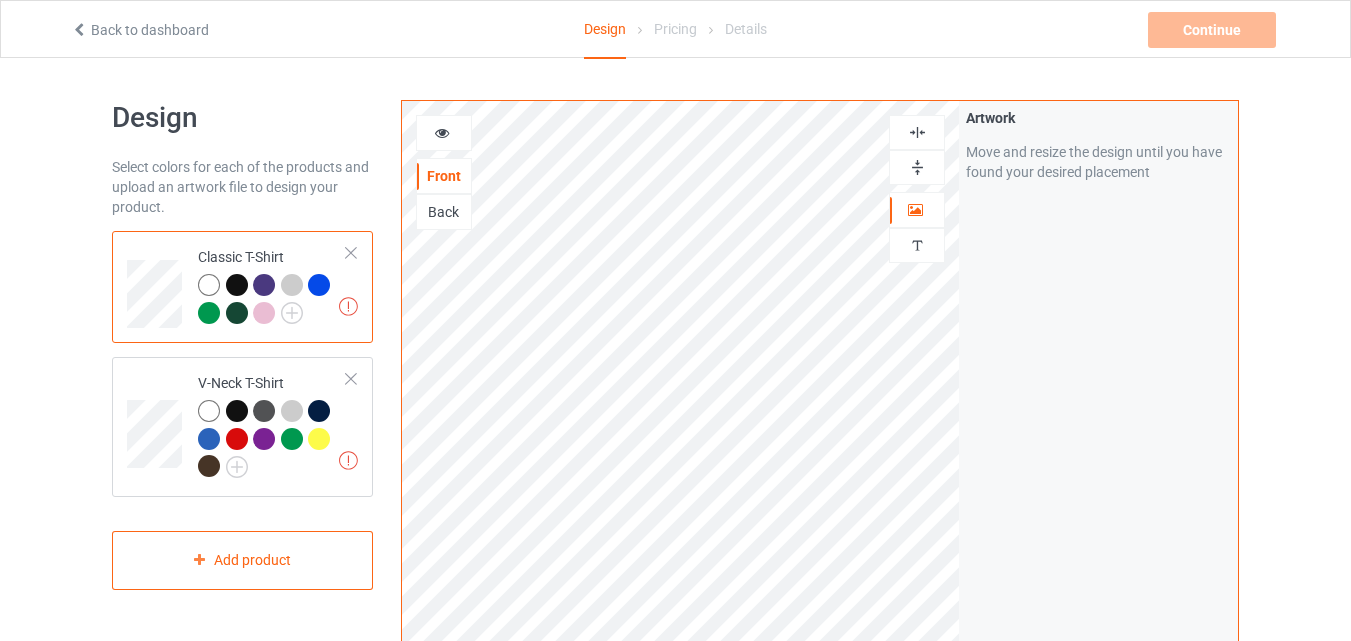 click at bounding box center (267, 288) 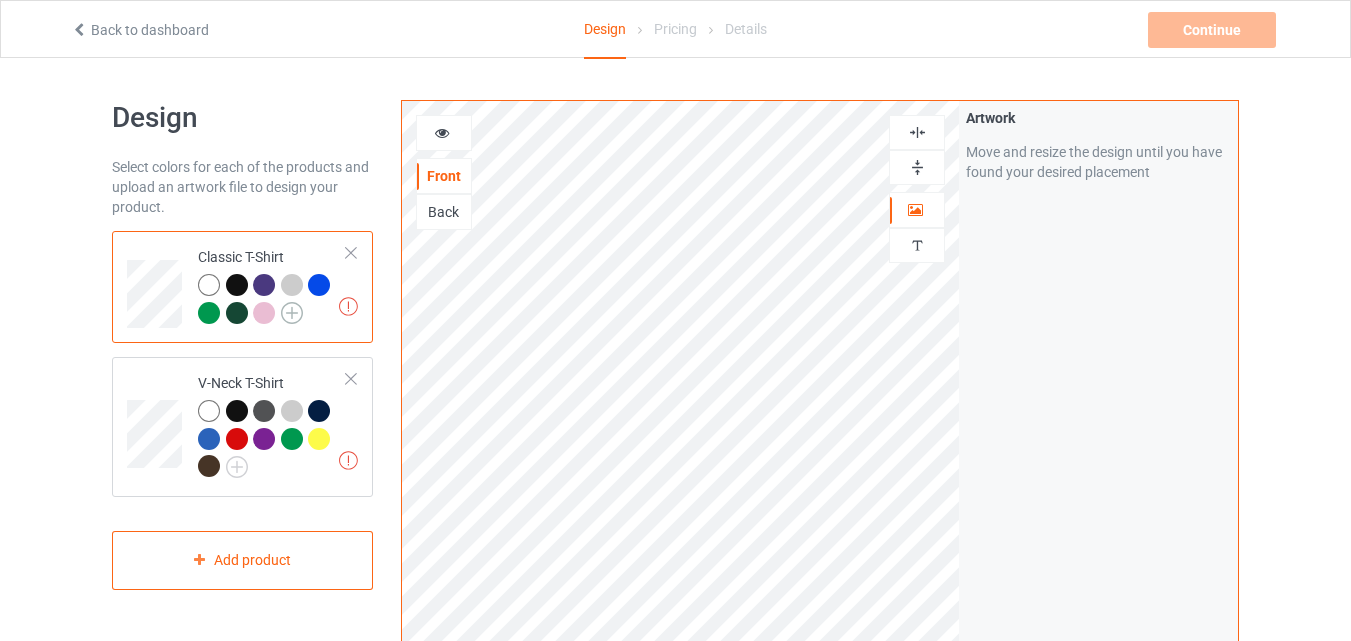 click at bounding box center (292, 313) 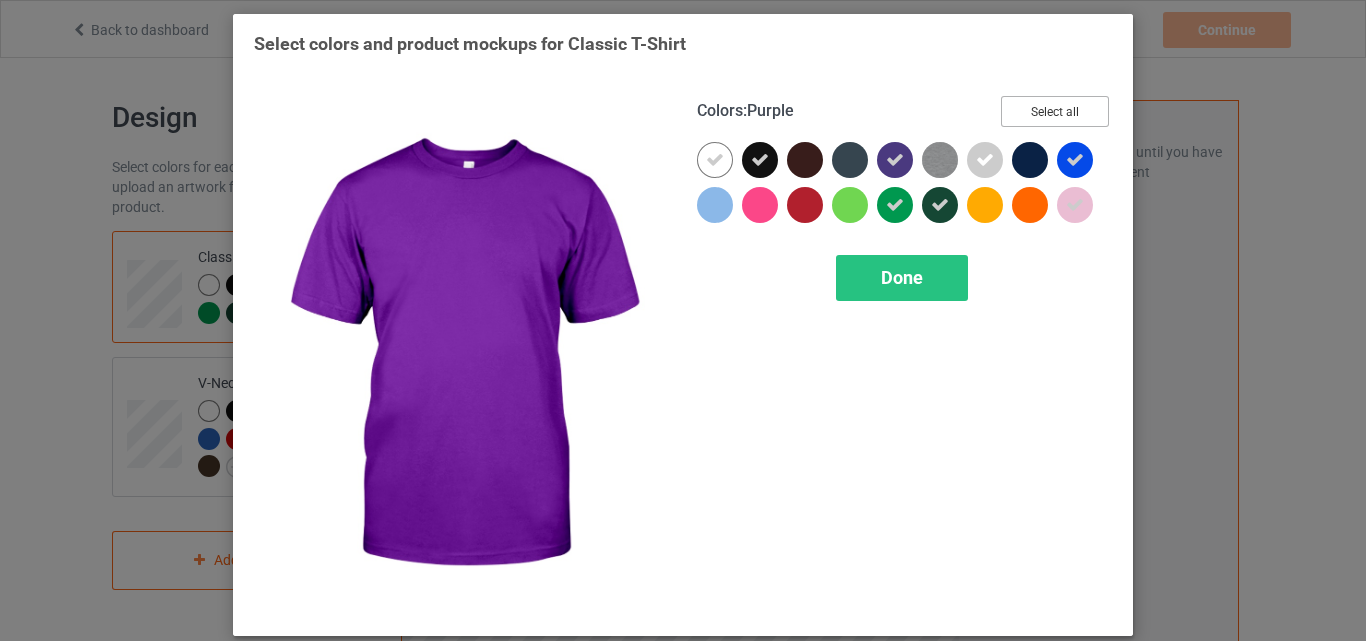 click on "Select all" at bounding box center (1055, 111) 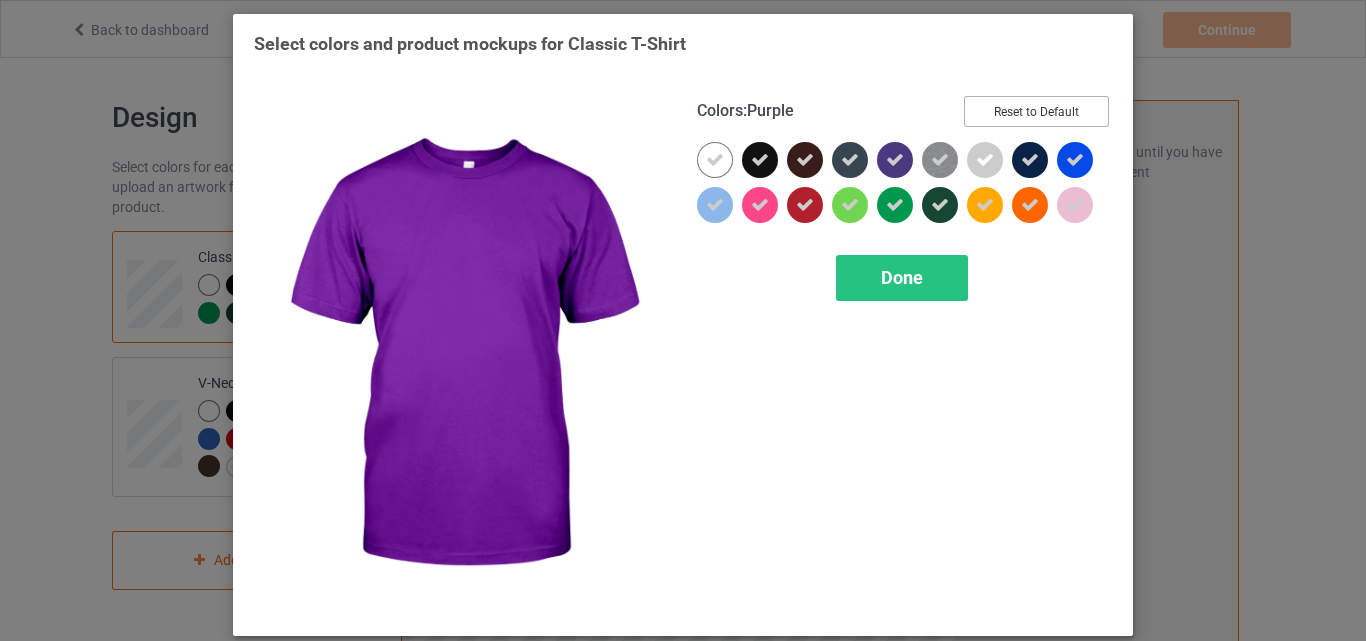 click on "Reset to Default" at bounding box center [1036, 111] 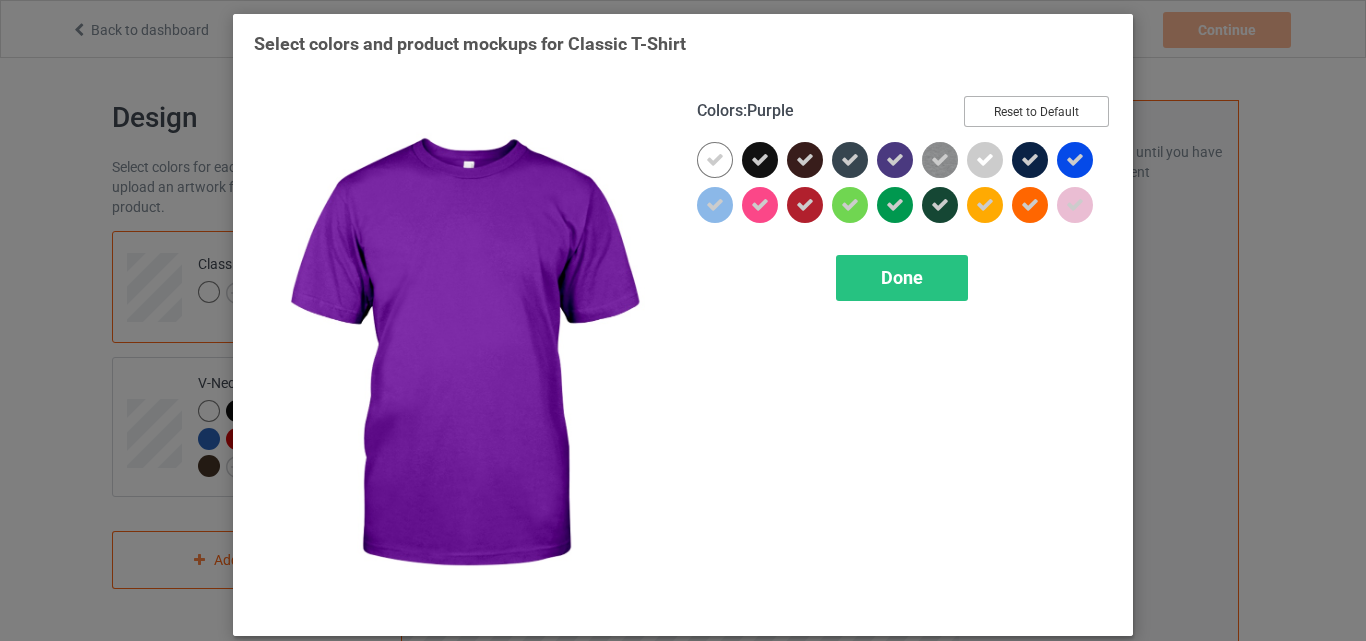 click on "Reset to Default" at bounding box center [1036, 111] 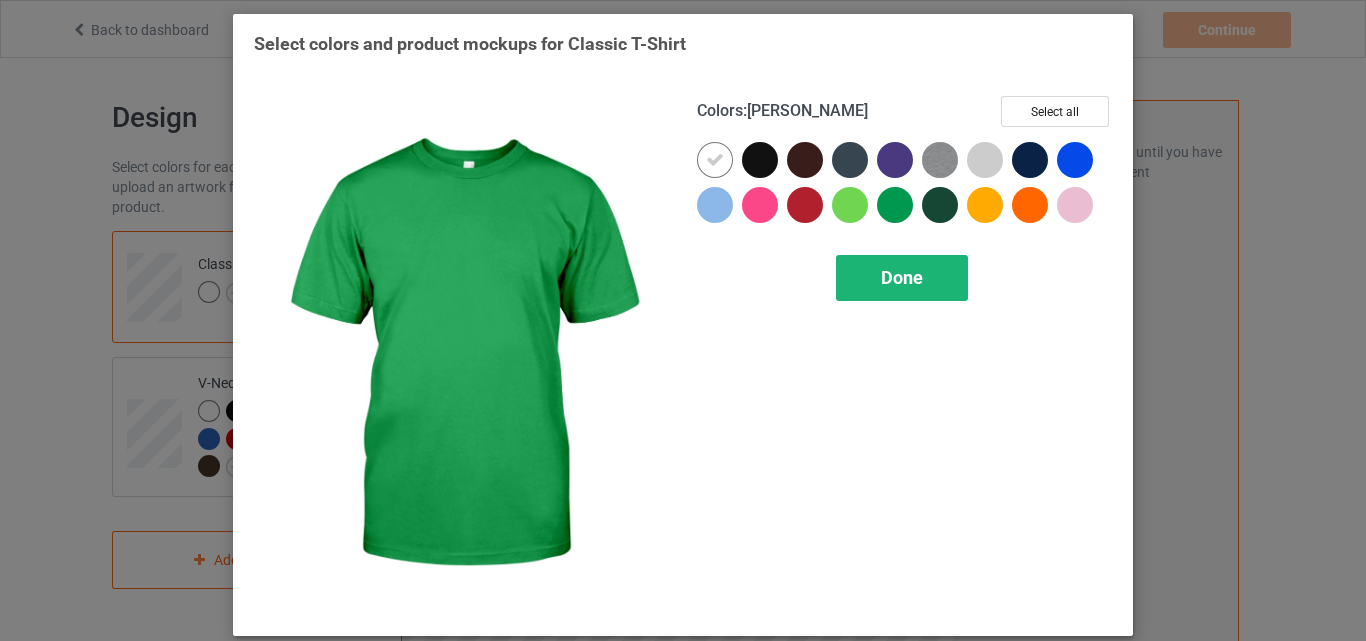 click on "Done" at bounding box center [902, 278] 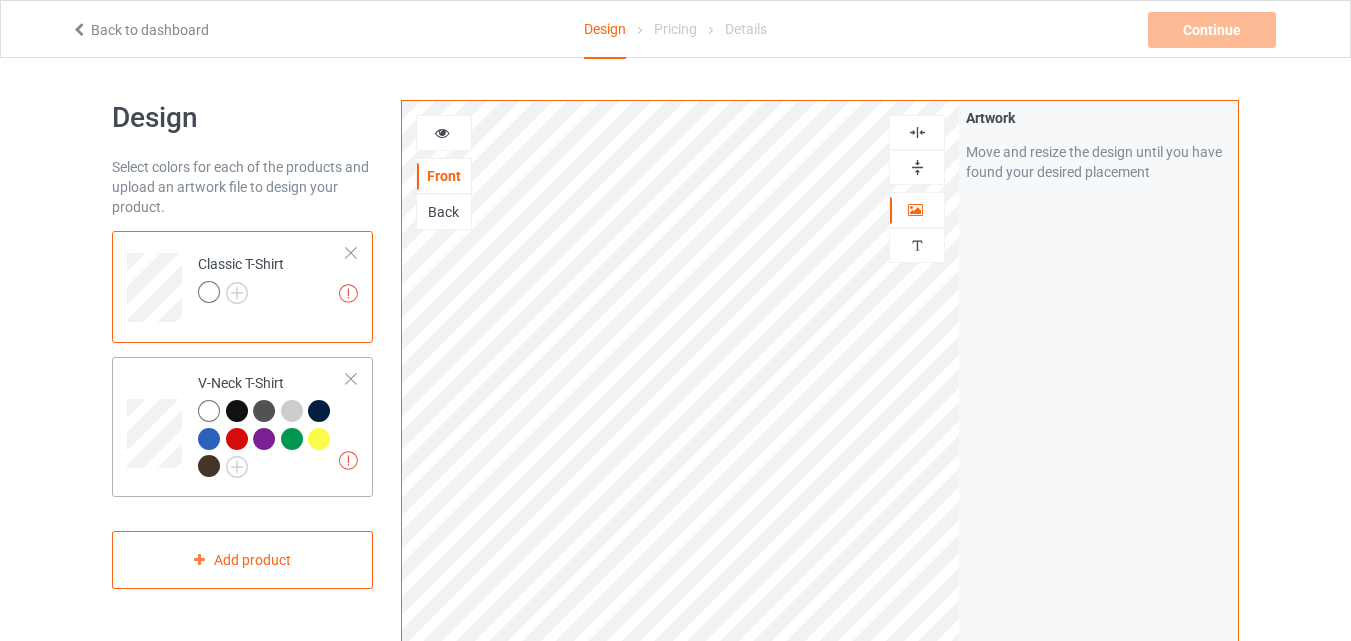 click at bounding box center (267, 414) 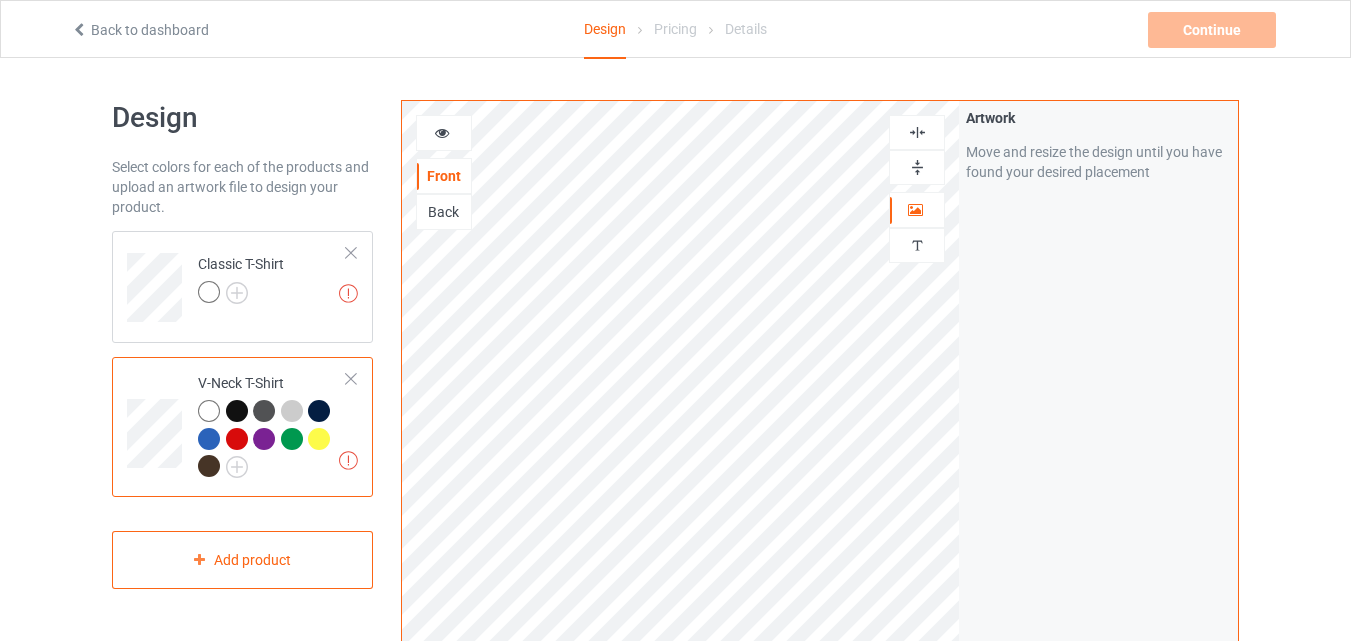 click at bounding box center (264, 439) 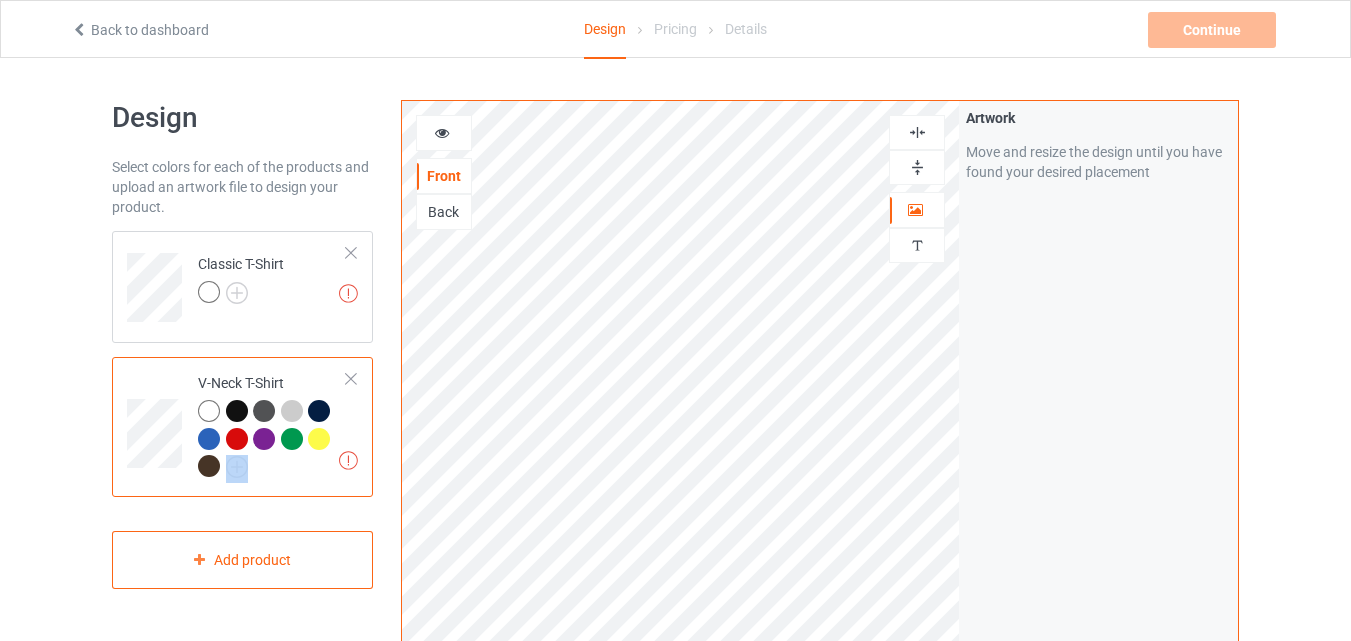 click at bounding box center (264, 439) 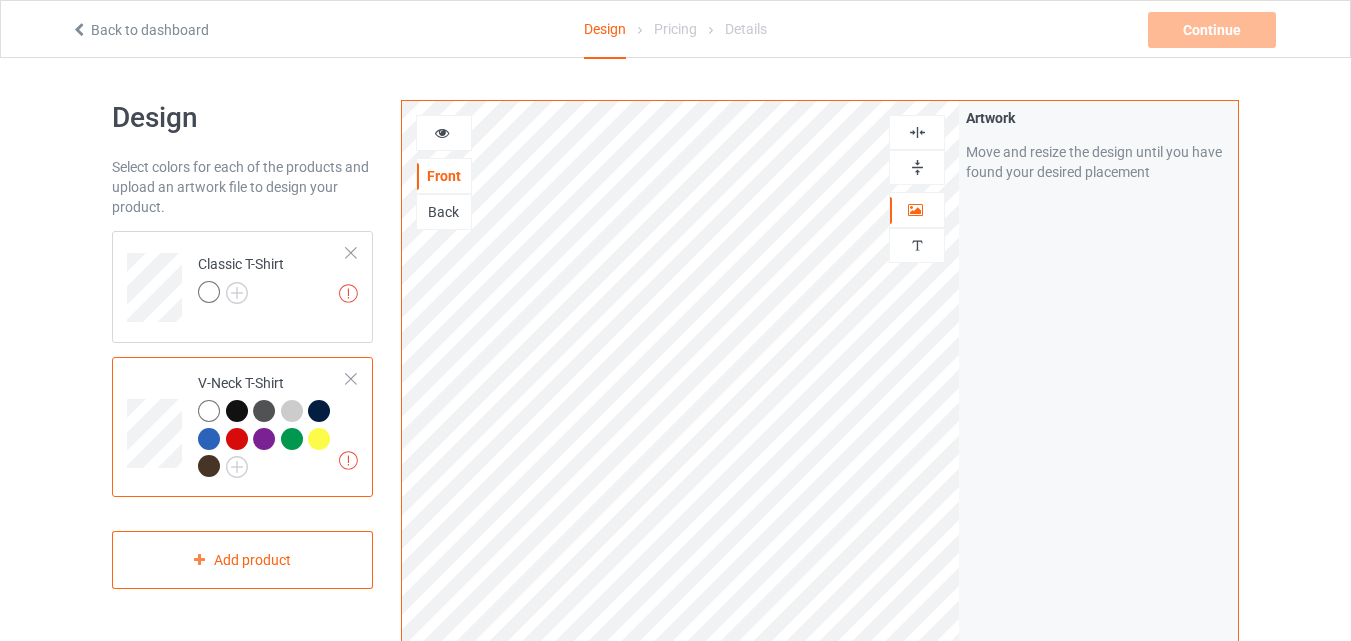 click at bounding box center [264, 439] 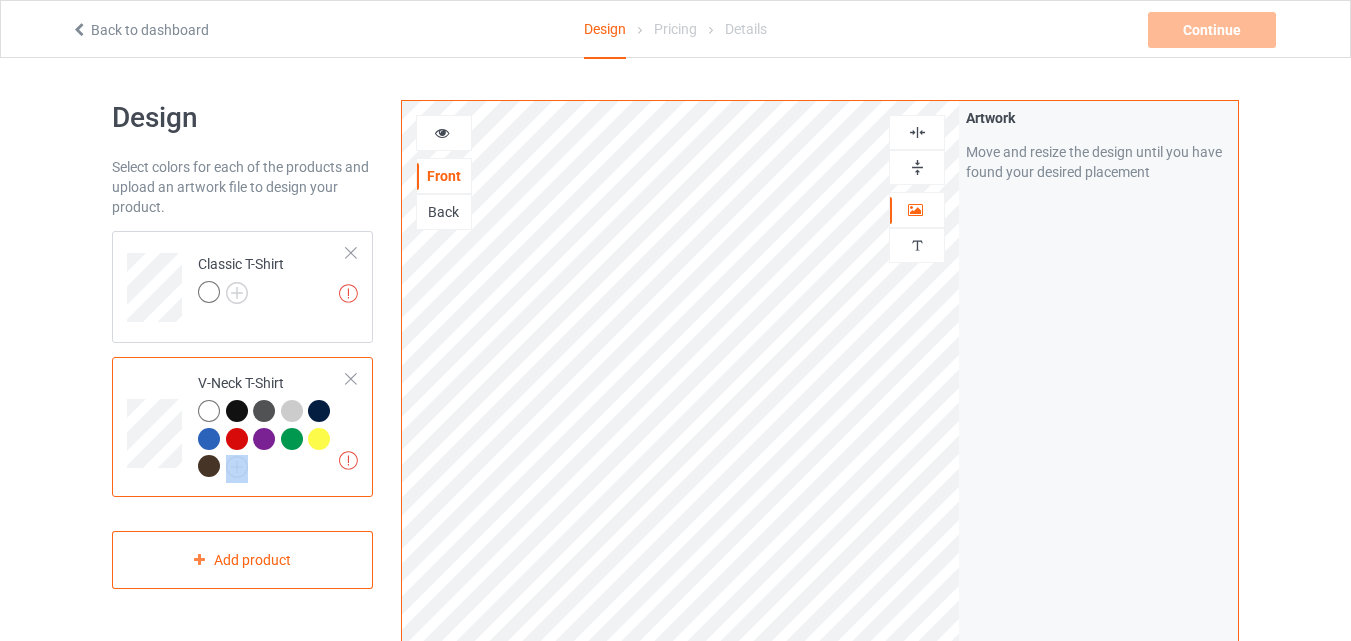 click at bounding box center [264, 439] 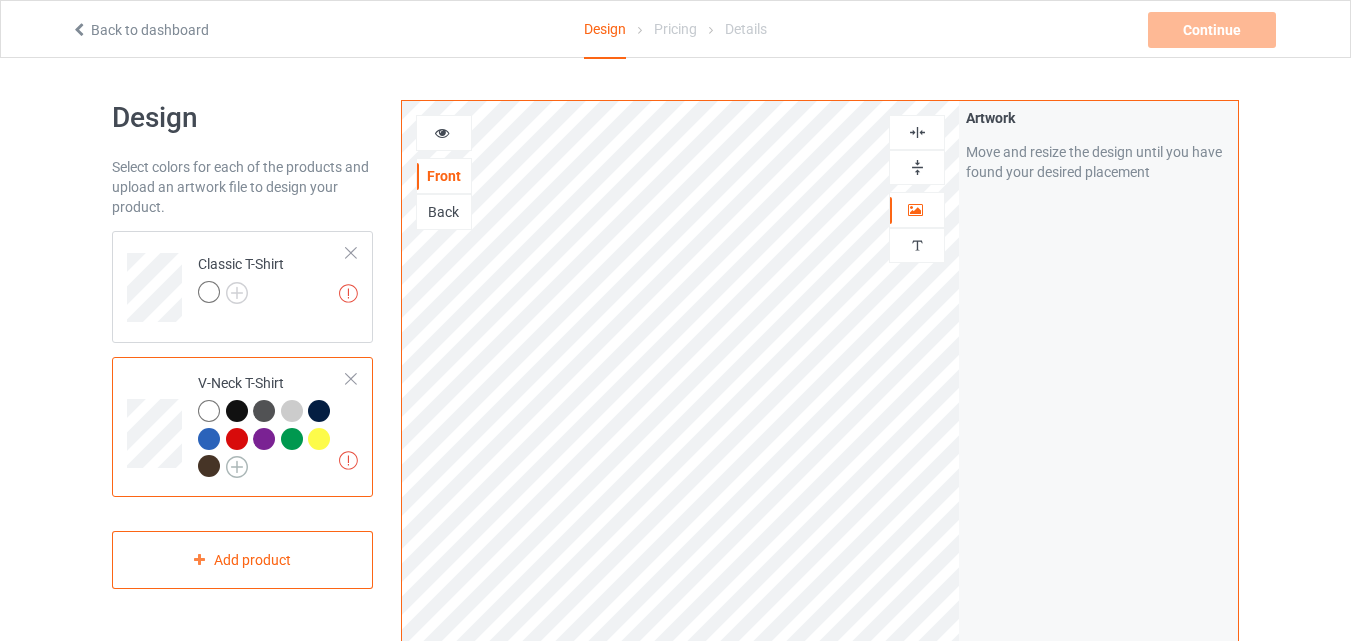 click at bounding box center [237, 467] 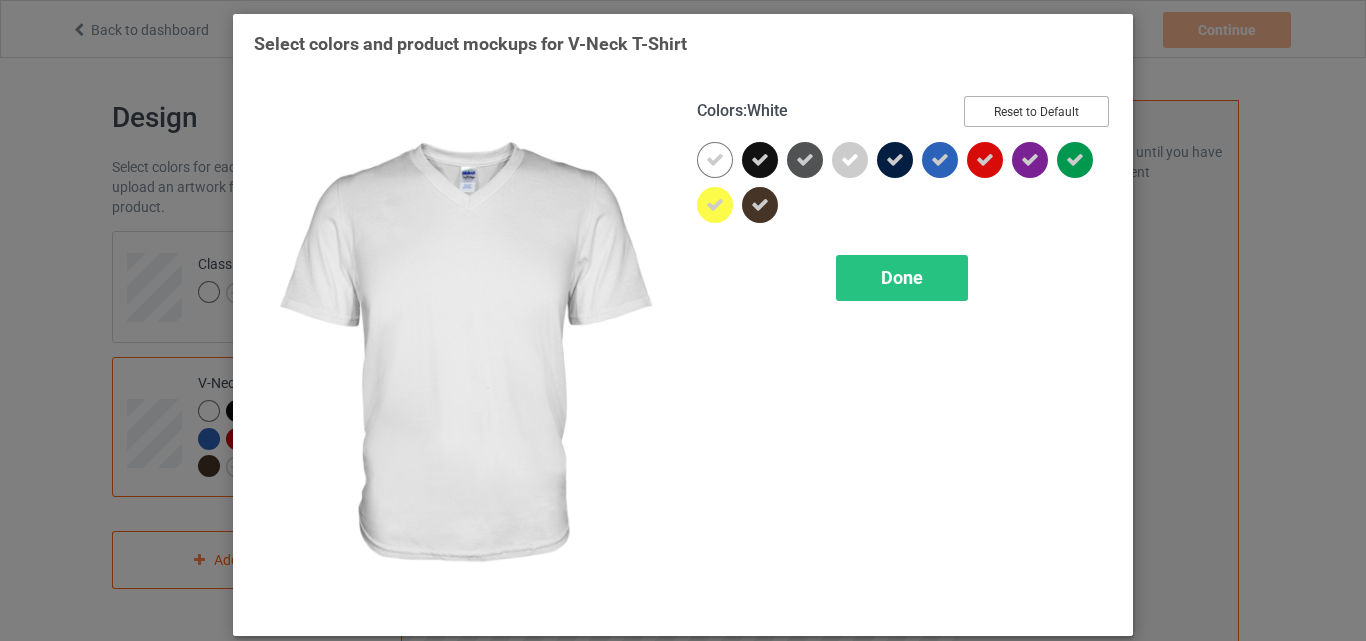 click on "Reset to Default" at bounding box center [1036, 111] 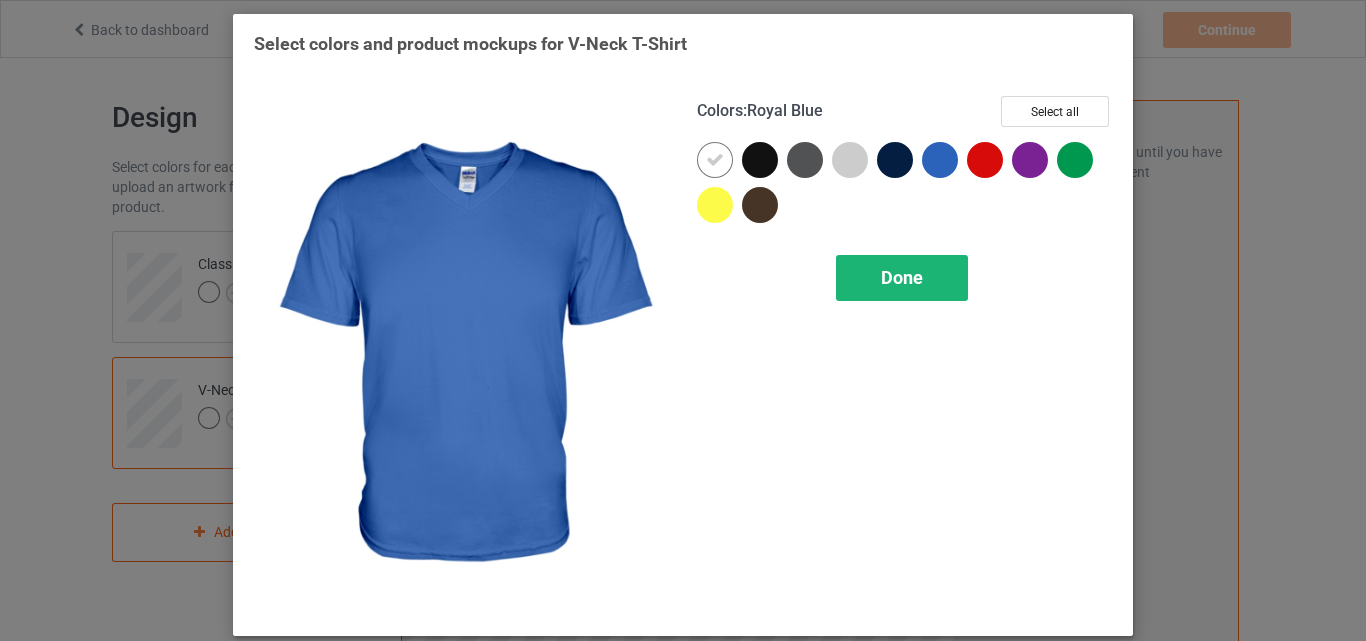 click on "Done" at bounding box center [902, 277] 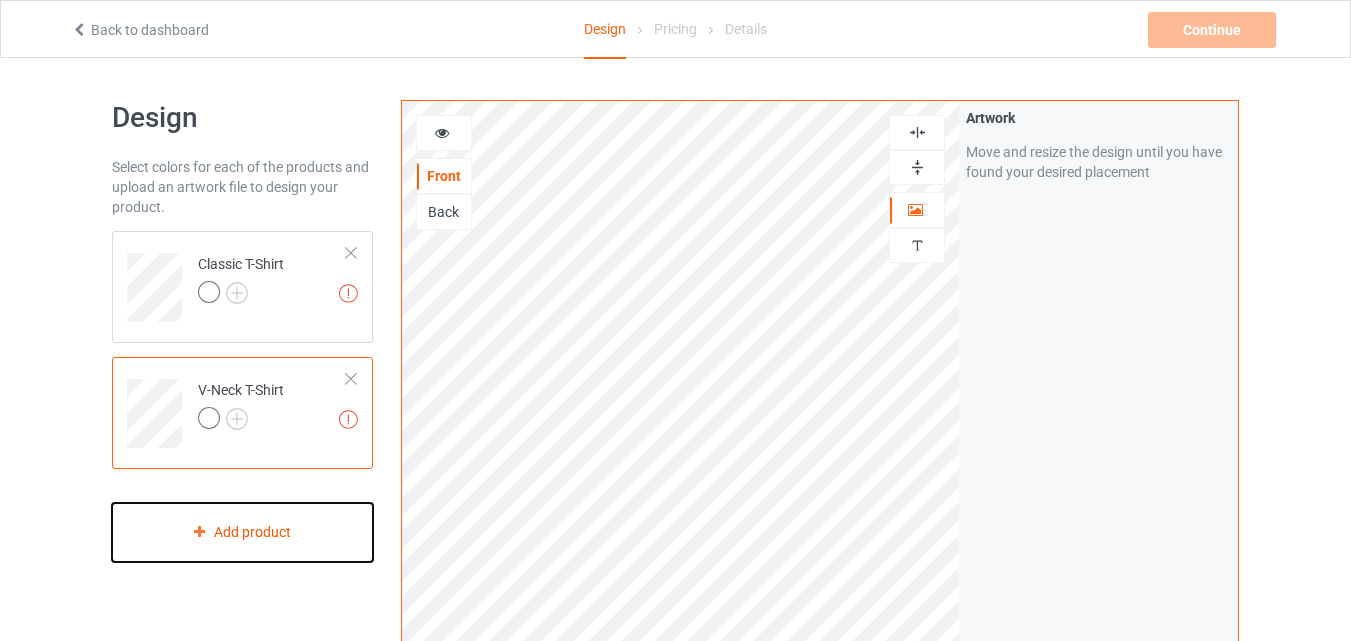click on "Add product" at bounding box center [242, 532] 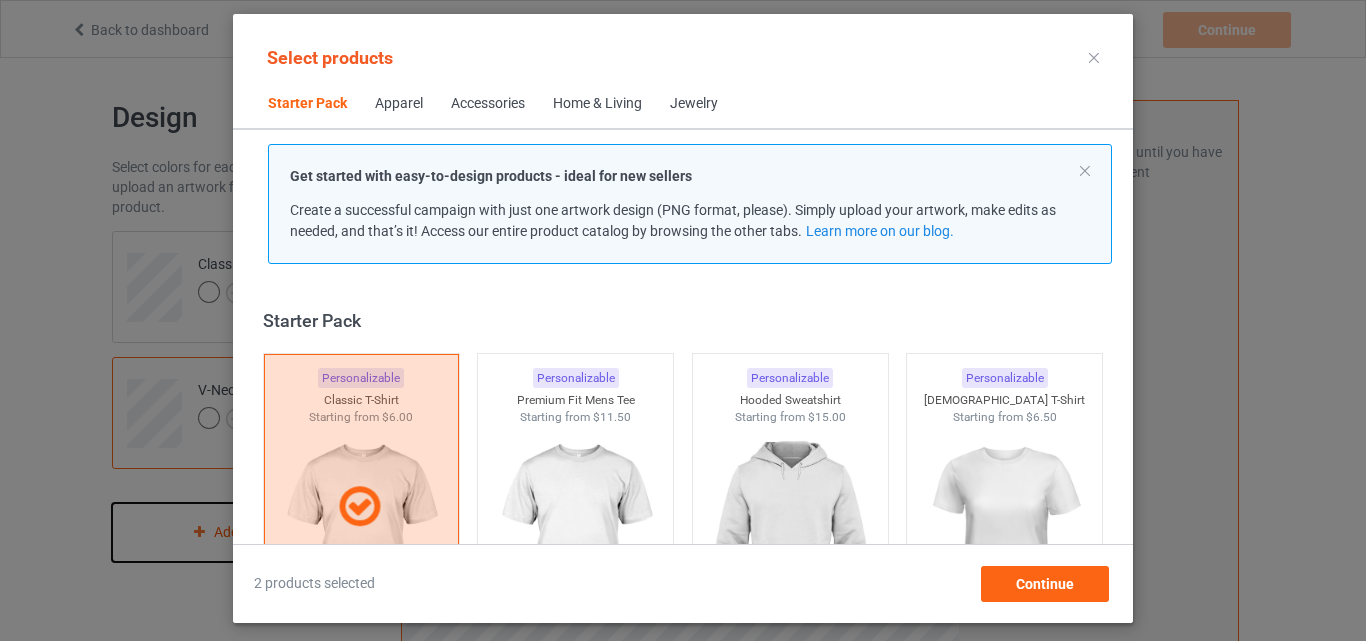 scroll, scrollTop: 26, scrollLeft: 0, axis: vertical 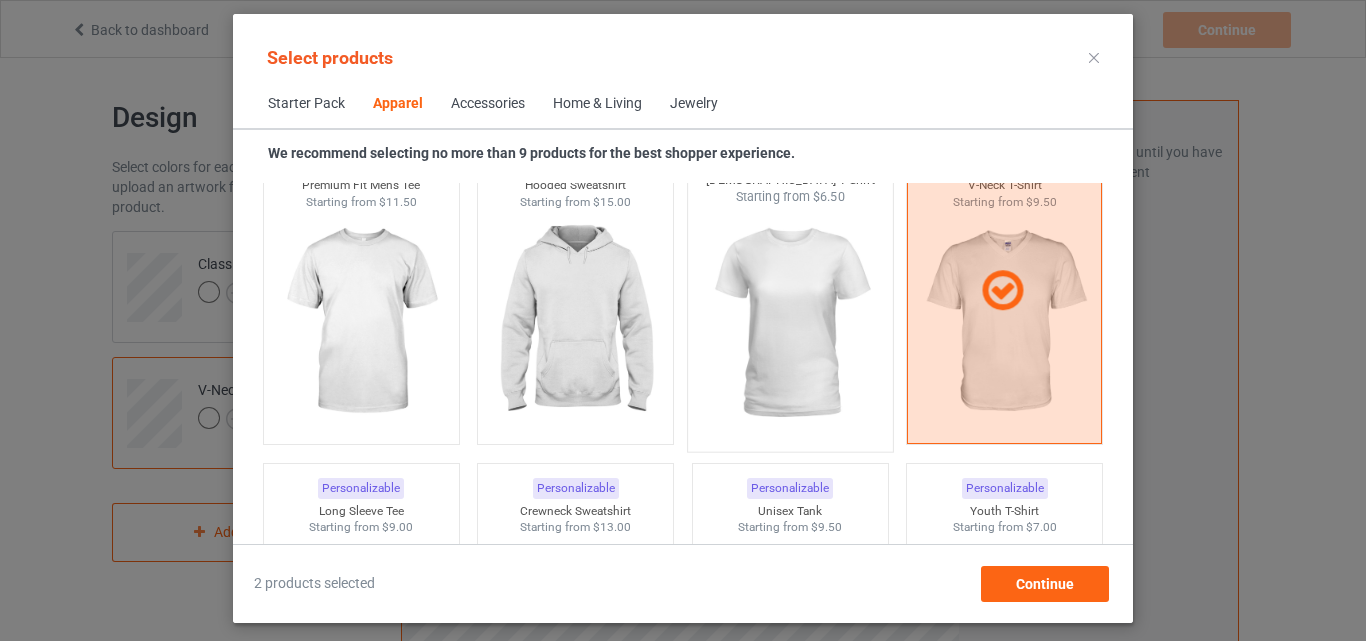click at bounding box center [790, 323] 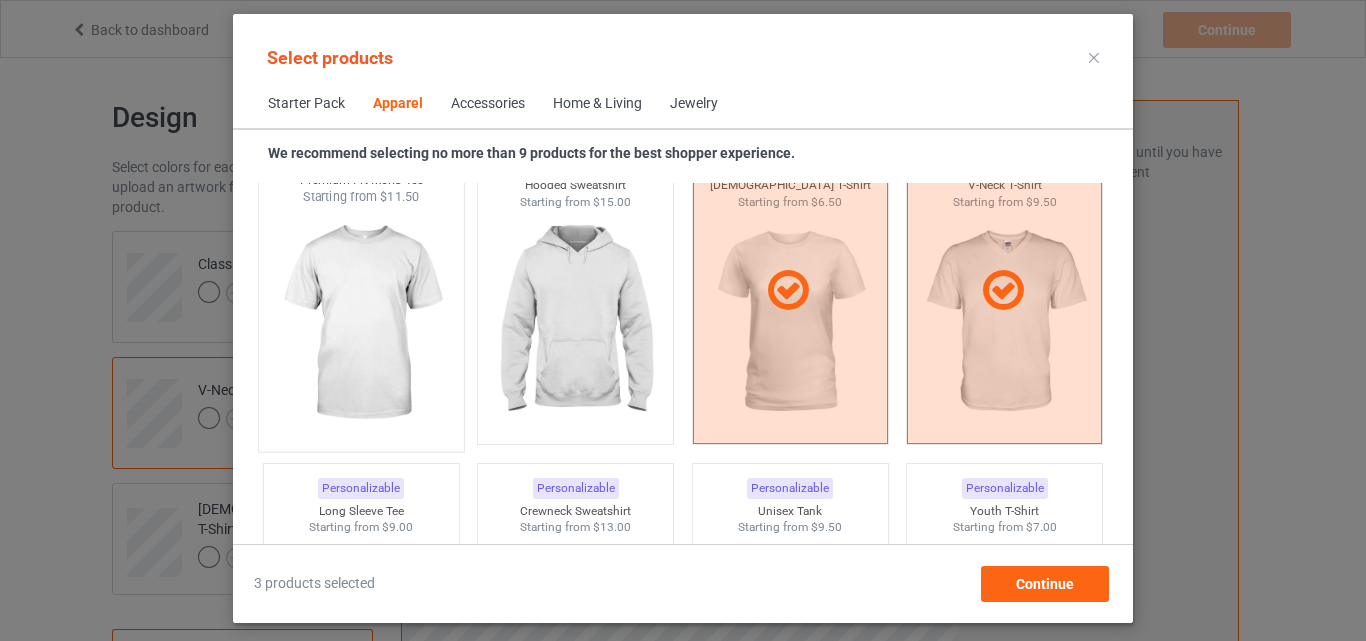click at bounding box center [361, 323] 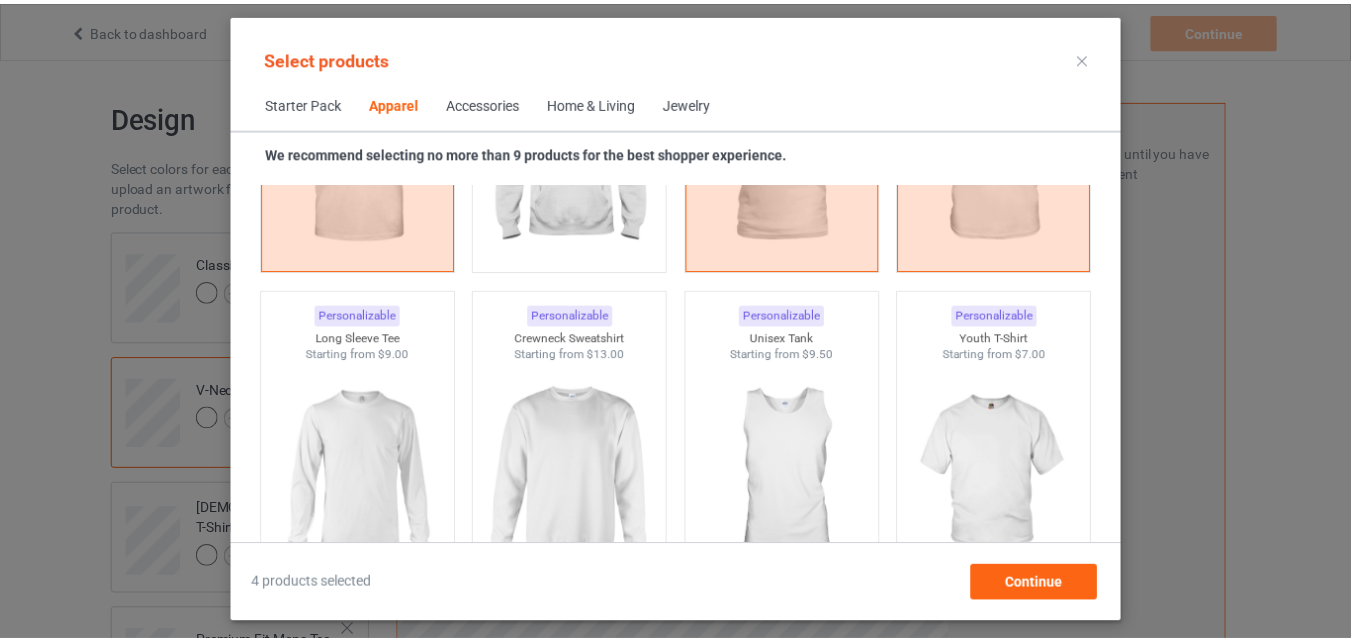 scroll, scrollTop: 1400, scrollLeft: 0, axis: vertical 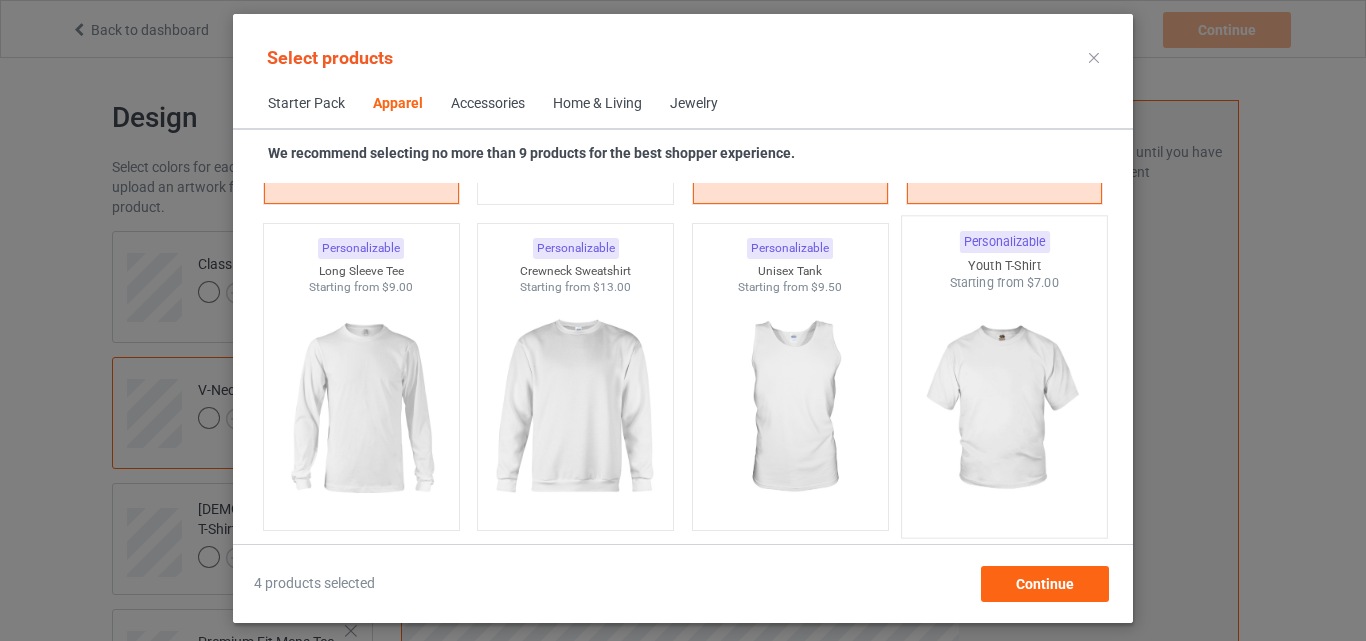 click at bounding box center (1005, 409) 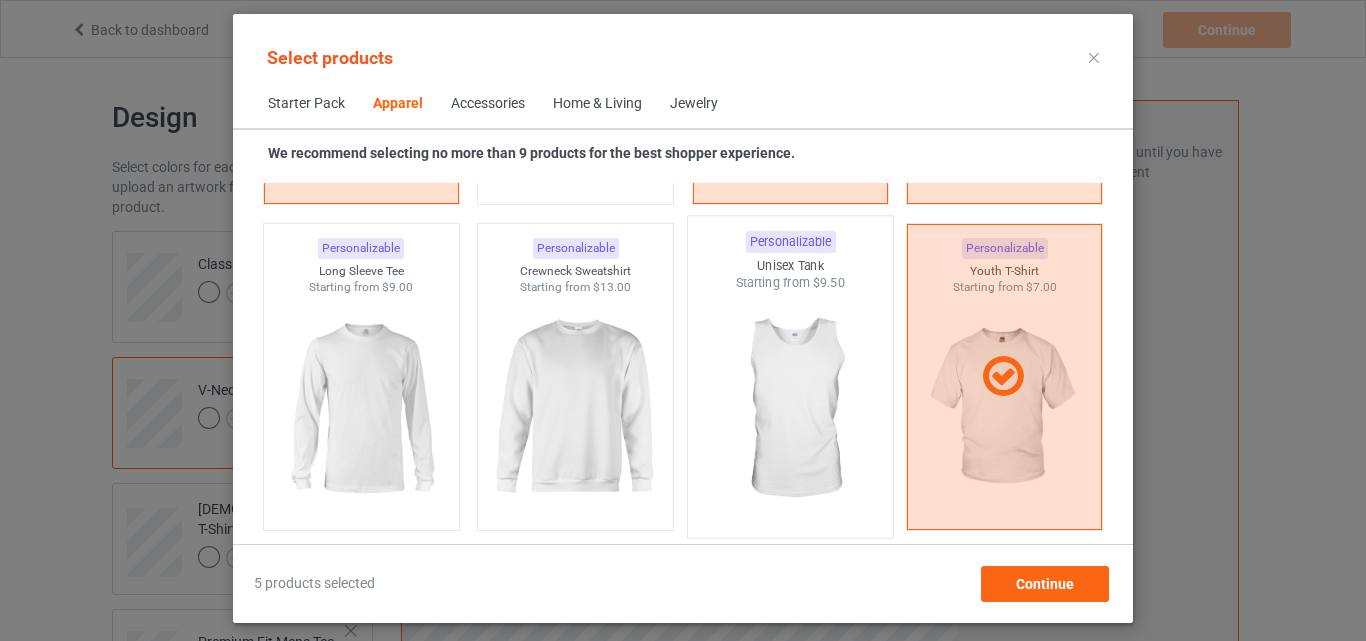 click at bounding box center (790, 409) 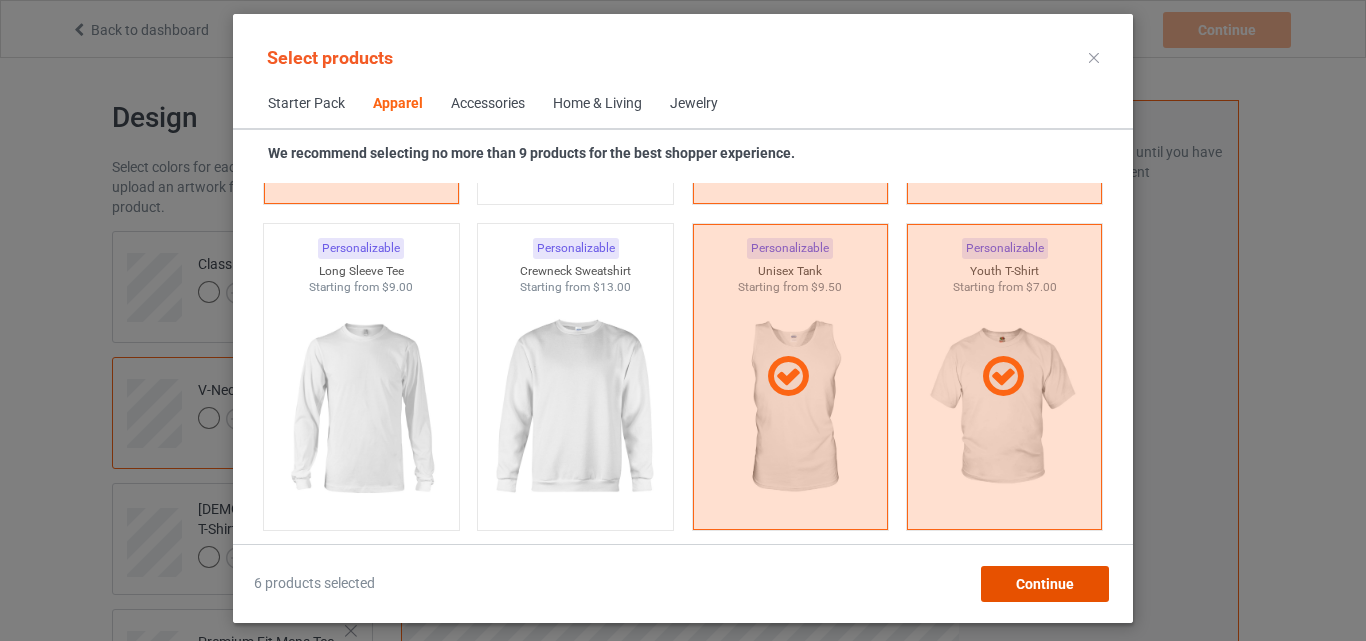 click on "Continue" at bounding box center (1045, 584) 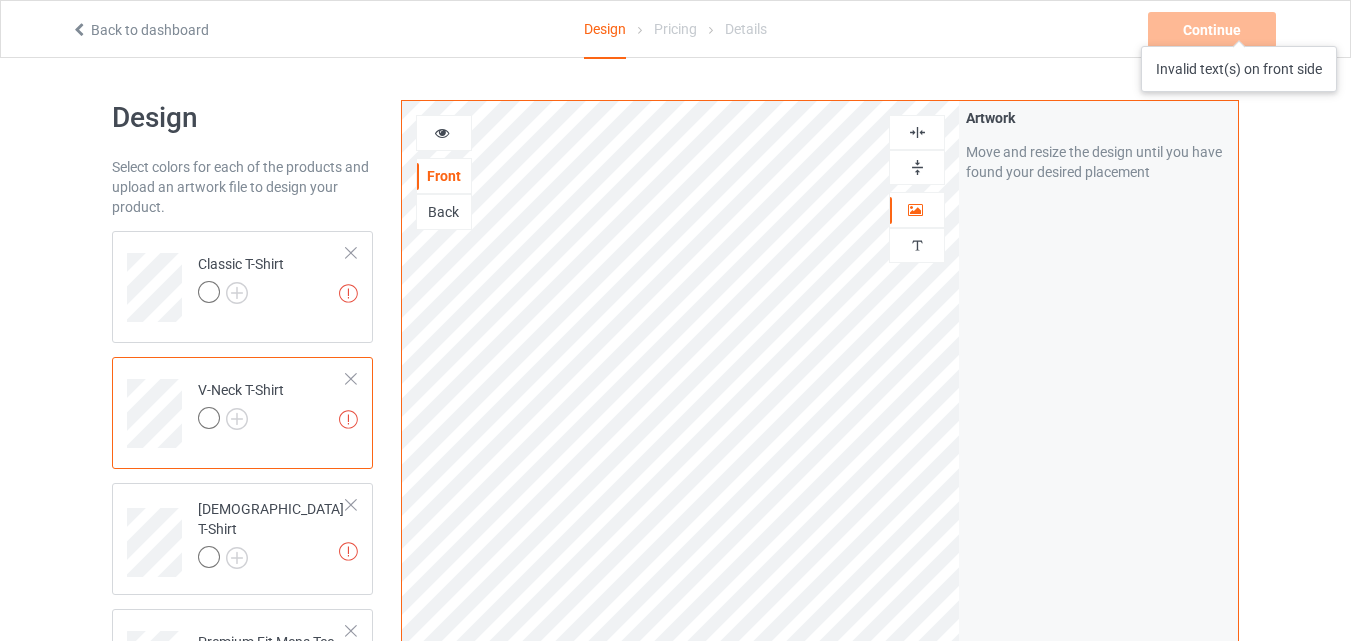click on "Continue Invalid text(s) on front side" at bounding box center (1214, 30) 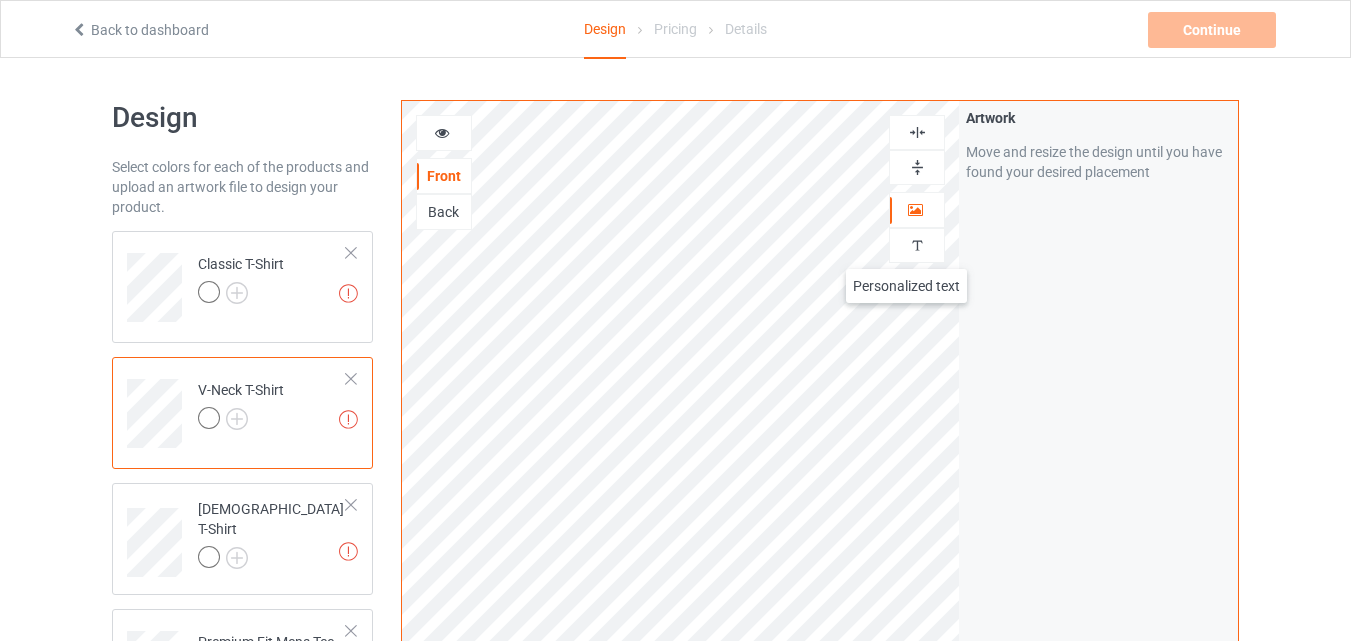 click at bounding box center [917, 245] 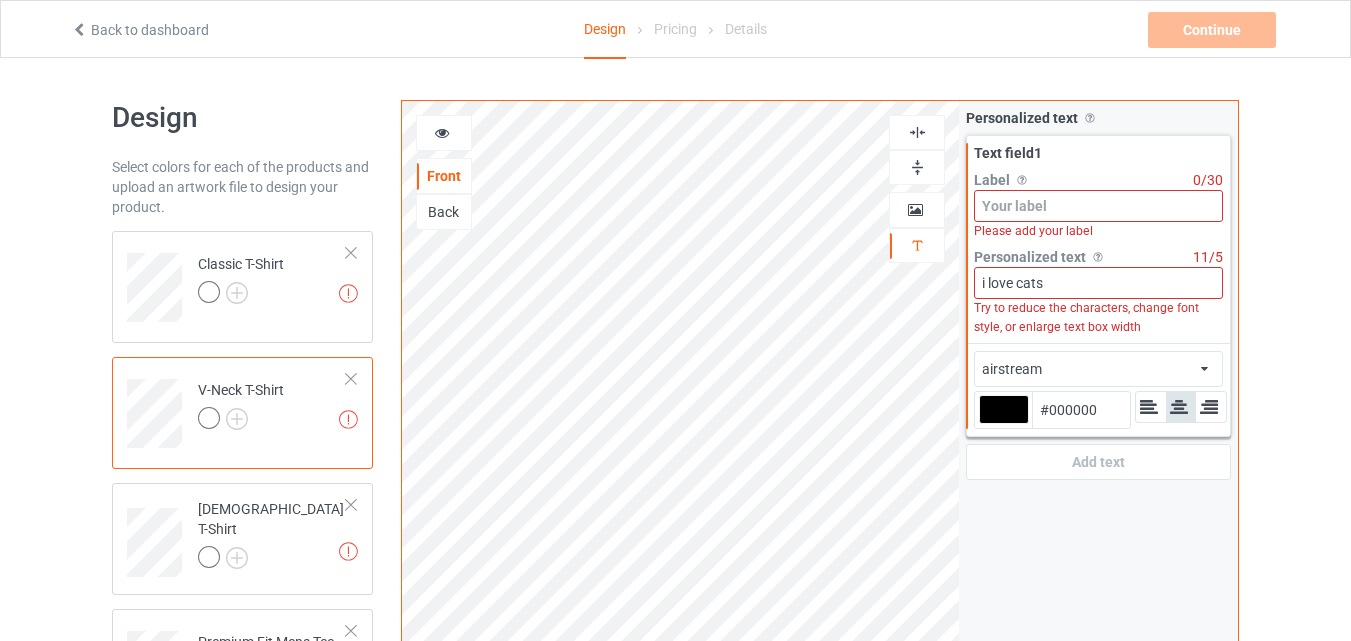 click at bounding box center [1098, 206] 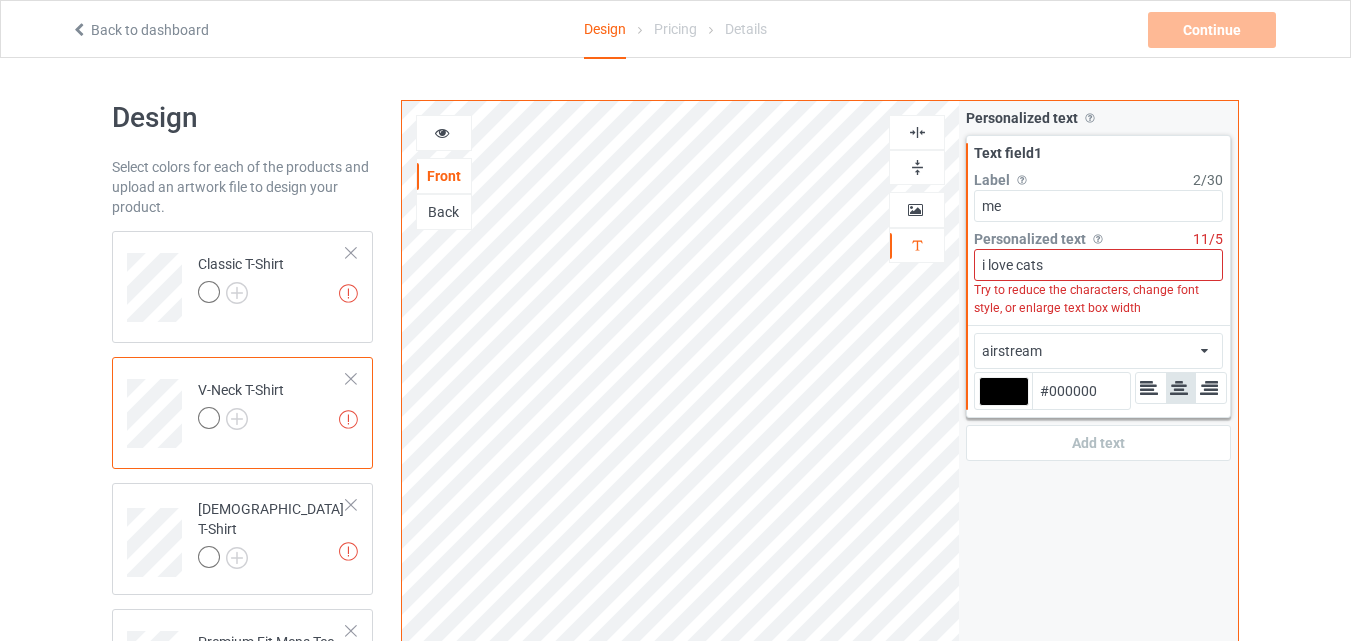 type on "me" 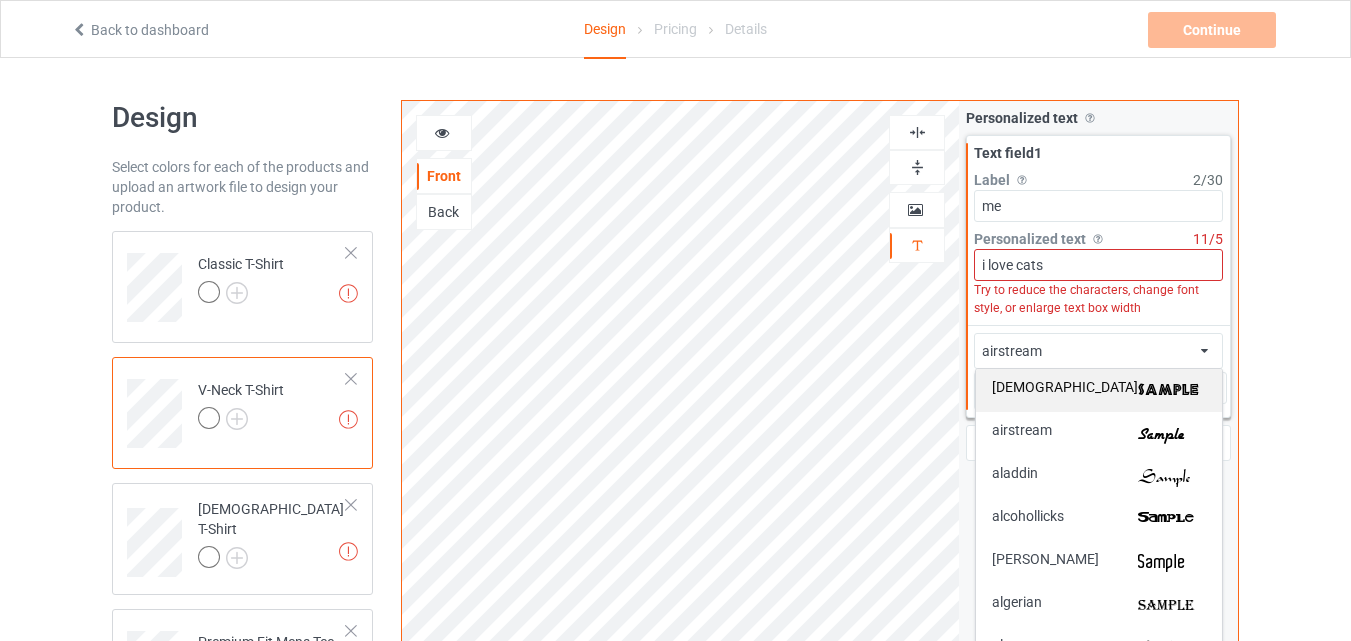 click on "african" at bounding box center [1099, 390] 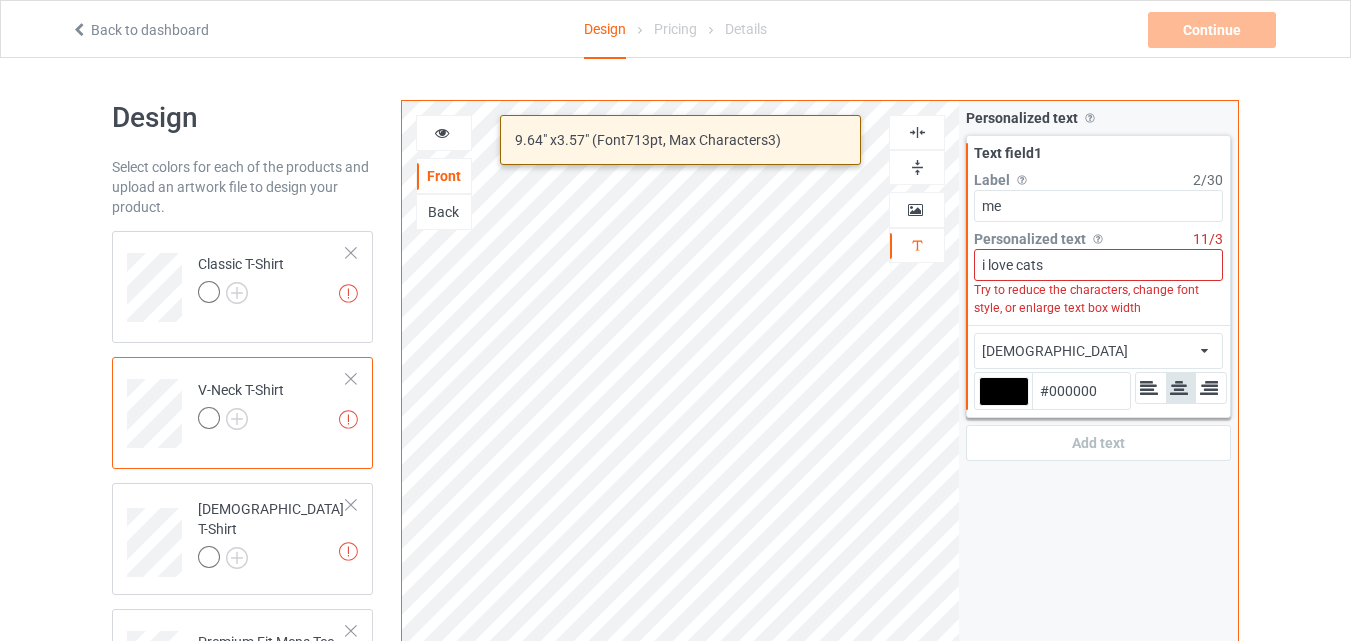 click on "i love cats" at bounding box center [1098, 265] 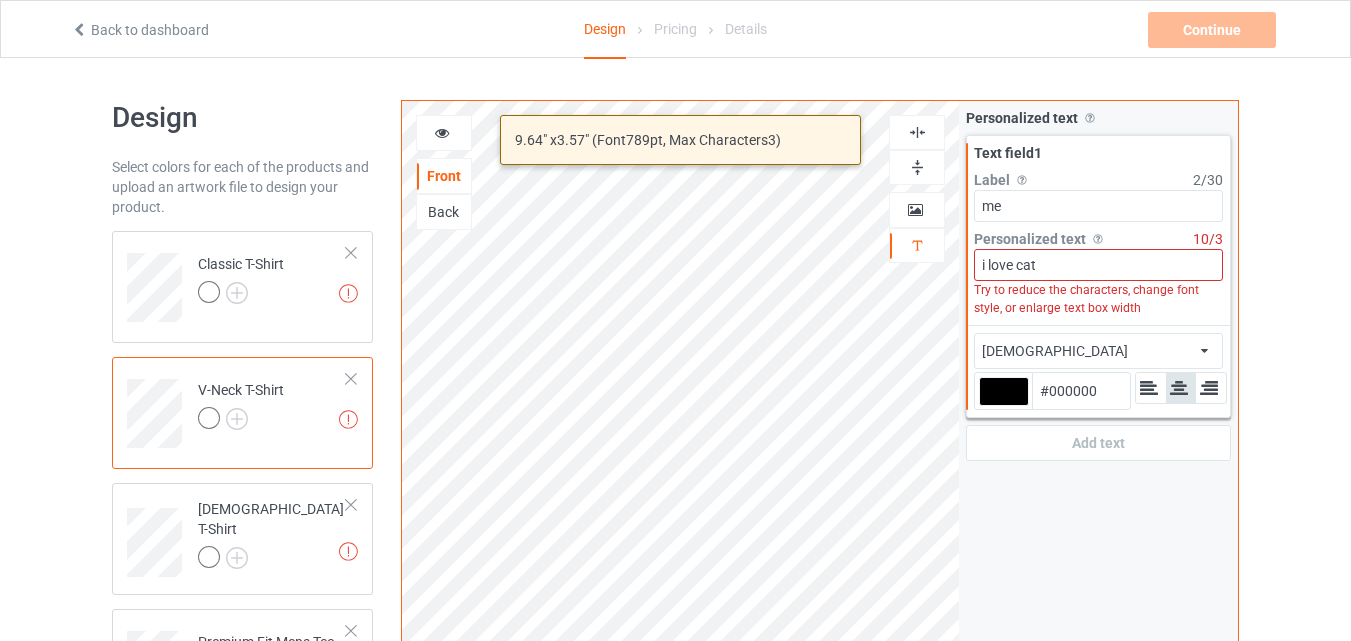 click on "i love cat" at bounding box center (1098, 265) 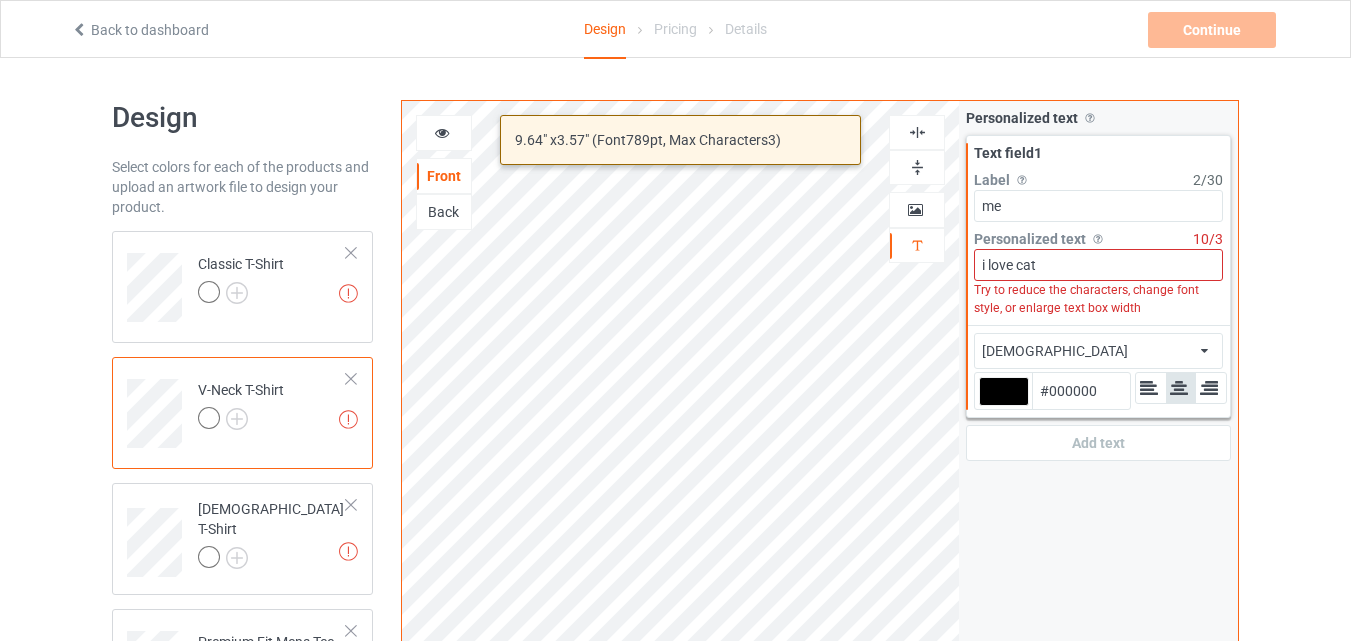 click on "i love cat" at bounding box center (1098, 265) 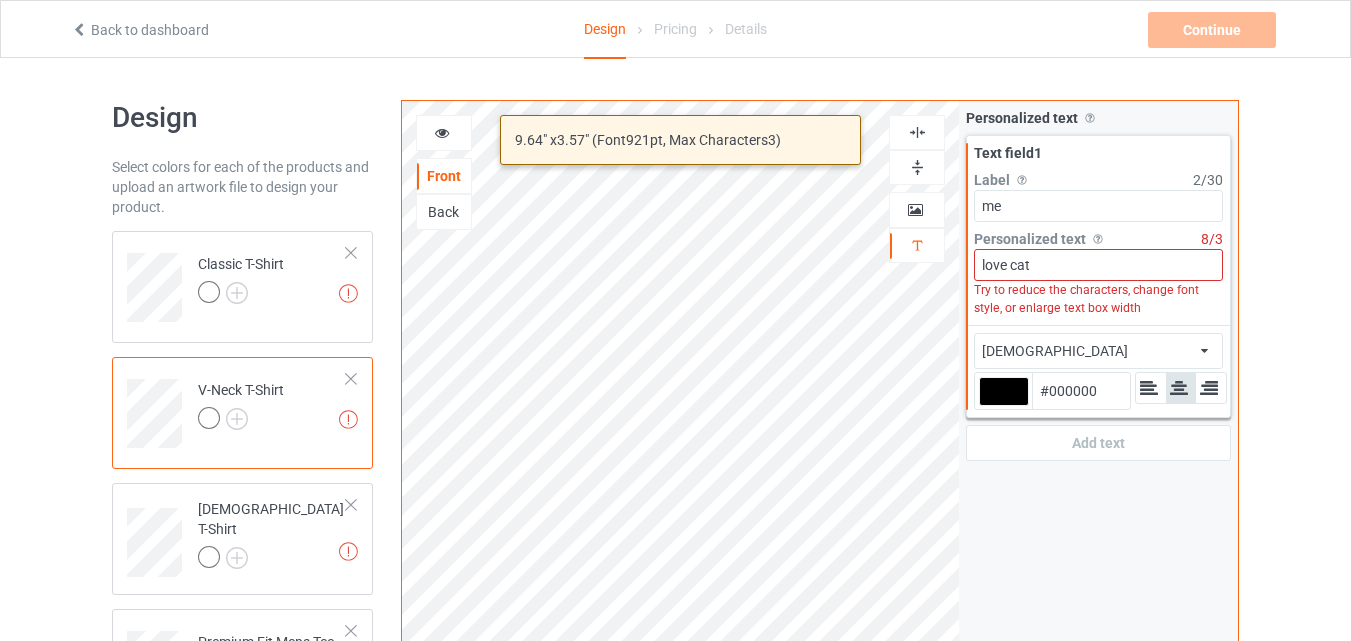 click on "love cat" at bounding box center (1098, 265) 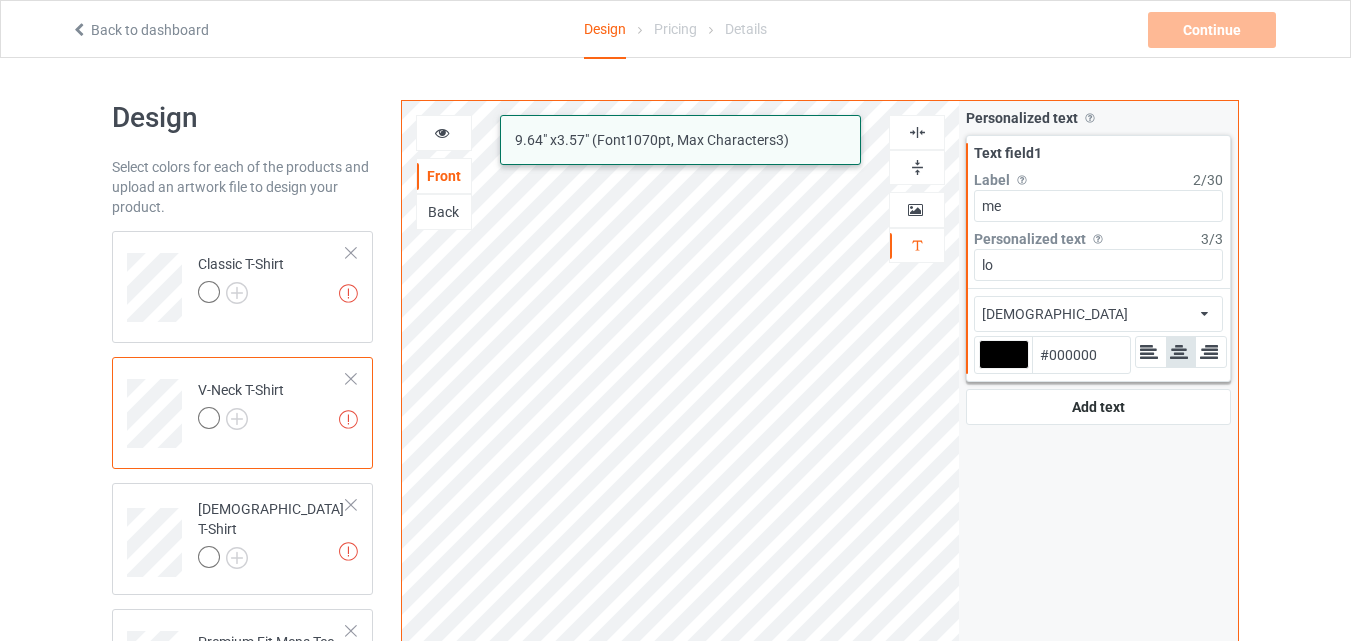 type on "l" 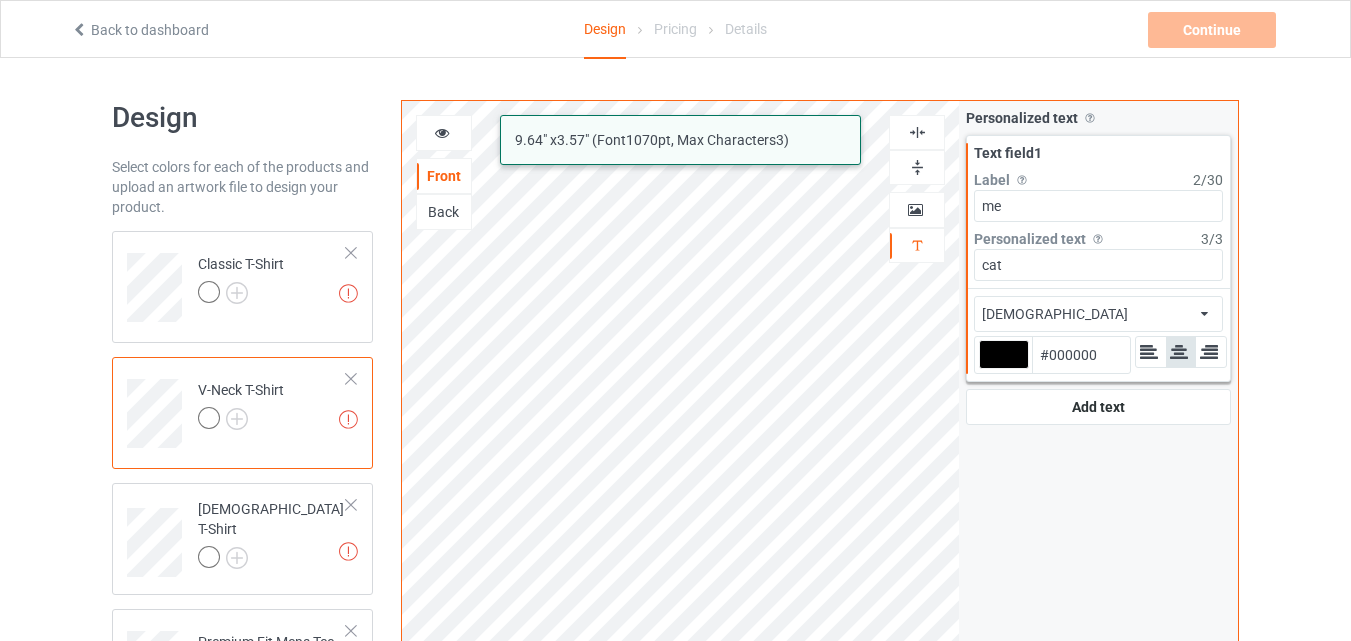 type on "cat" 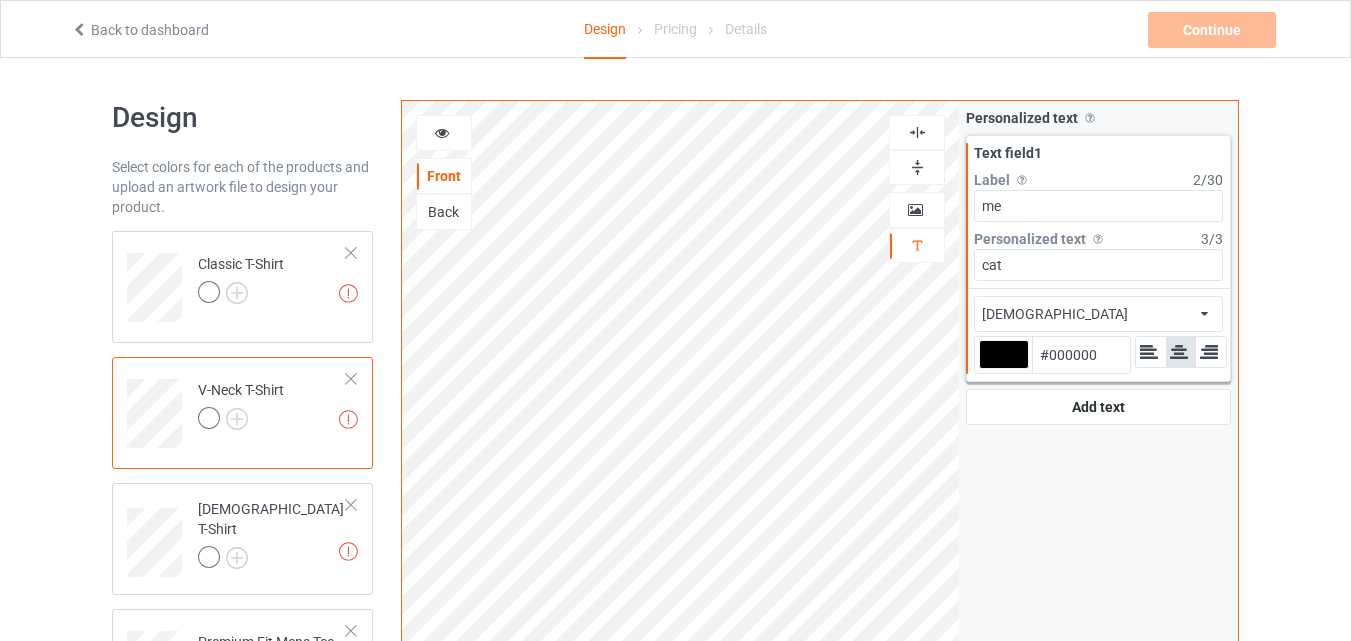 click on "#000000" at bounding box center (1081, 355) 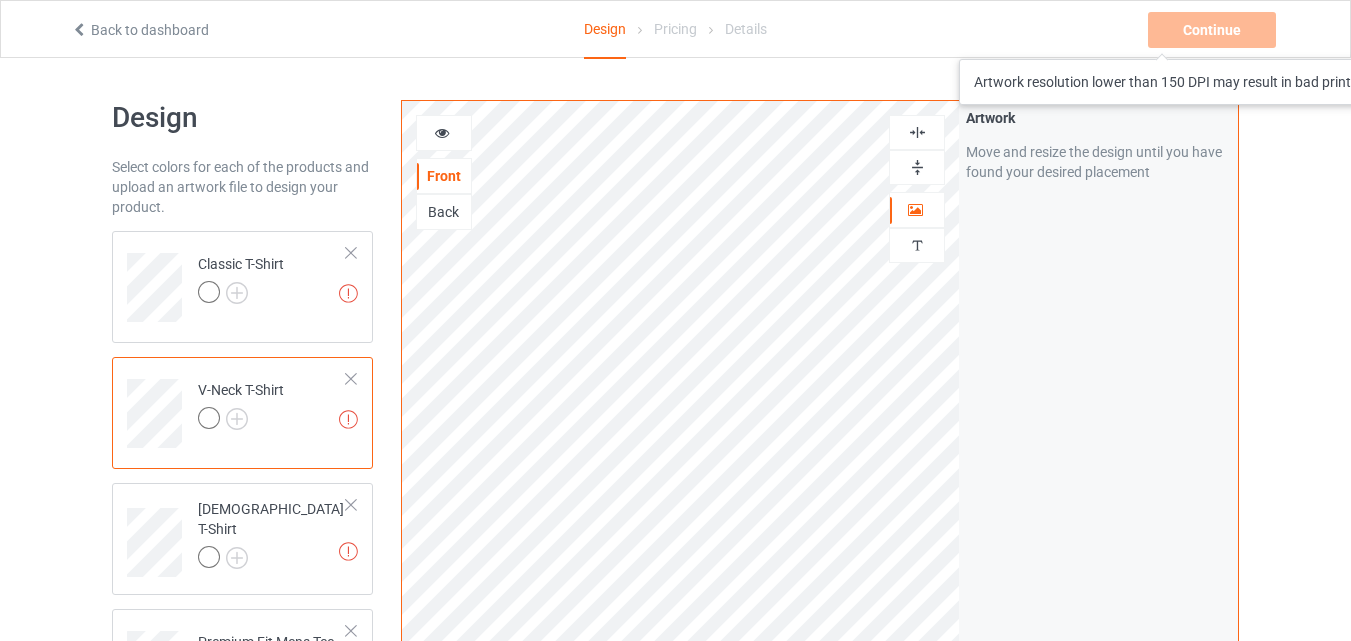 click on "Continue Artwork resolution lower than 150 DPI may result in bad print" at bounding box center [1214, 30] 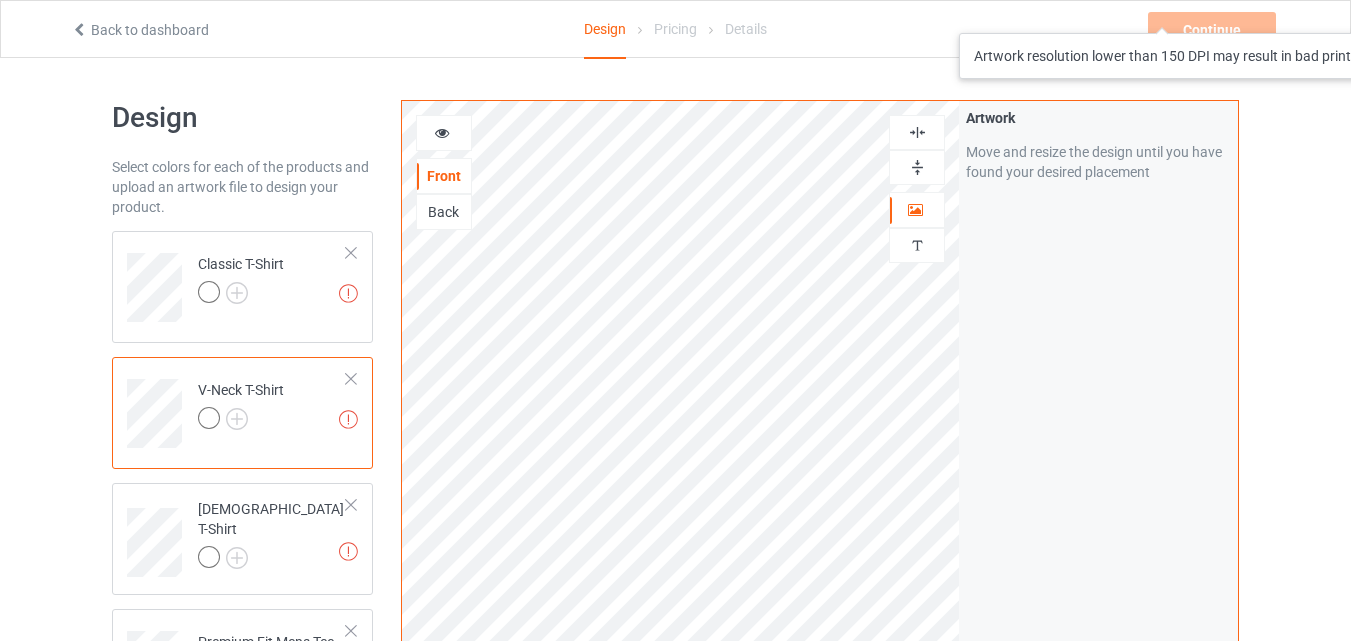 click on "Continue Artwork resolution lower than 150 DPI may result in bad print" at bounding box center [1214, 30] 